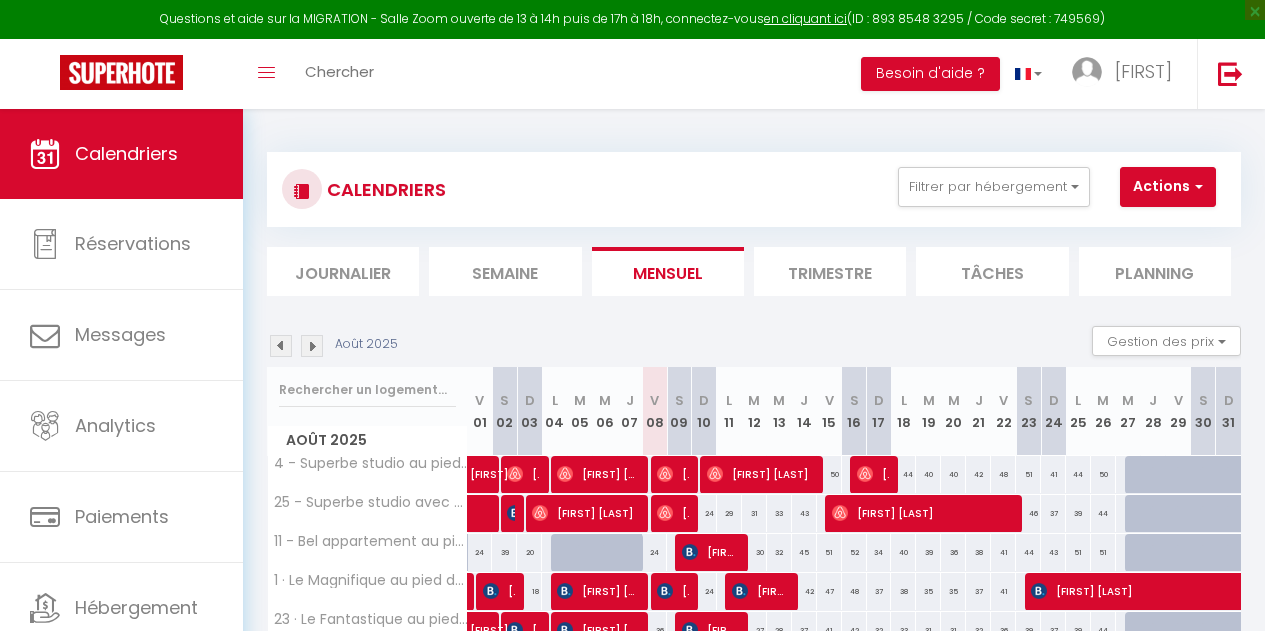 scroll, scrollTop: 0, scrollLeft: 0, axis: both 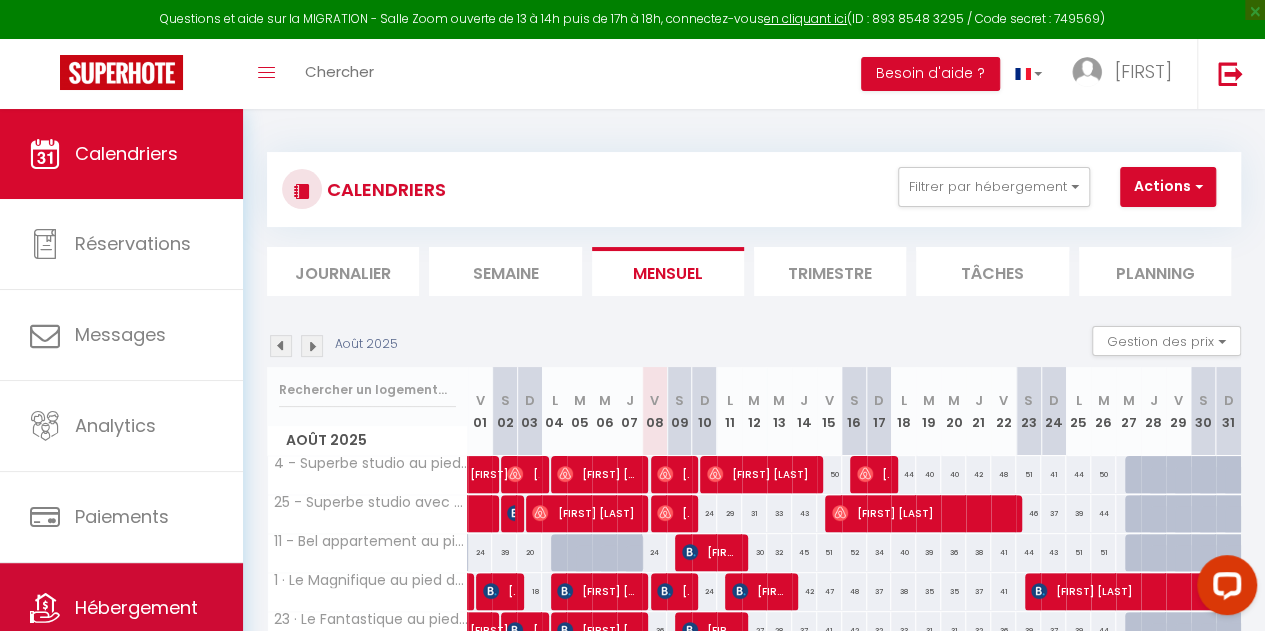 click on "Hébergement" at bounding box center [136, 607] 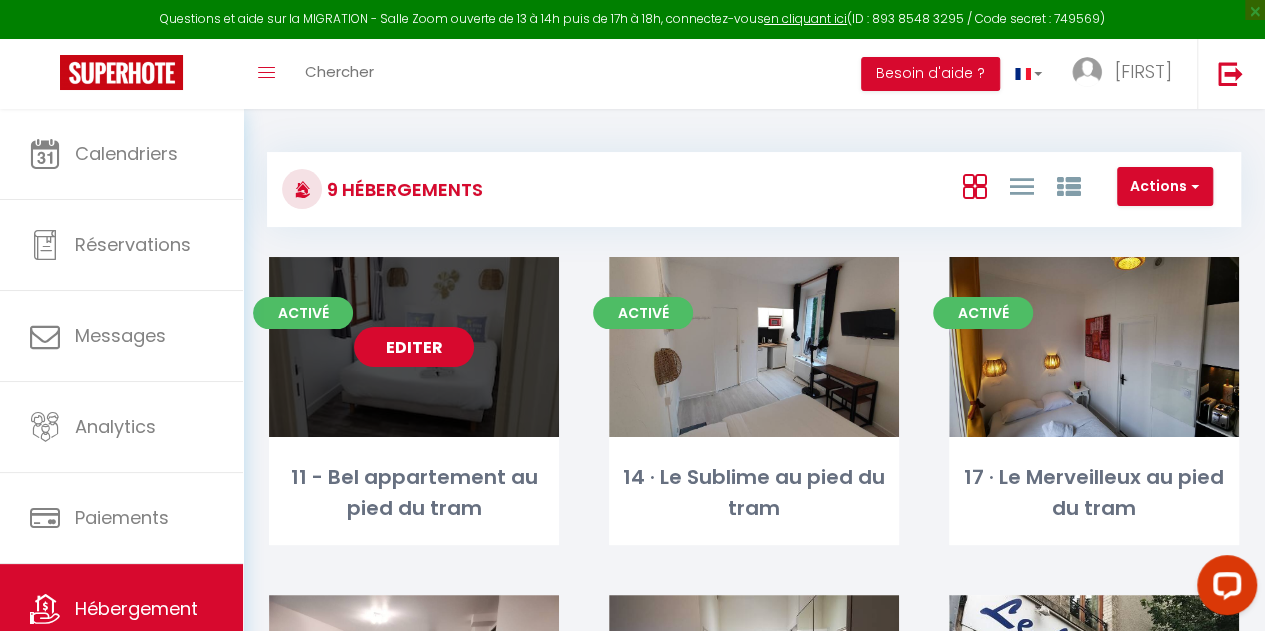 click on "Editer" at bounding box center [414, 347] 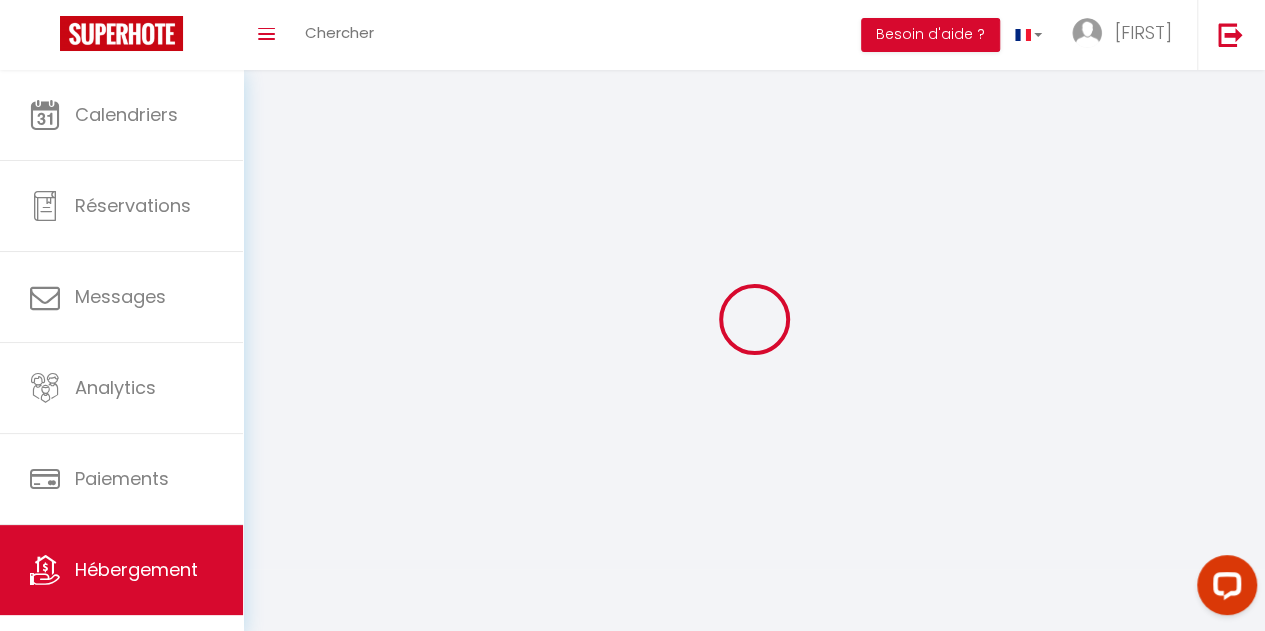 select on "28" 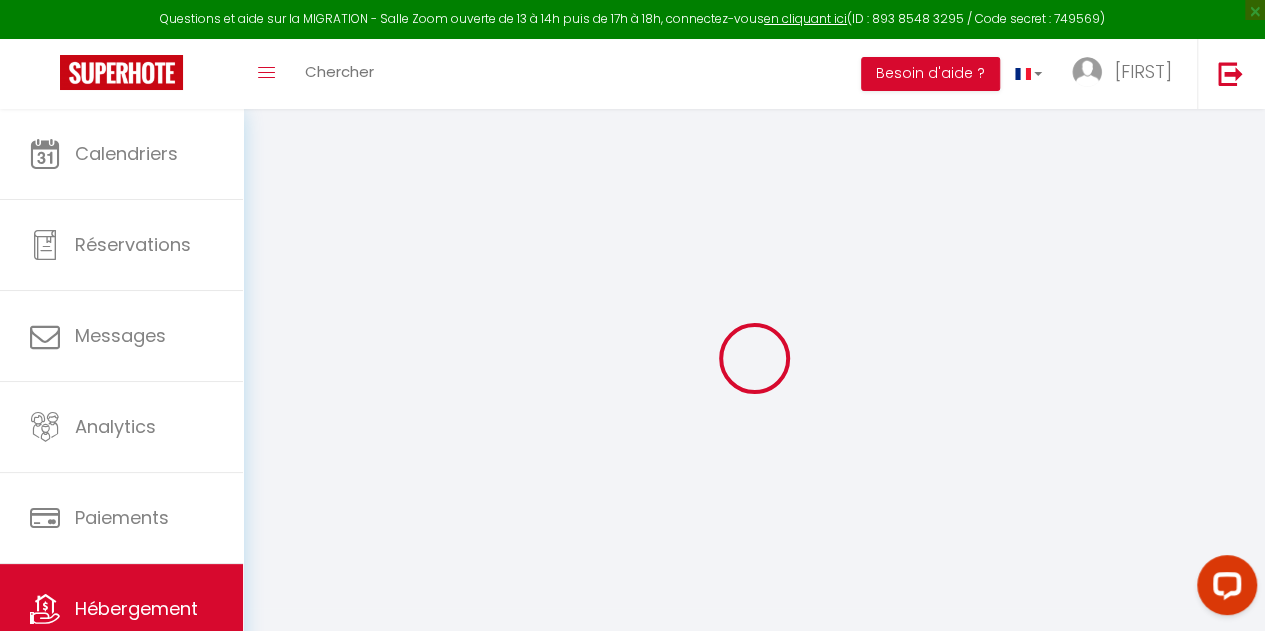 select 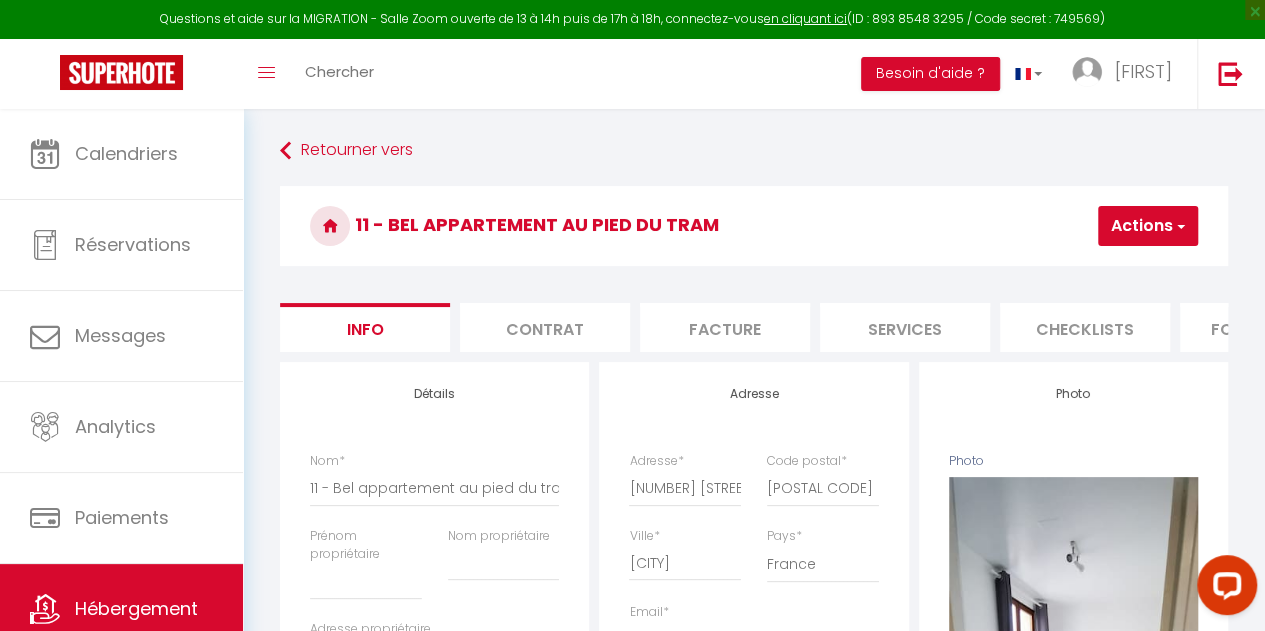 select 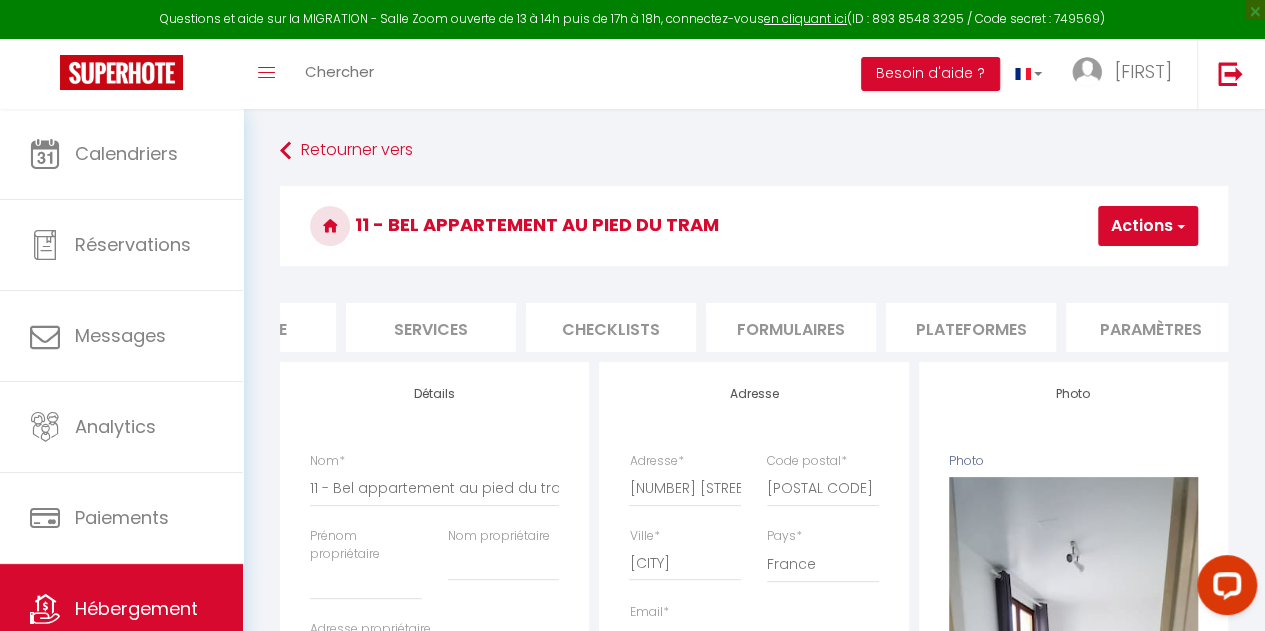 scroll, scrollTop: 0, scrollLeft: 492, axis: horizontal 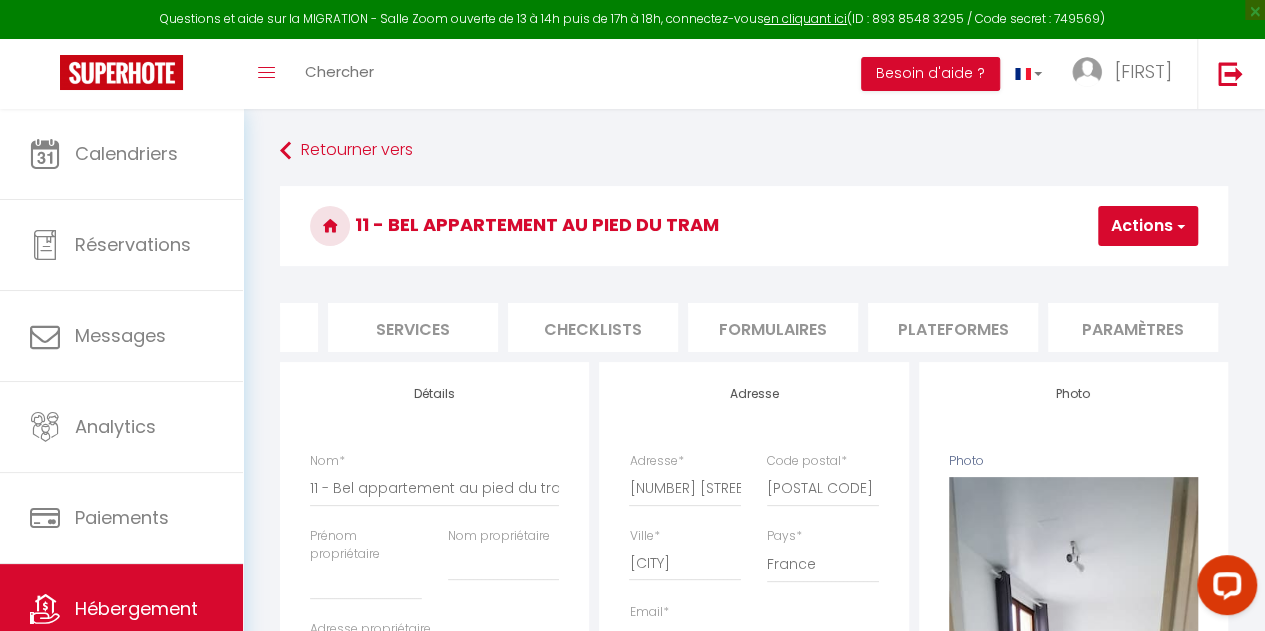 click on "Plateformes" at bounding box center [953, 327] 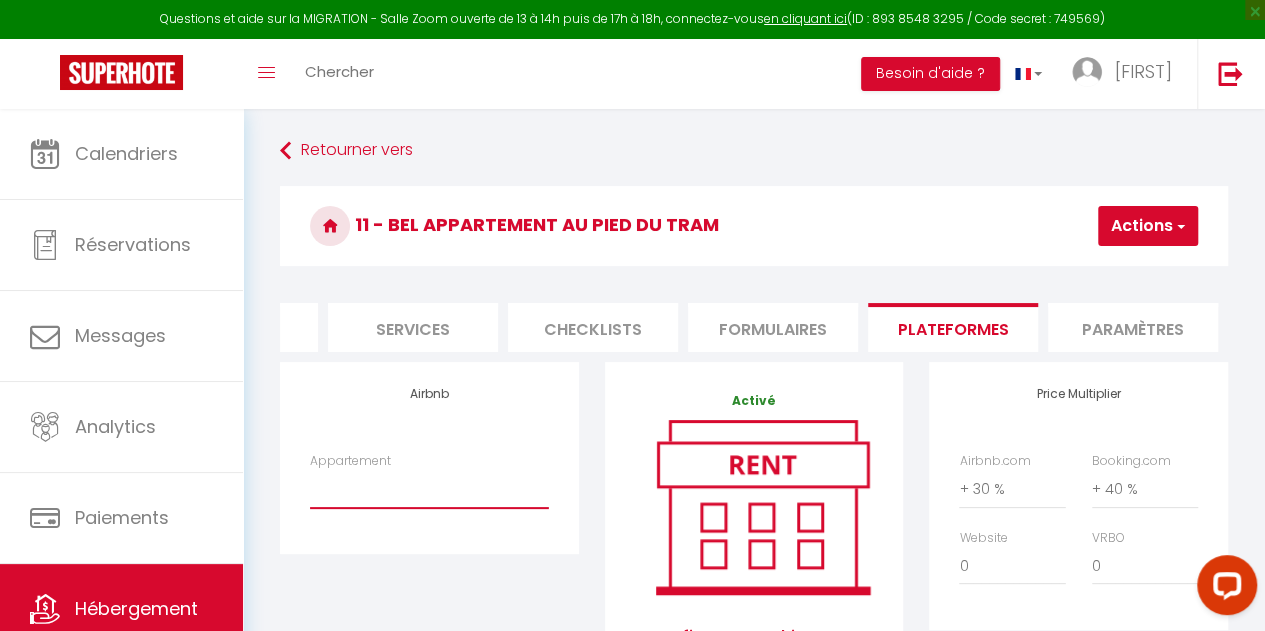 click on "25 · Superbe studio avec parking - [EMAIL]
11 · Bel appartement au pied du tram - [EMAIL]
23 · Le Fantastique au pied du tram - [EMAIL]
17 · Le Merveilleux au pied du tram - [EMAIL]
14 · Le Sublime au pied du tram - [EMAIL]
15 · Le Majestueux au pied du tram - [EMAIL]" at bounding box center (429, 489) 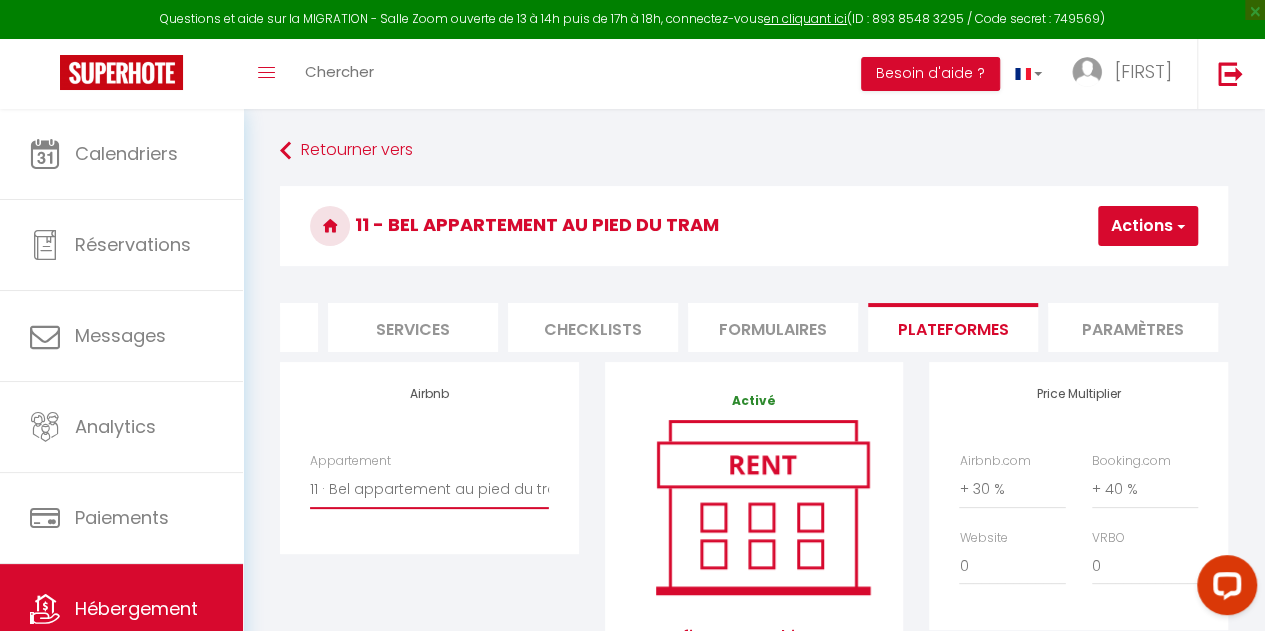click on "25 · Superbe studio avec parking - [EMAIL]
11 · Bel appartement au pied du tram - [EMAIL]
23 · Le Fantastique au pied du tram - [EMAIL]
17 · Le Merveilleux au pied du tram - [EMAIL]
14 · Le Sublime au pied du tram - [EMAIL]
15 · Le Majestueux au pied du tram - [EMAIL]" at bounding box center [429, 489] 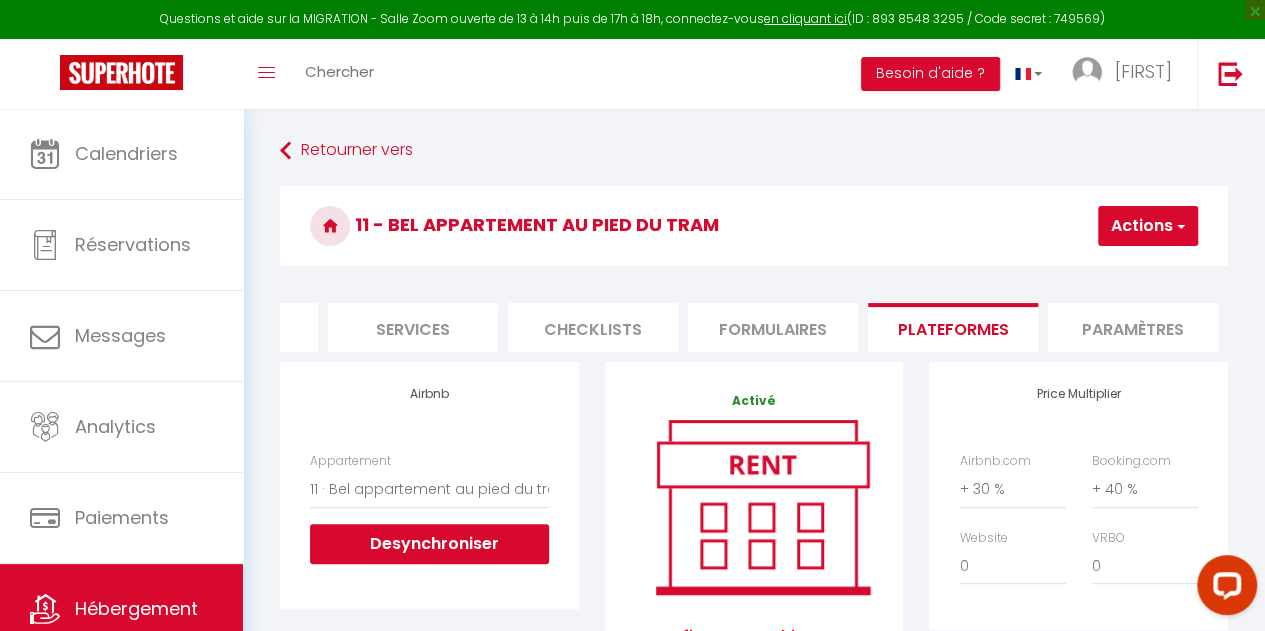 click on "Actions" at bounding box center [1148, 226] 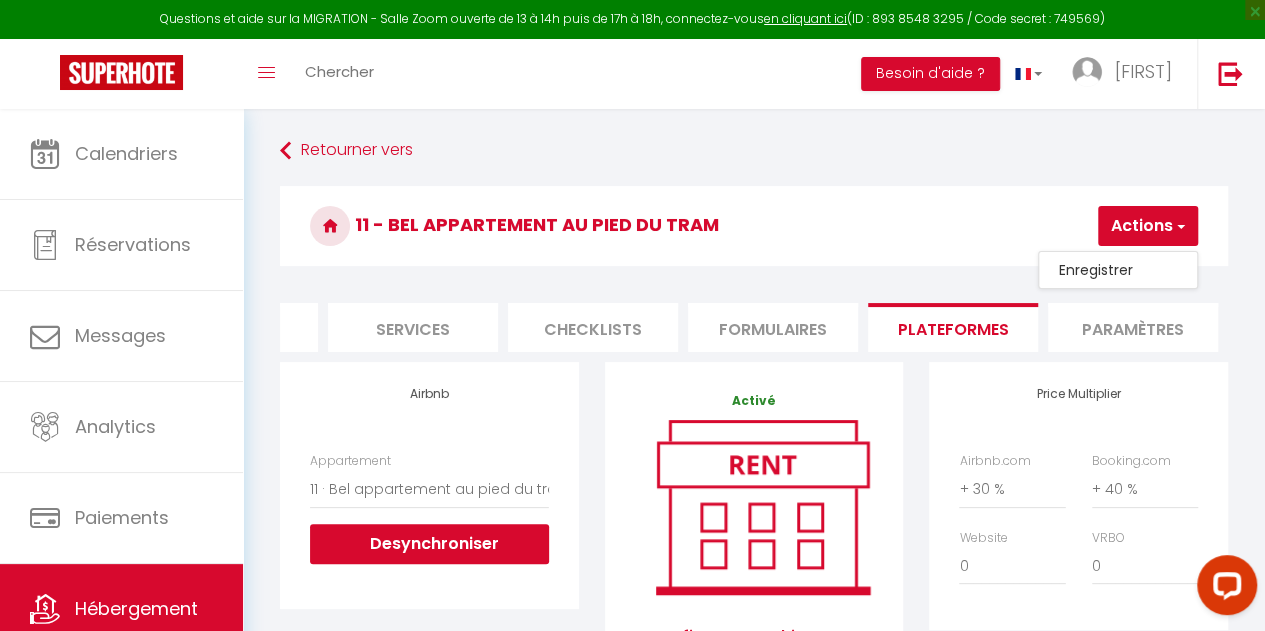 click on "Enregistrer" at bounding box center (1118, 270) 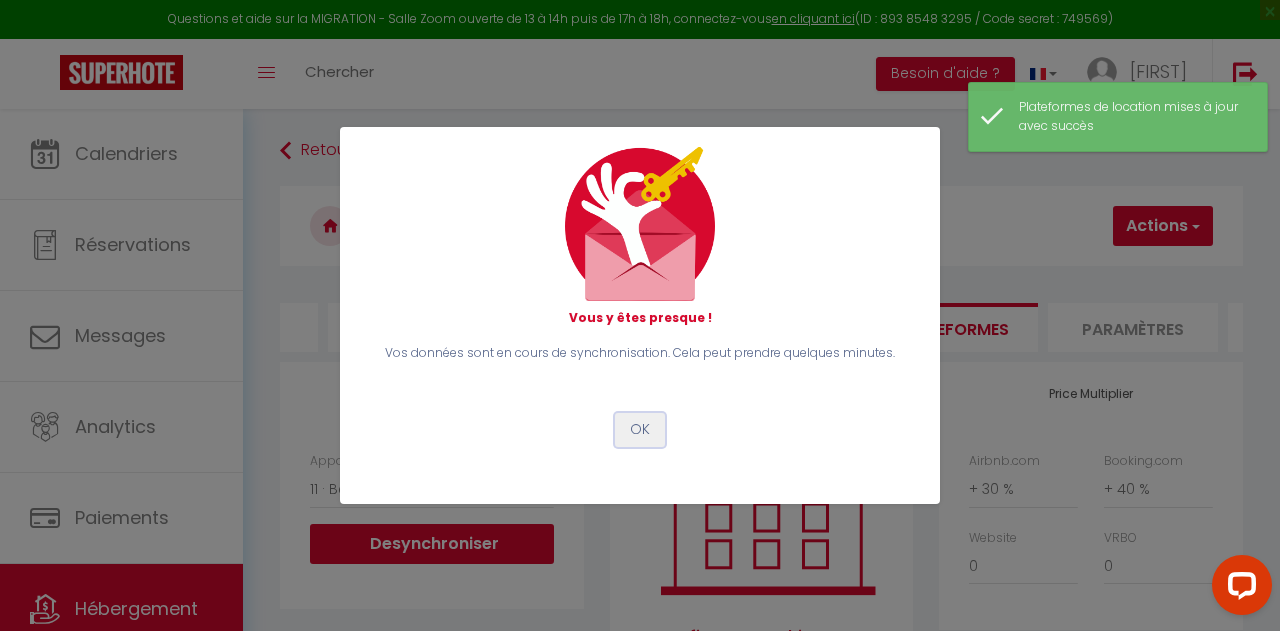 click on "OK" at bounding box center [640, 430] 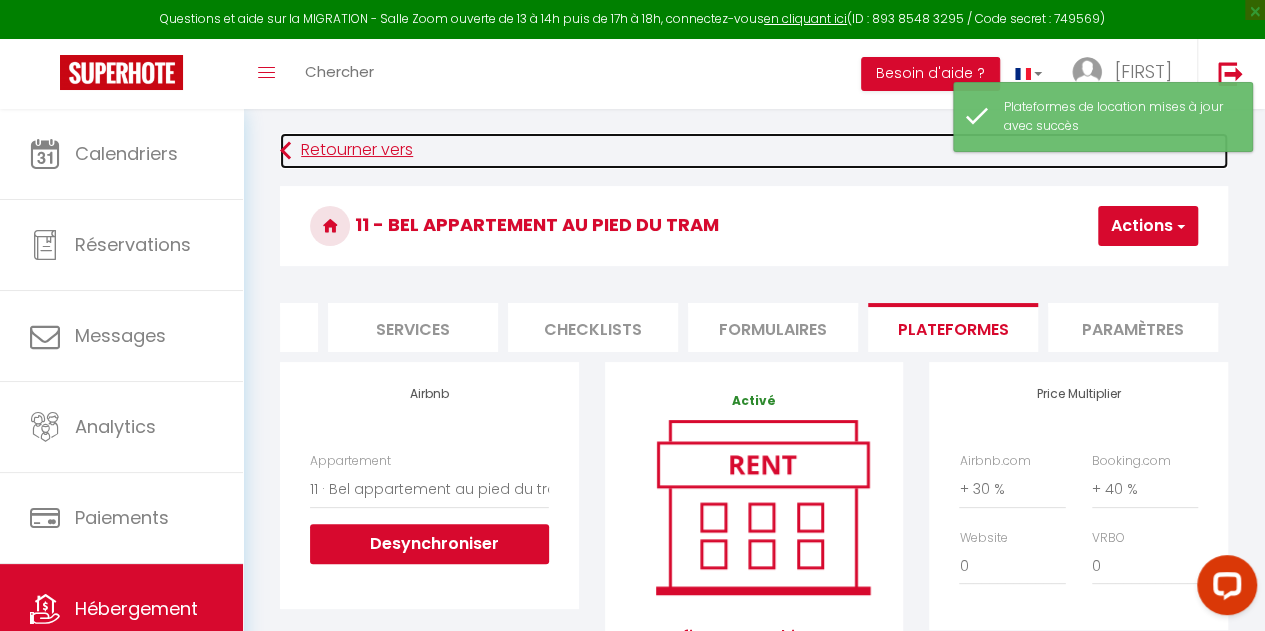 click on "Retourner vers" at bounding box center [754, 151] 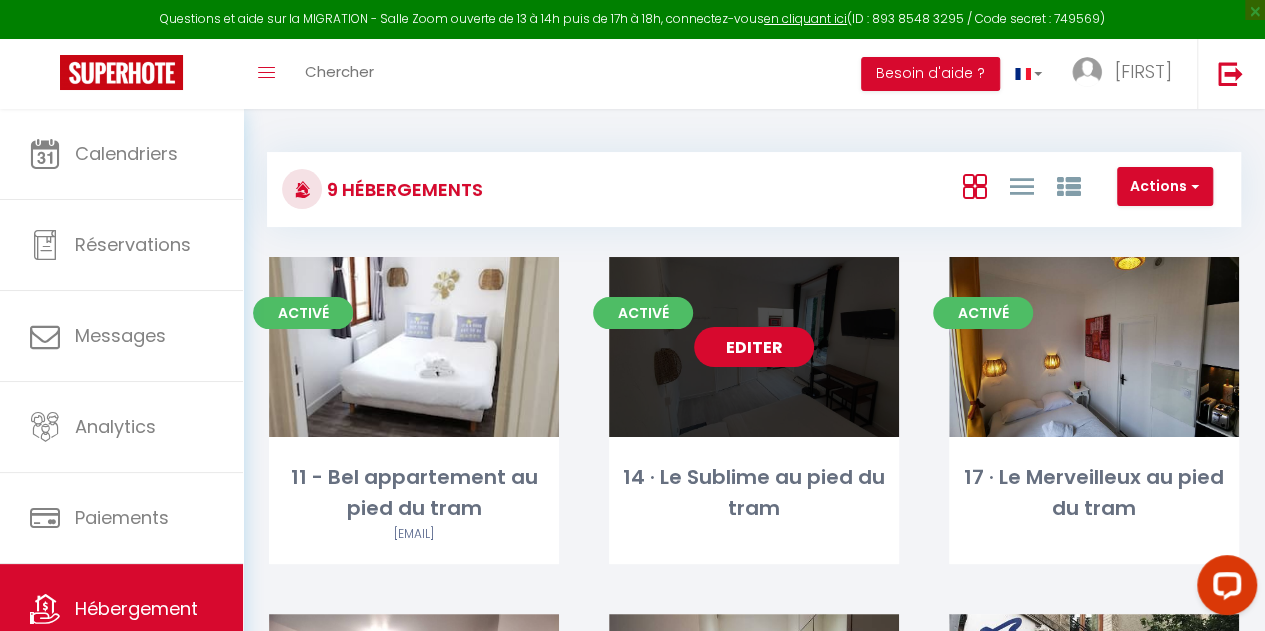 click on "Editer" at bounding box center (754, 347) 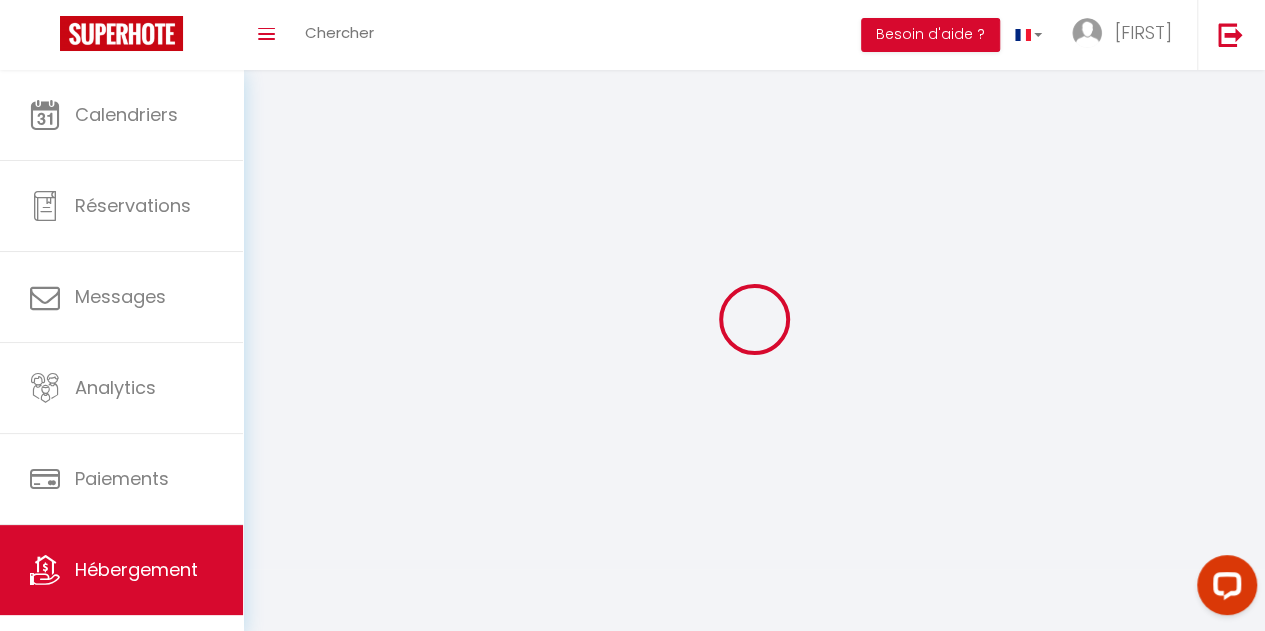 select on "1" 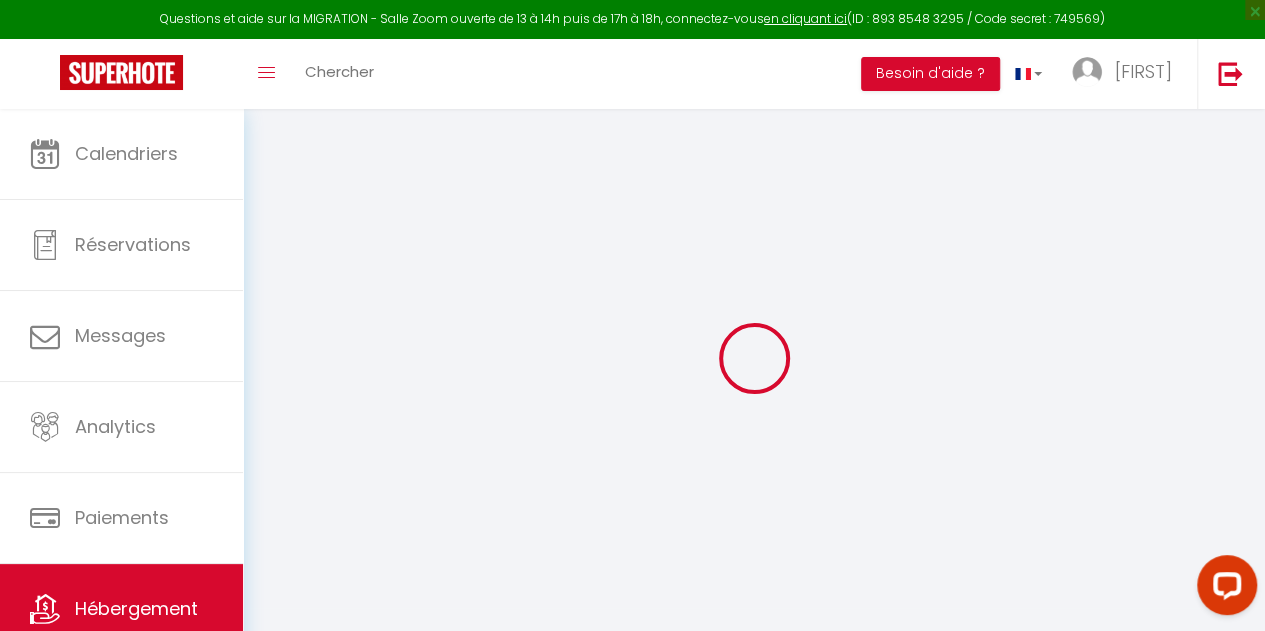select 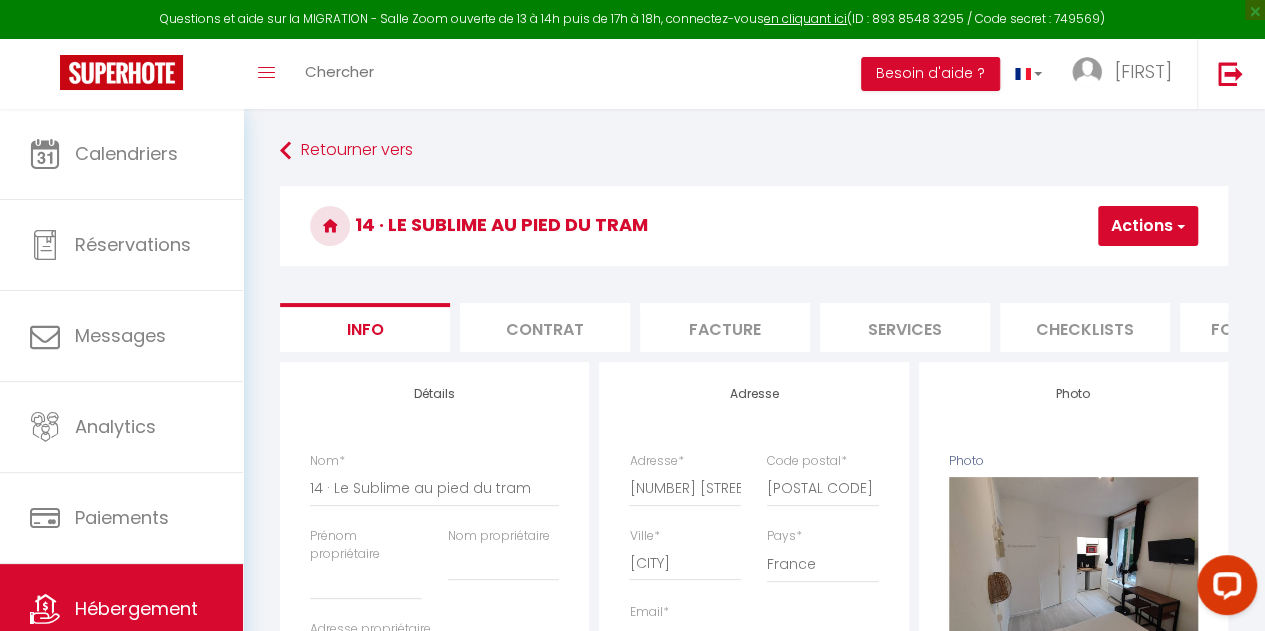select 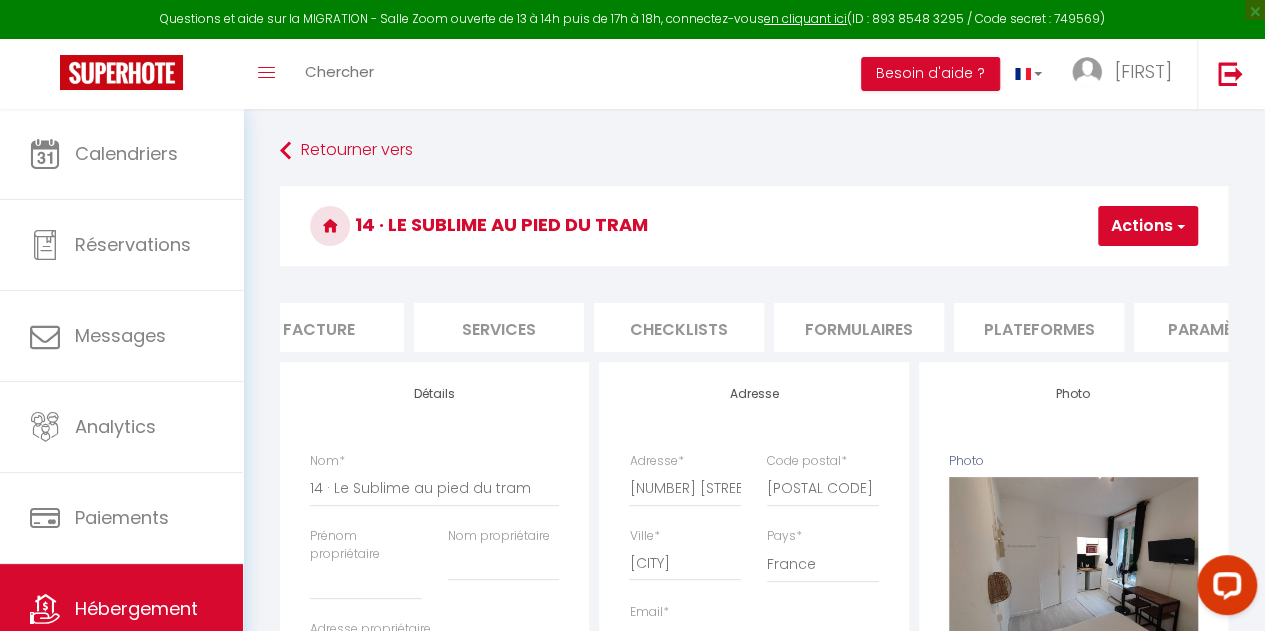 scroll, scrollTop: 0, scrollLeft: 430, axis: horizontal 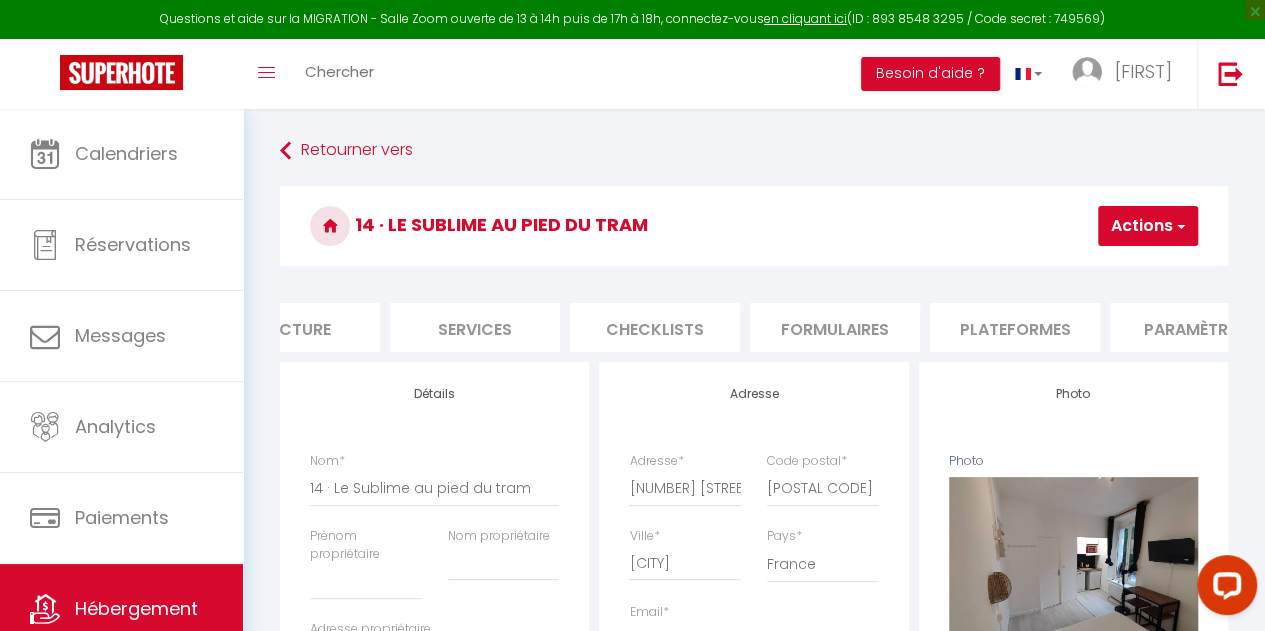 click on "Plateformes" at bounding box center (1015, 327) 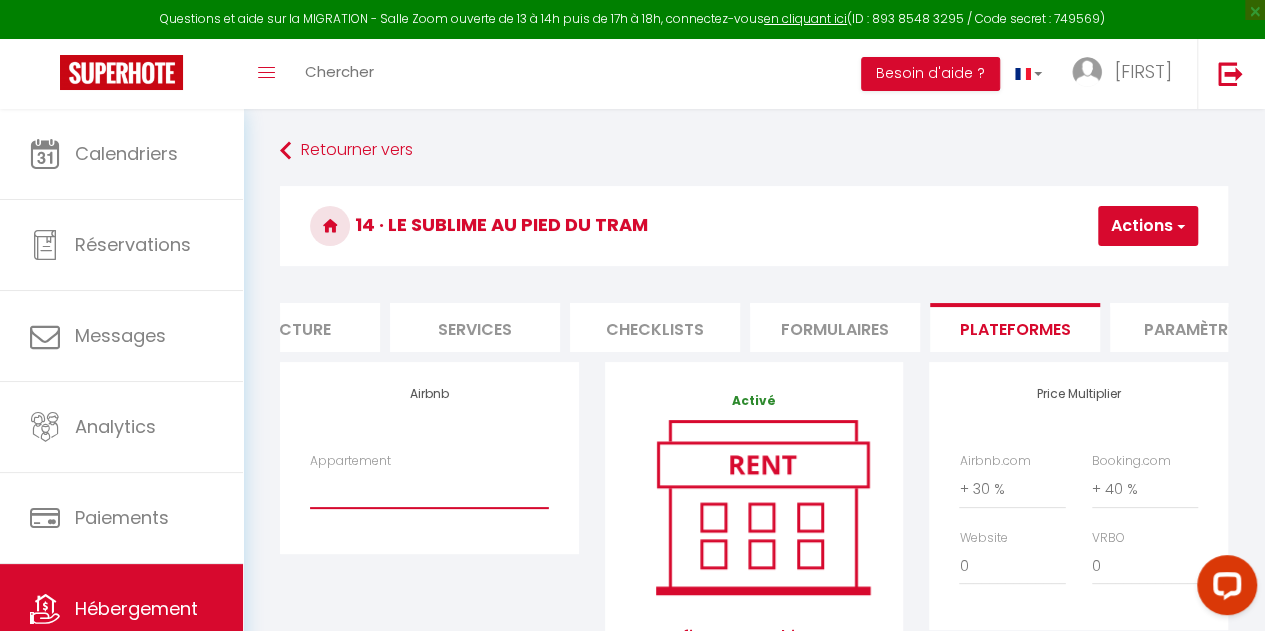 click on "25 · Superbe studio avec parking - [EMAIL]
23 · Le Fantastique au pied du tram - [EMAIL]
17 · Le Merveilleux au pied du tram - [EMAIL]
14 · Le Sublime au pied du tram - [EMAIL]
15 · Le Majestueux au pied du tram - [EMAIL]
13 · L'Éblouissant au pied du tram - [EMAIL]" at bounding box center (429, 489) 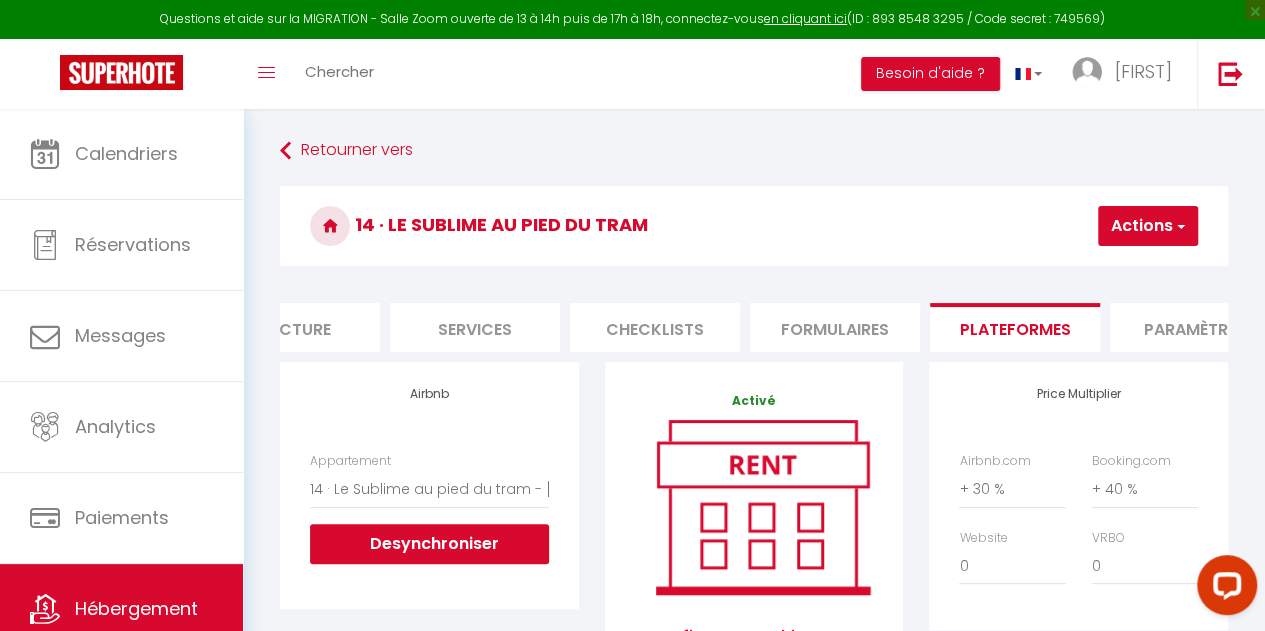 click on "Actions" at bounding box center (1148, 226) 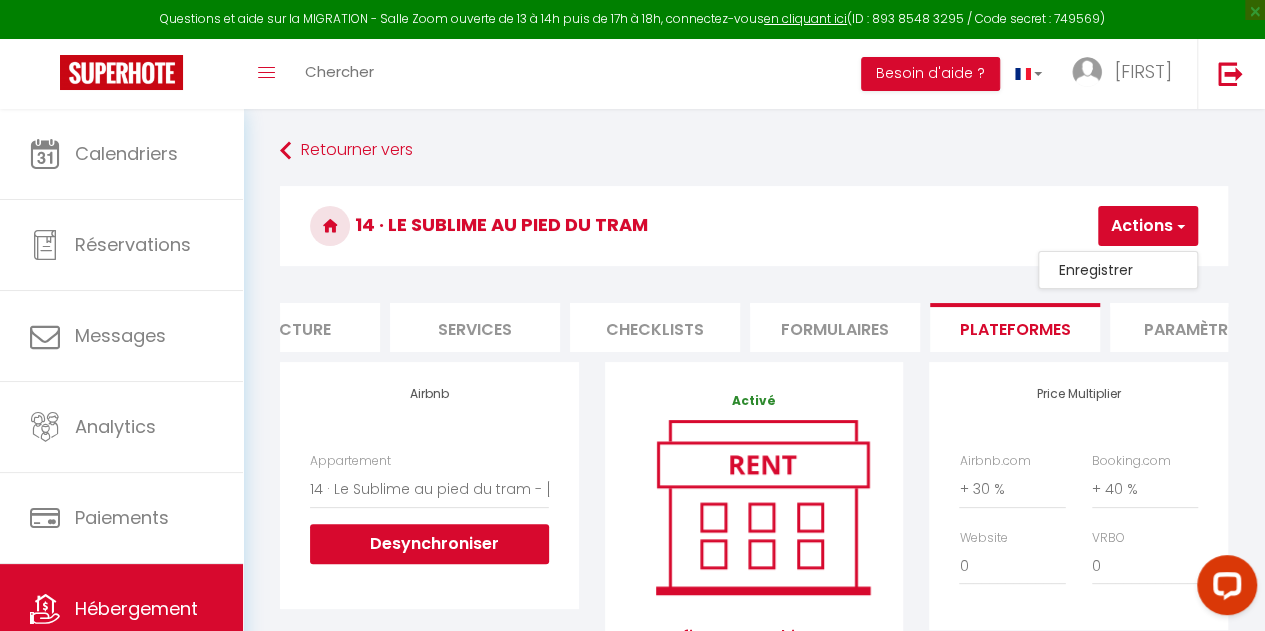 click on "Enregistrer" at bounding box center [1118, 270] 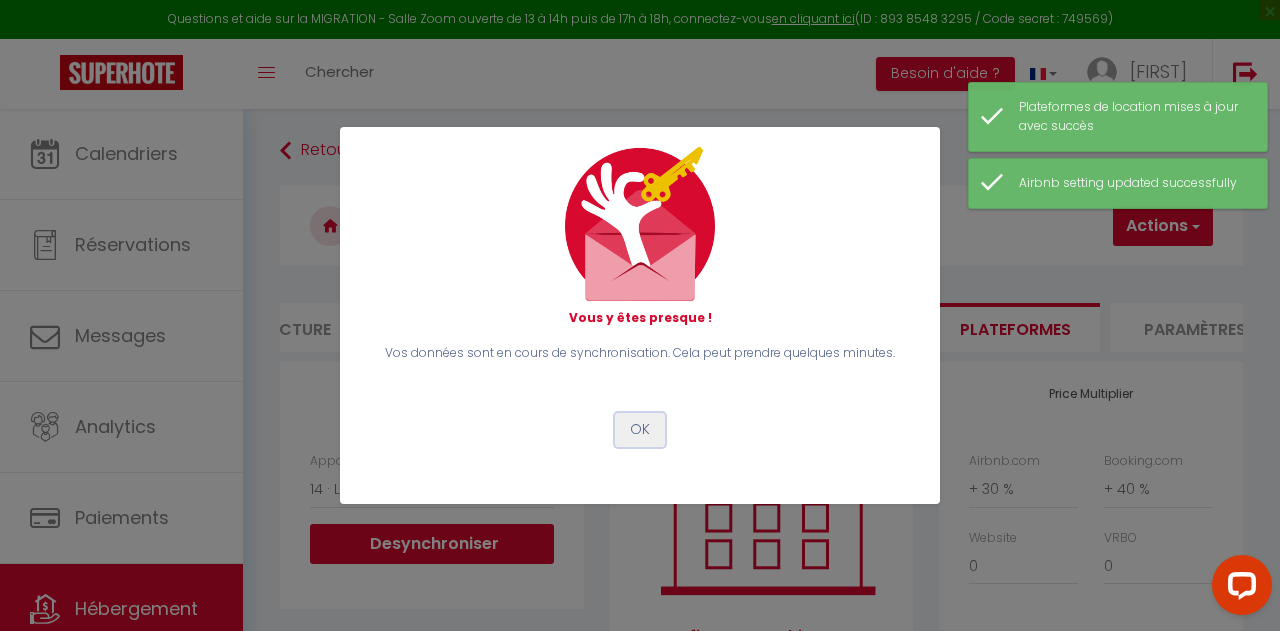 click on "OK" at bounding box center (640, 430) 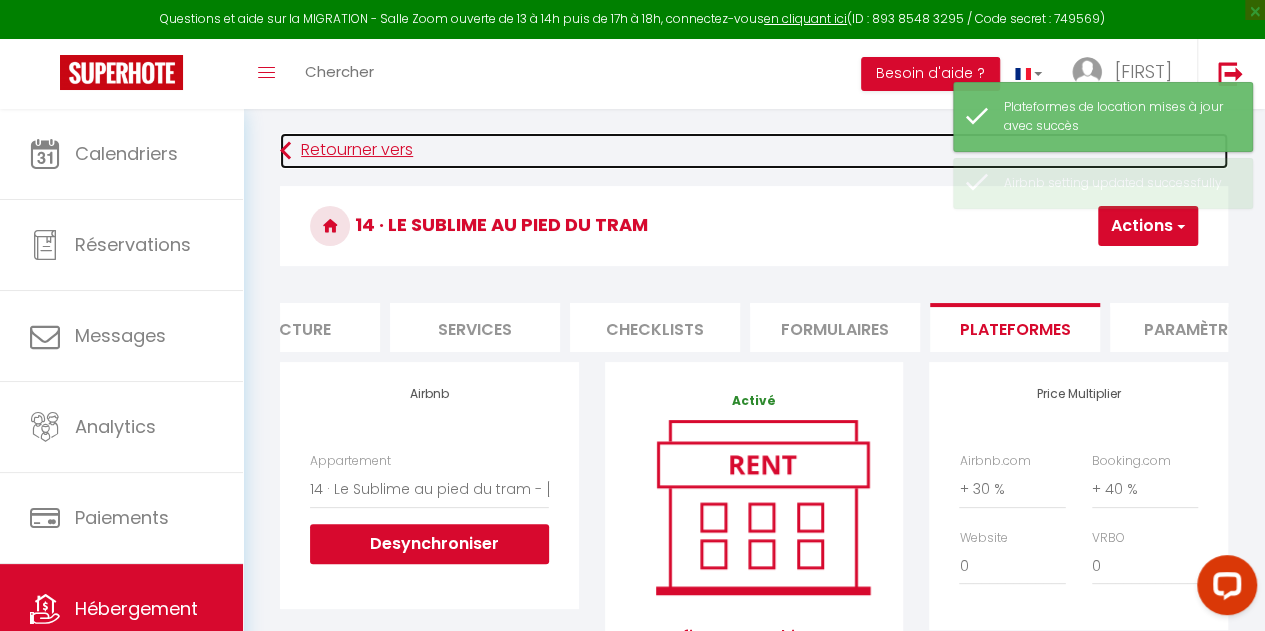 click on "Retourner vers" at bounding box center [754, 151] 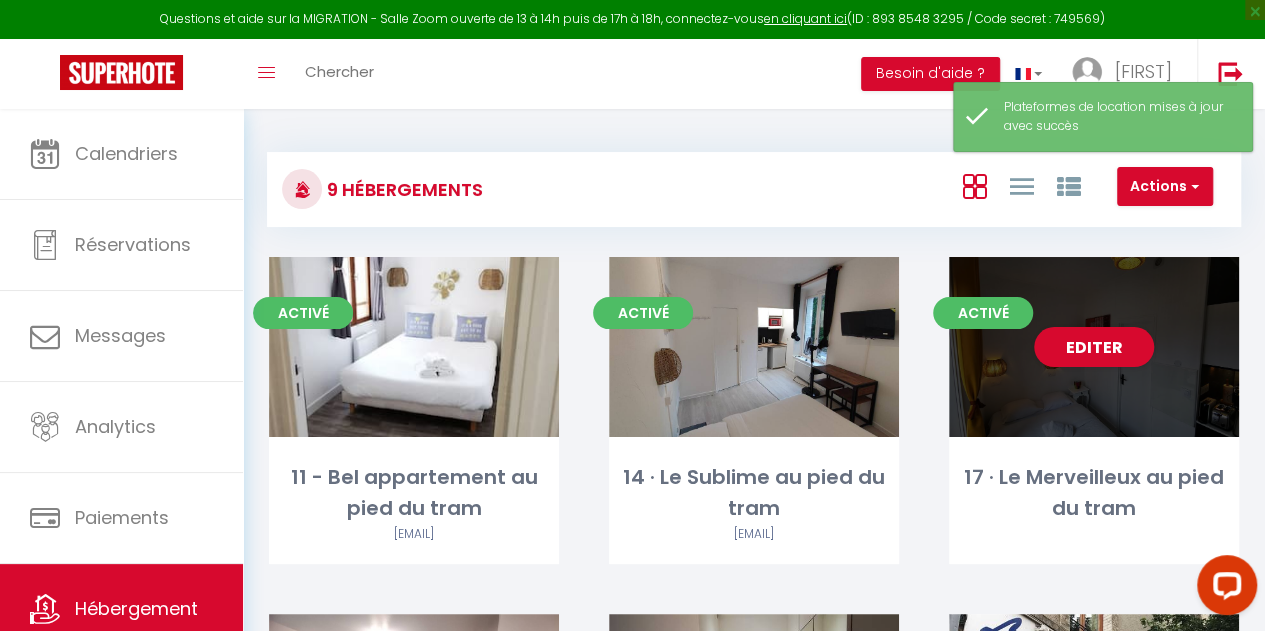 click on "Editer" at bounding box center [1094, 347] 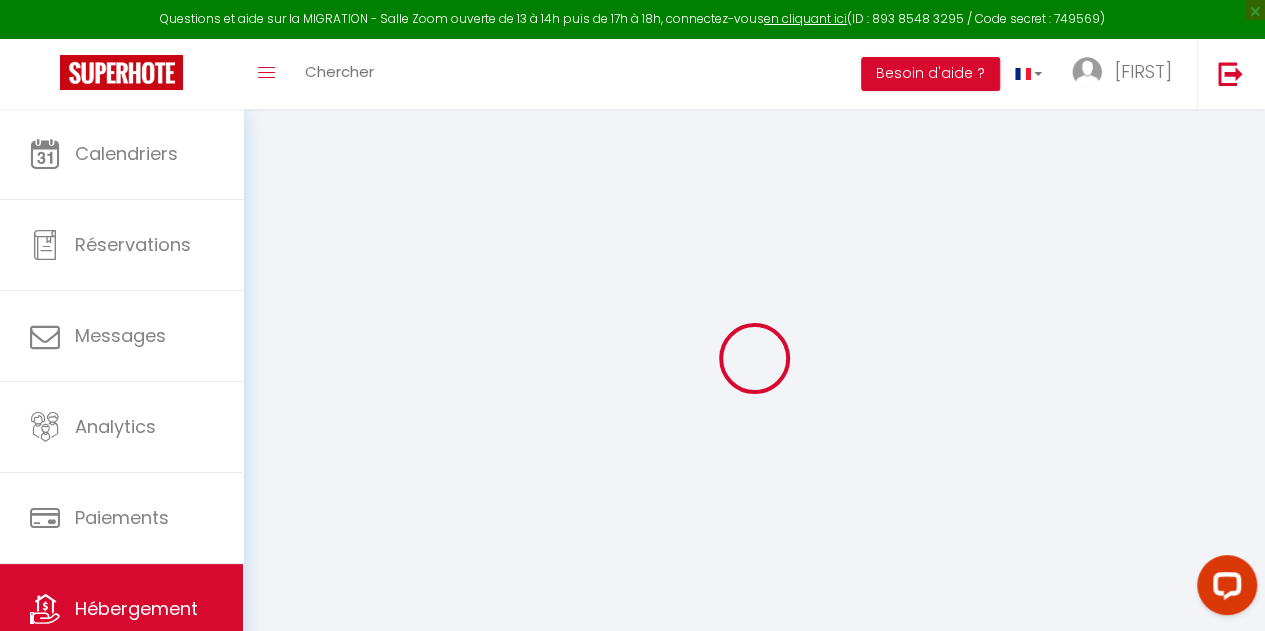 type on "17 · Le Merveilleux au pied du tram" 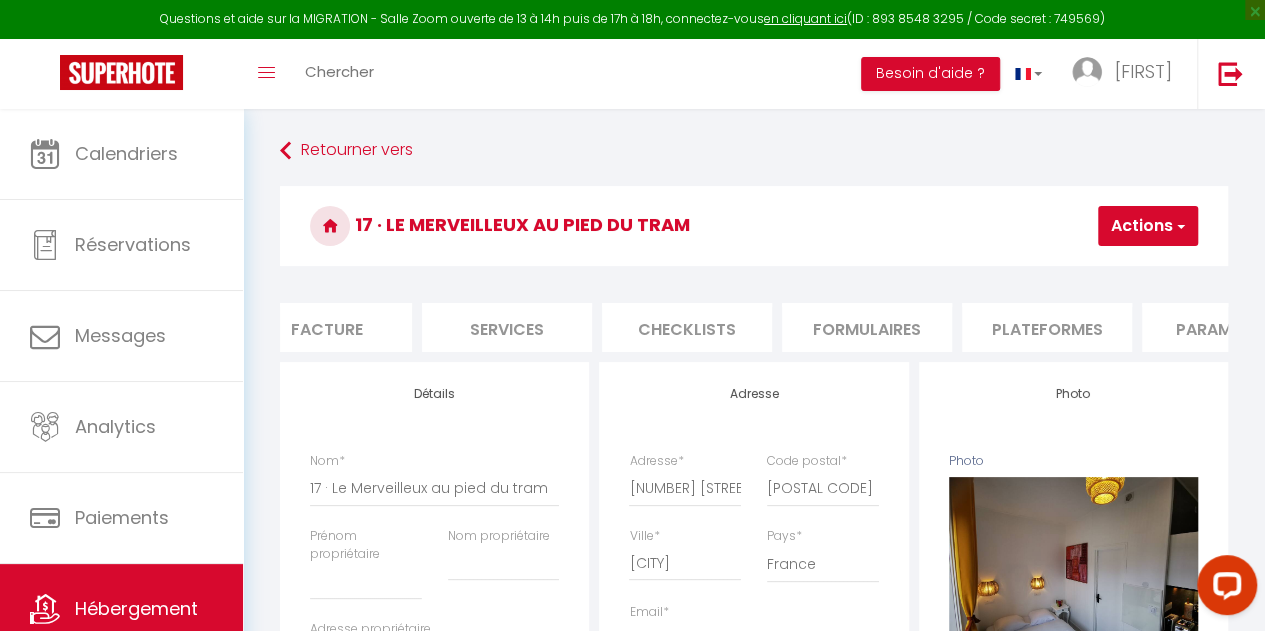 scroll, scrollTop: 0, scrollLeft: 400, axis: horizontal 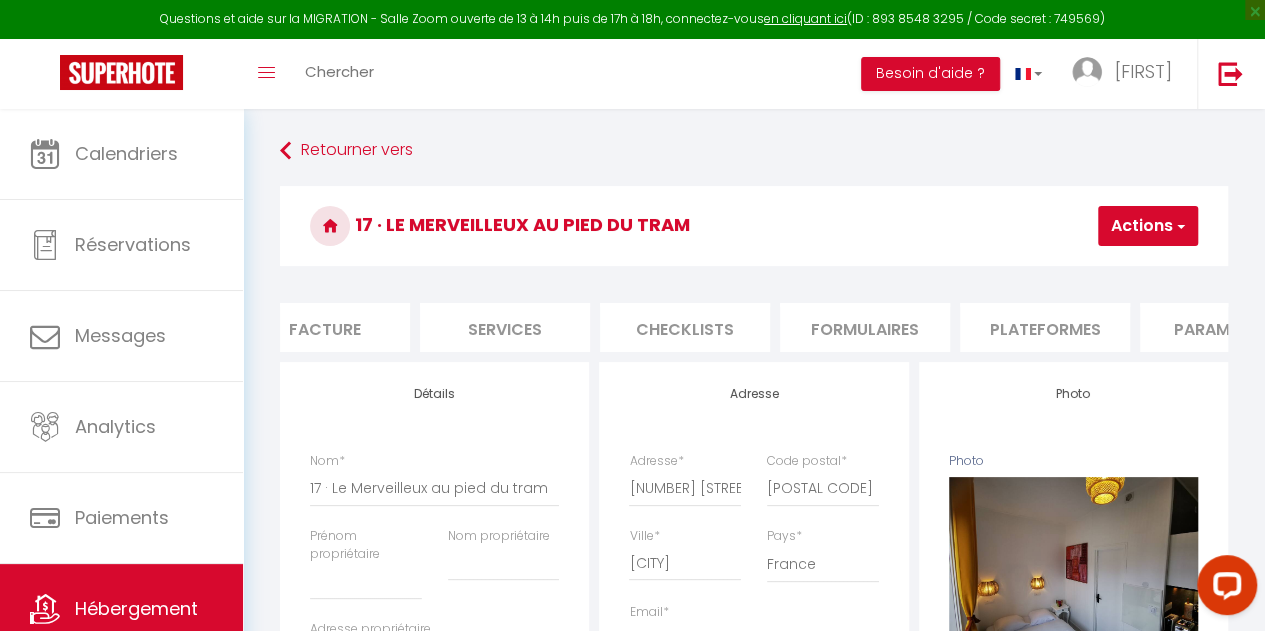 click on "Plateformes" at bounding box center [1045, 327] 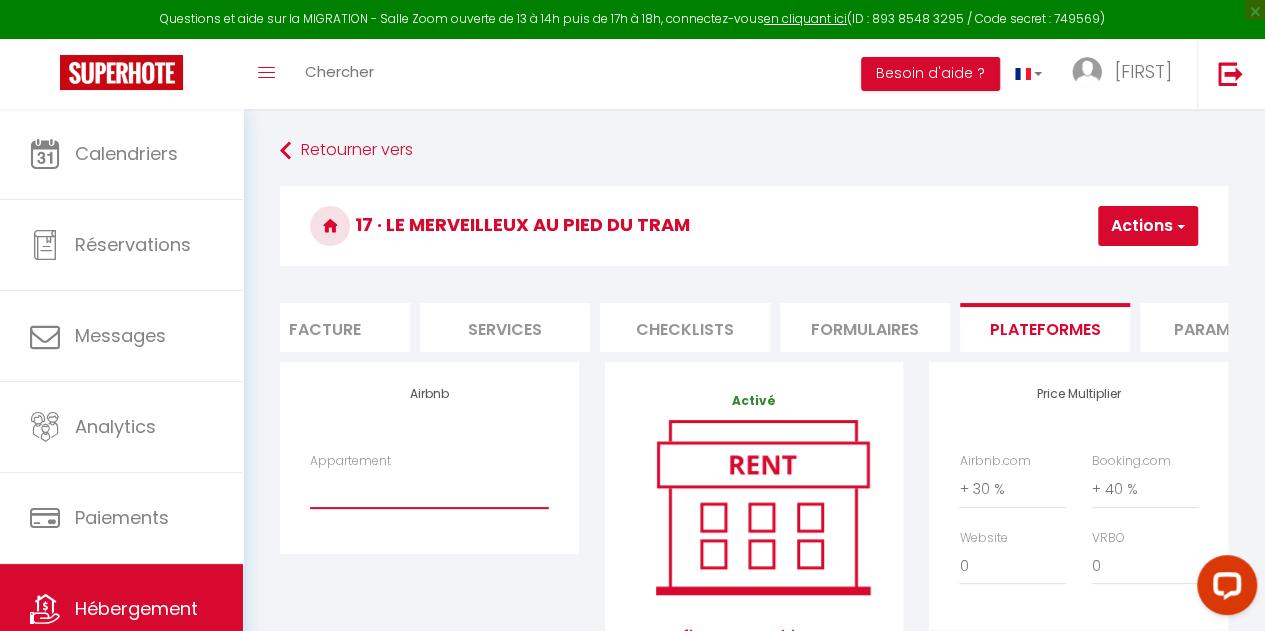 click on "25 · Superbe studio avec parking - [EMAIL]
23 · Le Fantastique au pied du tram - [EMAIL]
17 · Le Merveilleux au pied du tram - [EMAIL]
15 · Le Majestueux au pied du tram - [EMAIL]
13 · L'Éblouissant au pied du tram - [EMAIL]
16 · Le Grandiose au pied du tram - [EMAIL]" at bounding box center [429, 489] 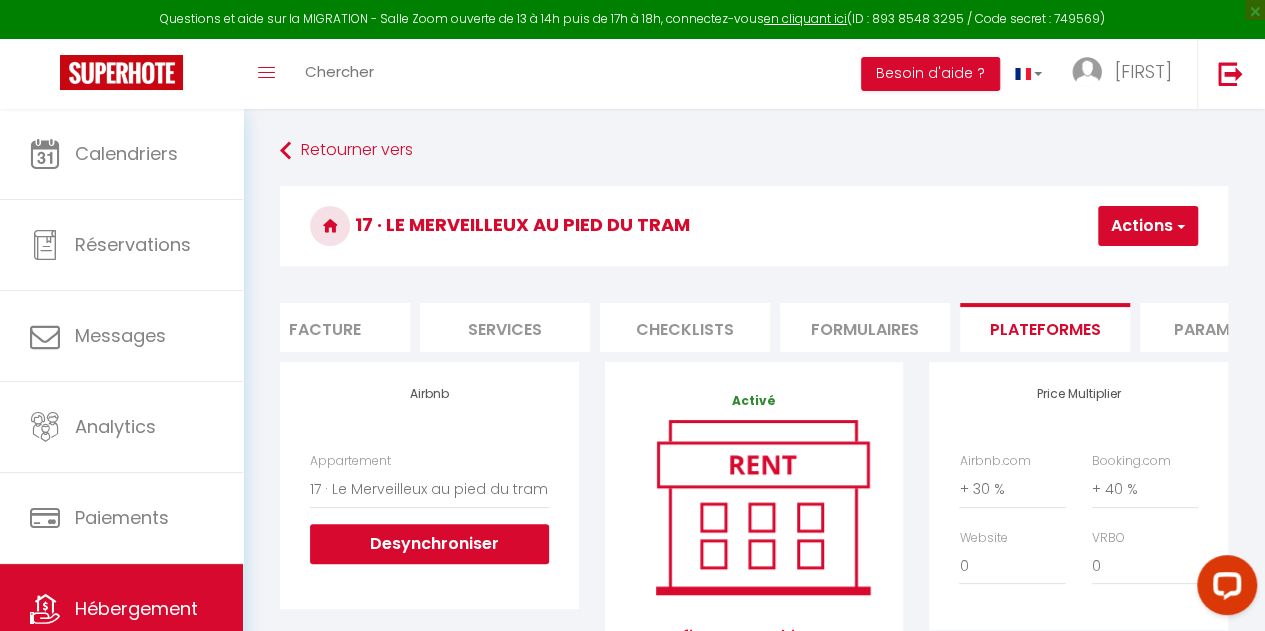 click on "Actions" at bounding box center (1148, 226) 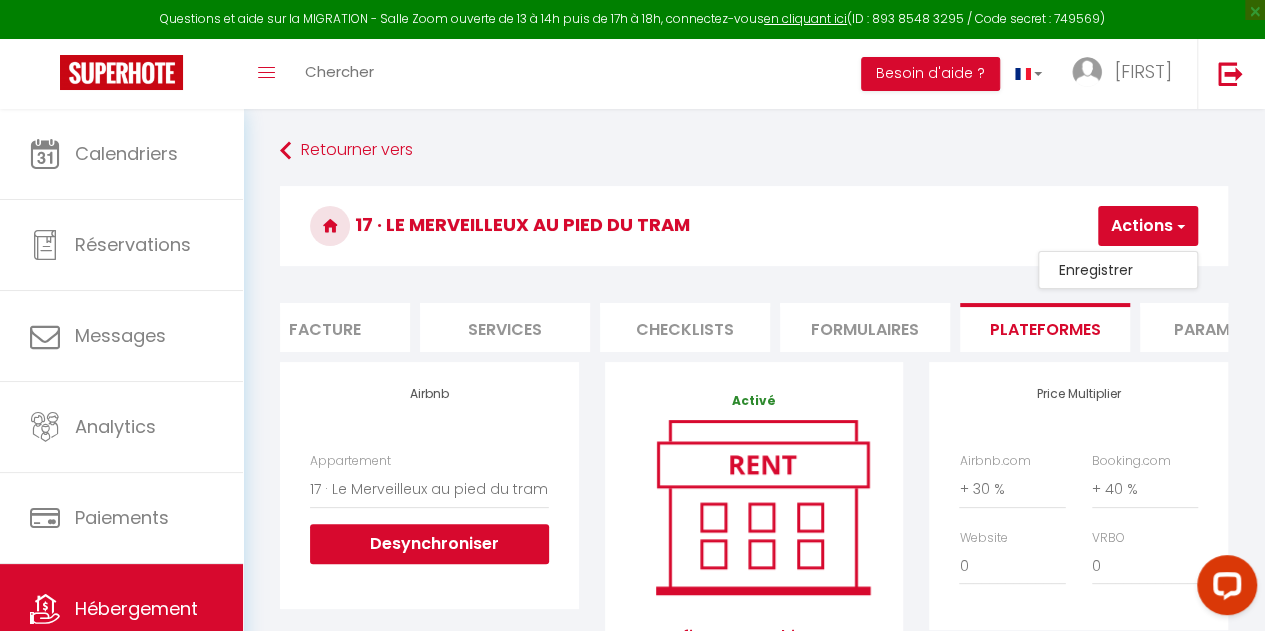 click on "Enregistrer" at bounding box center (1118, 270) 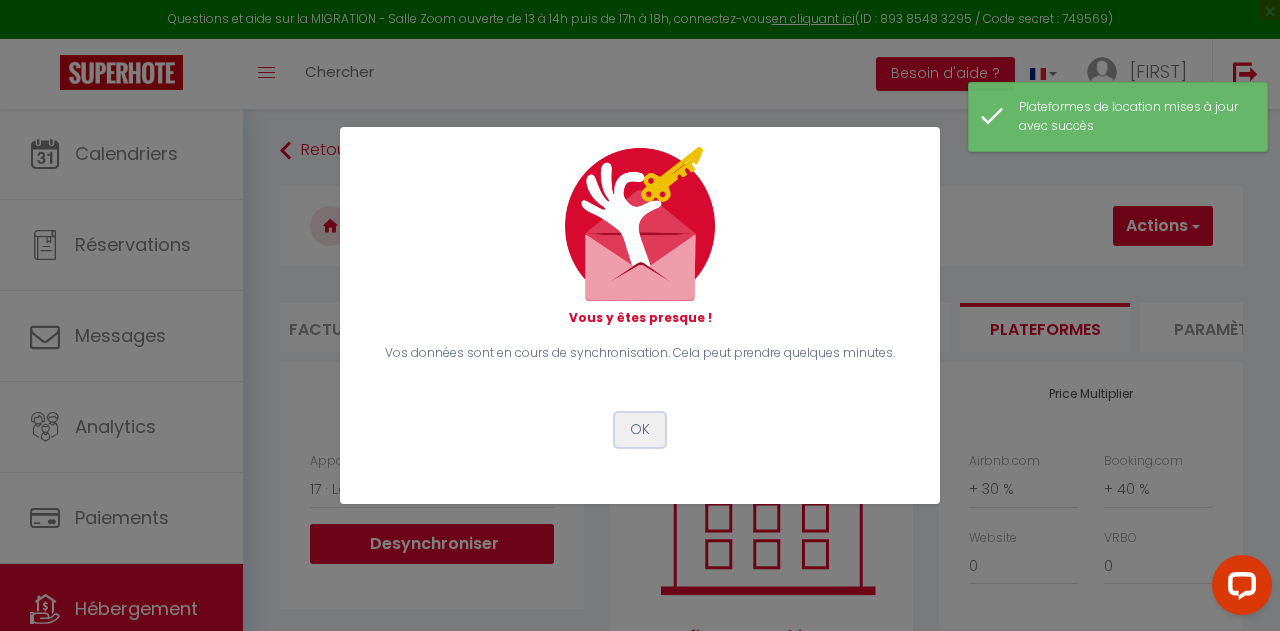 click on "OK" at bounding box center (640, 430) 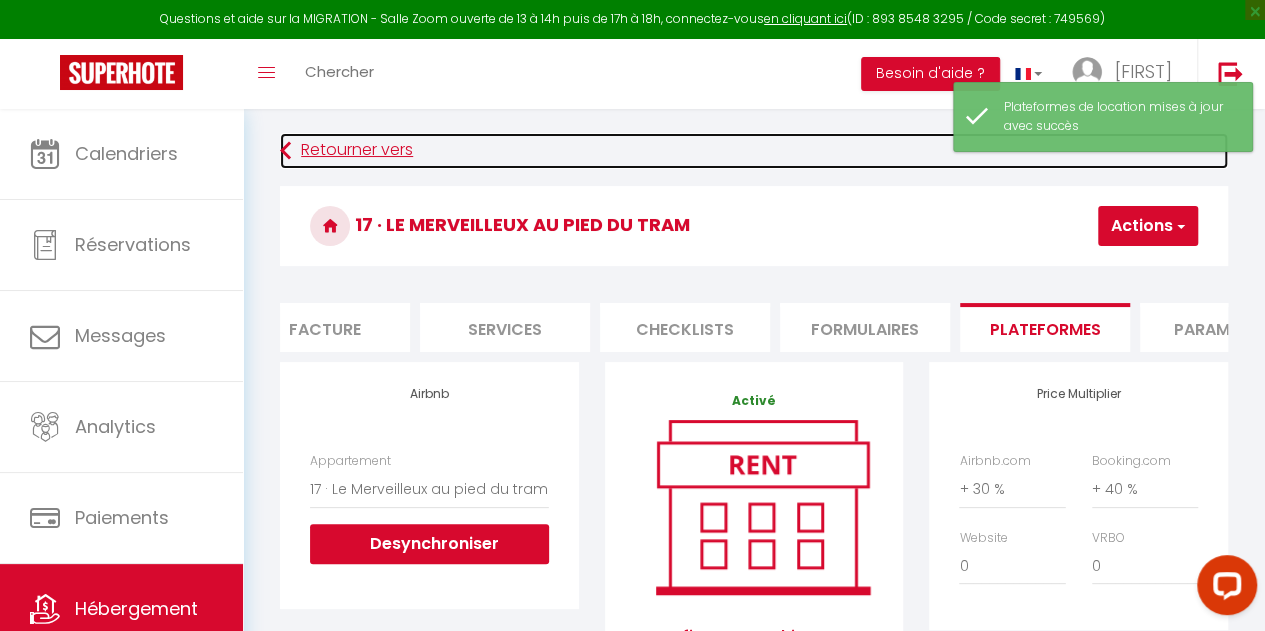 click on "Retourner vers" at bounding box center [754, 151] 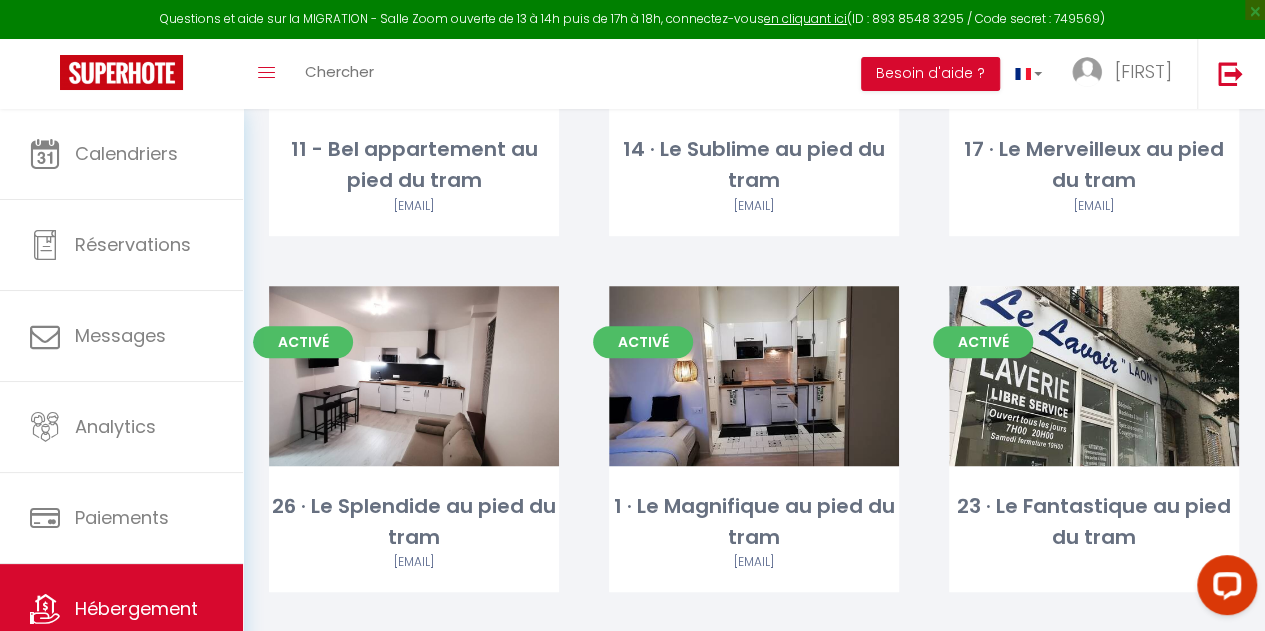 scroll, scrollTop: 330, scrollLeft: 0, axis: vertical 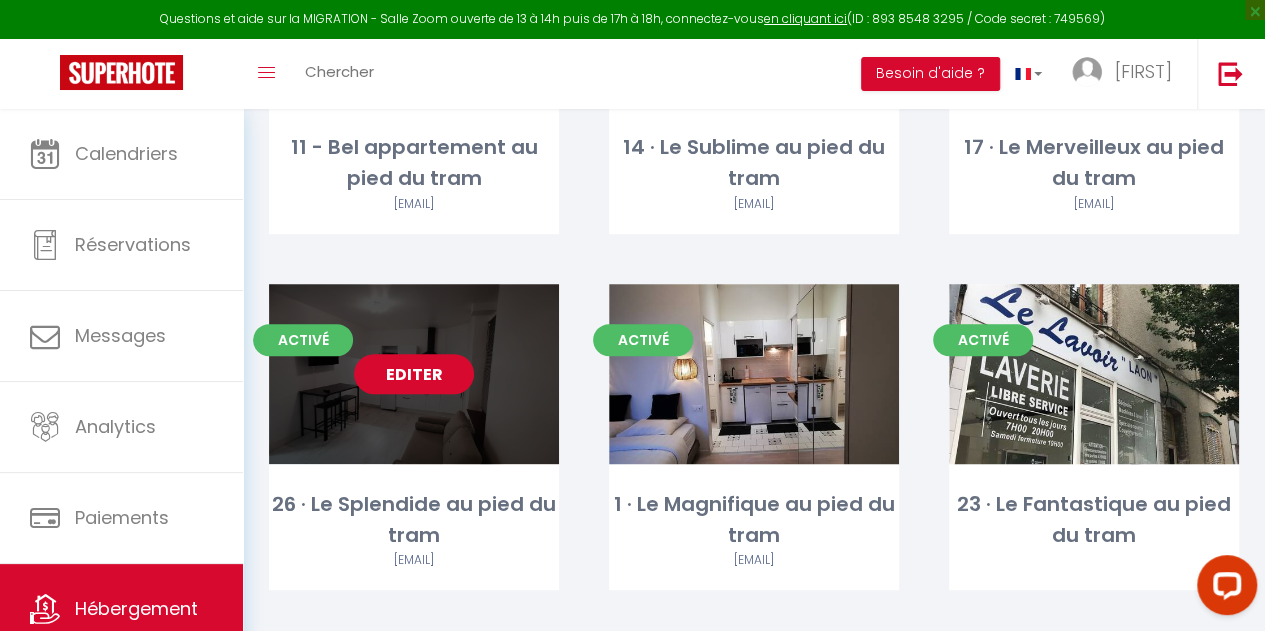 click on "Editer" at bounding box center (414, 374) 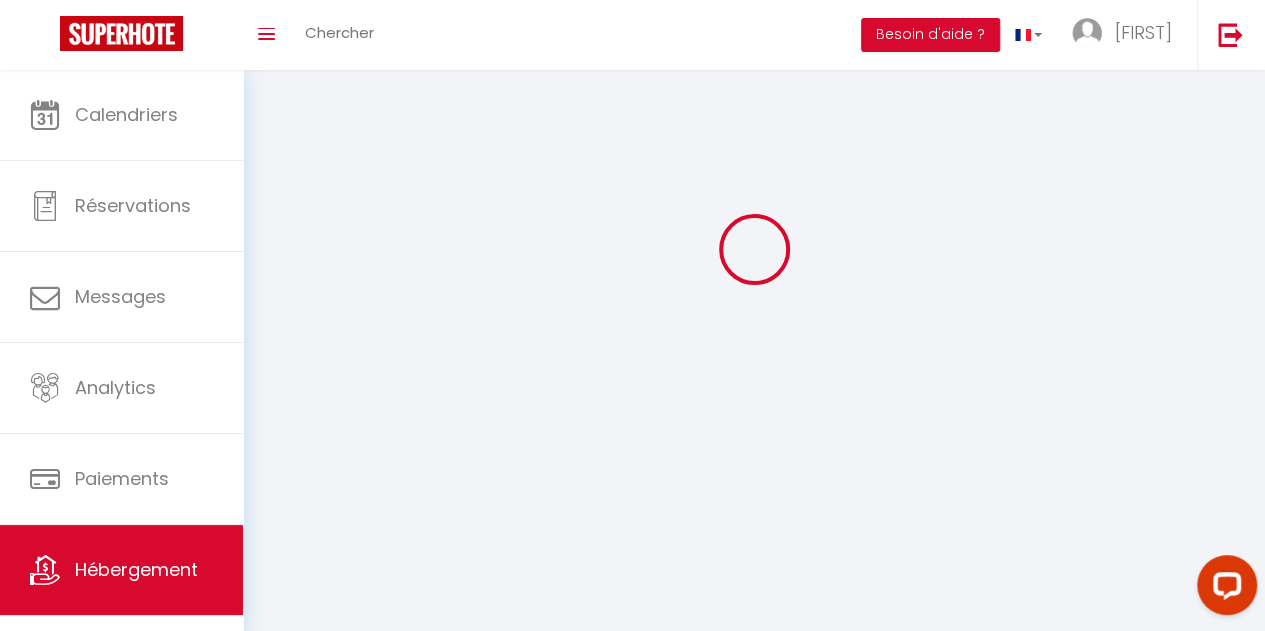 scroll, scrollTop: 0, scrollLeft: 0, axis: both 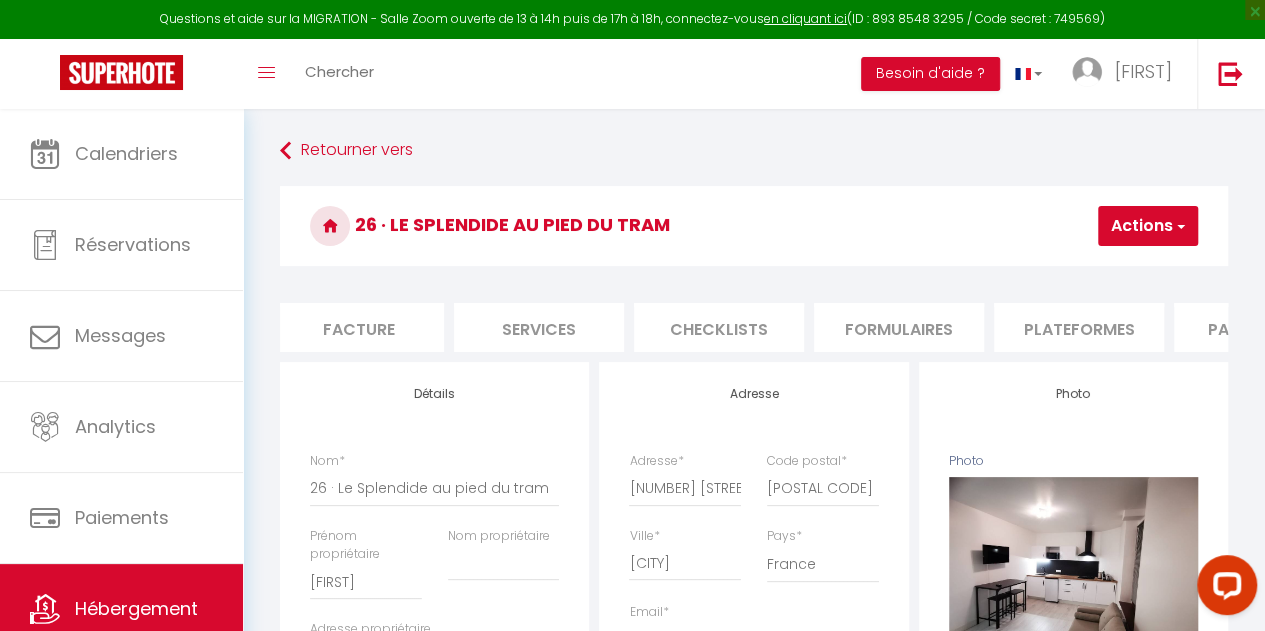 click on "Plateformes" at bounding box center (1079, 327) 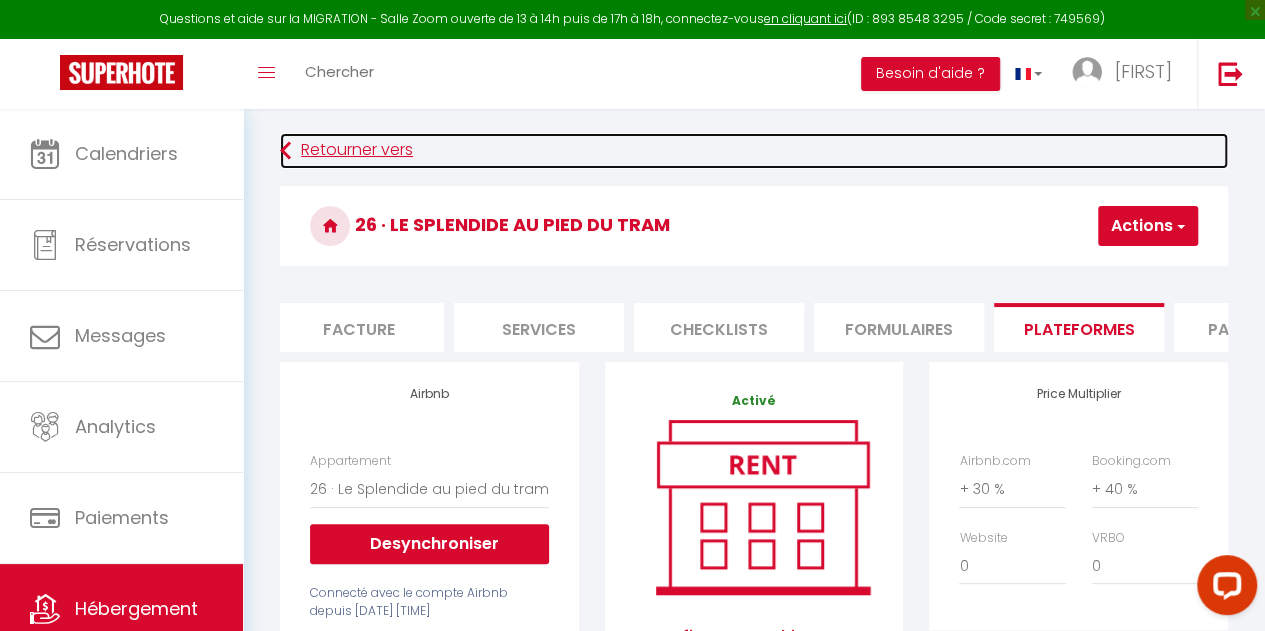 click on "Retourner vers" at bounding box center [754, 151] 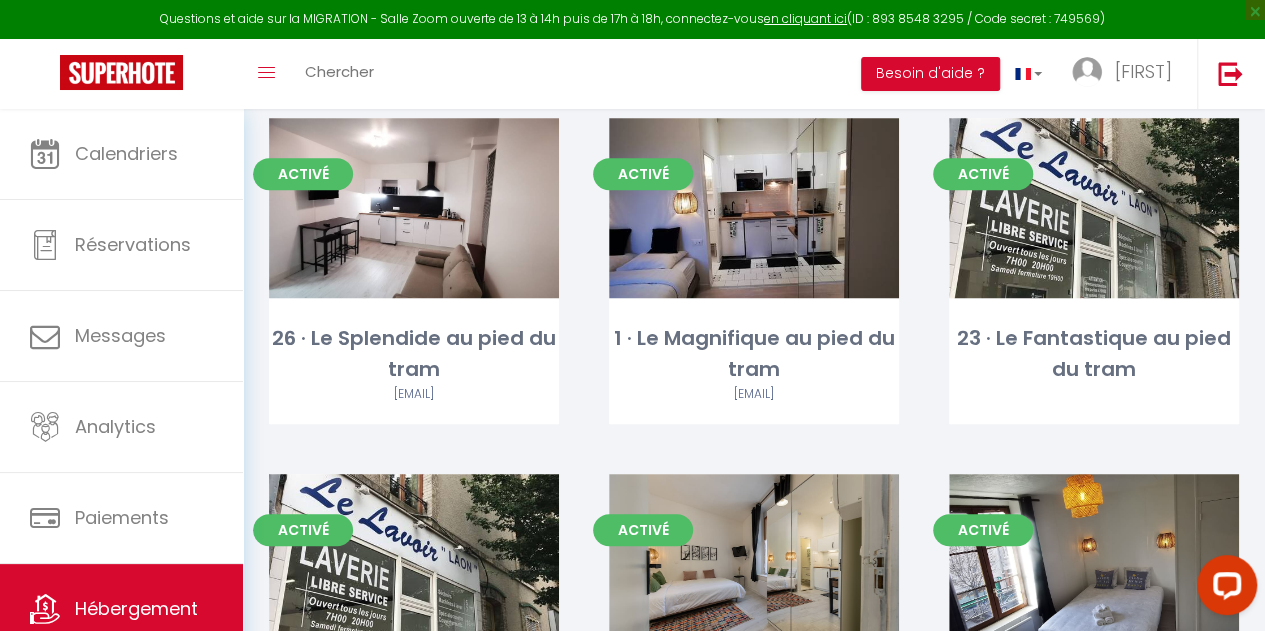 scroll, scrollTop: 499, scrollLeft: 0, axis: vertical 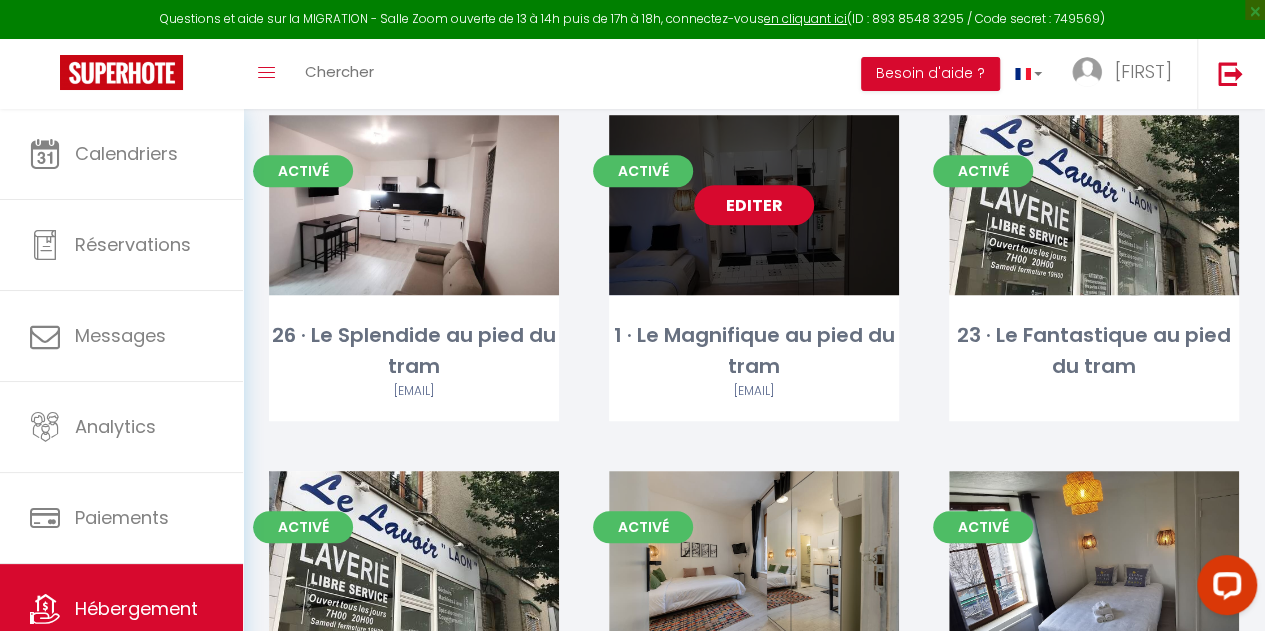 click on "Editer" at bounding box center [754, 205] 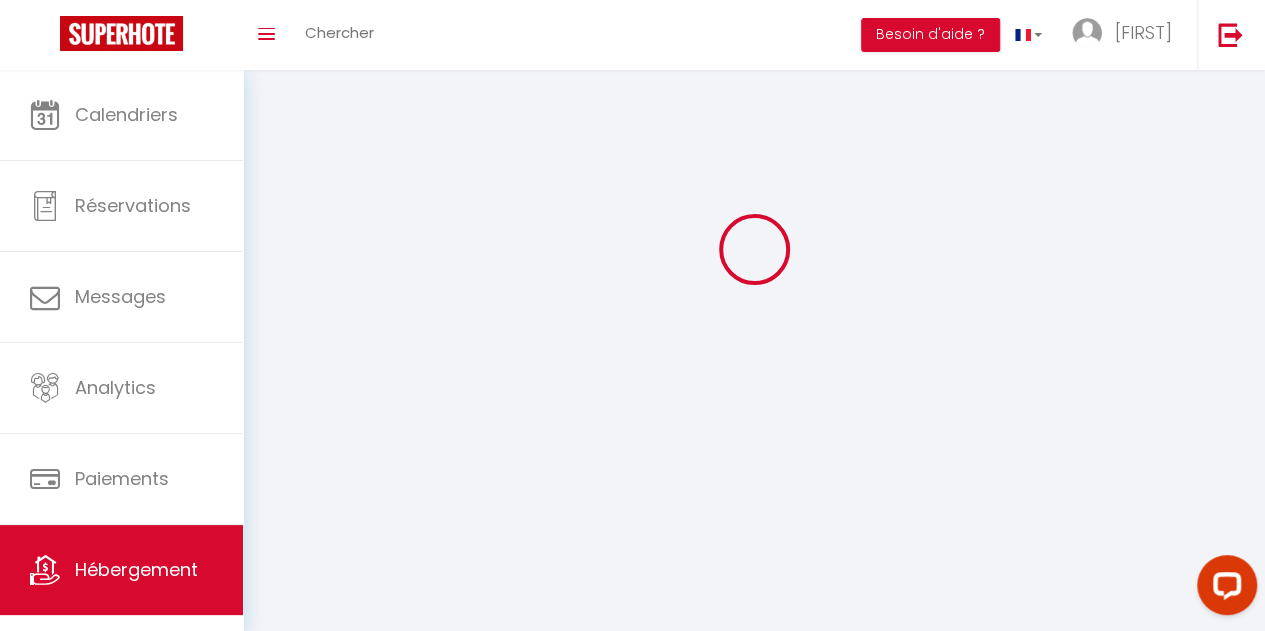 scroll, scrollTop: 0, scrollLeft: 0, axis: both 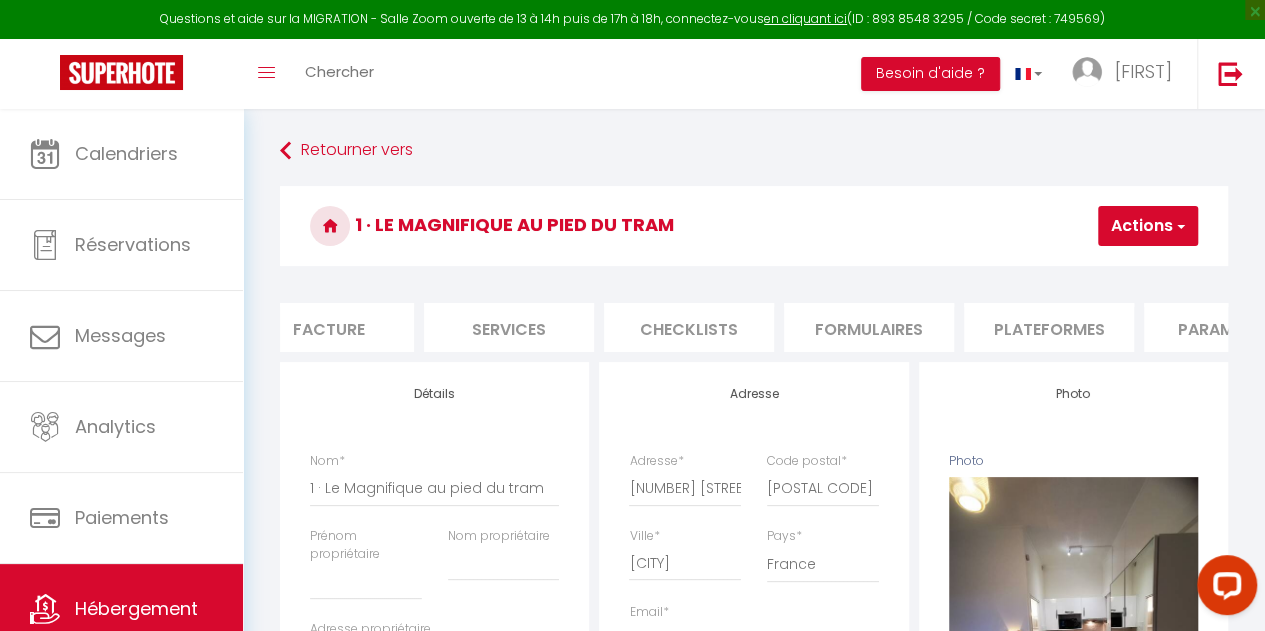 click on "Plateformes" at bounding box center [1049, 327] 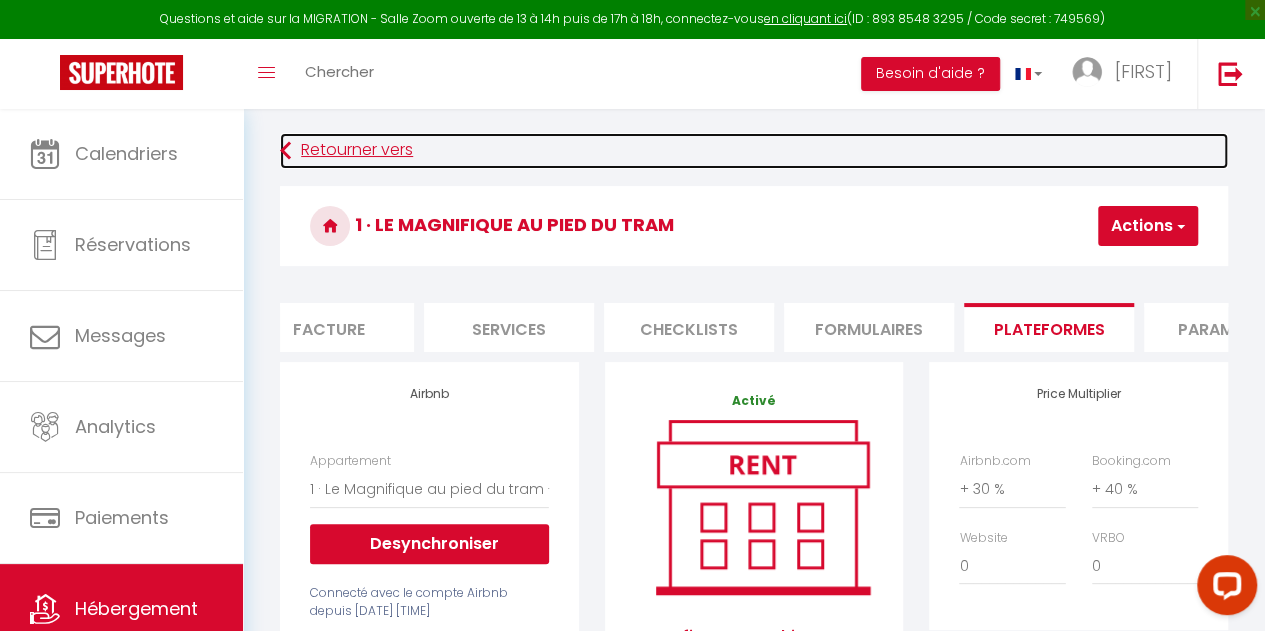 click on "Retourner vers" at bounding box center (754, 151) 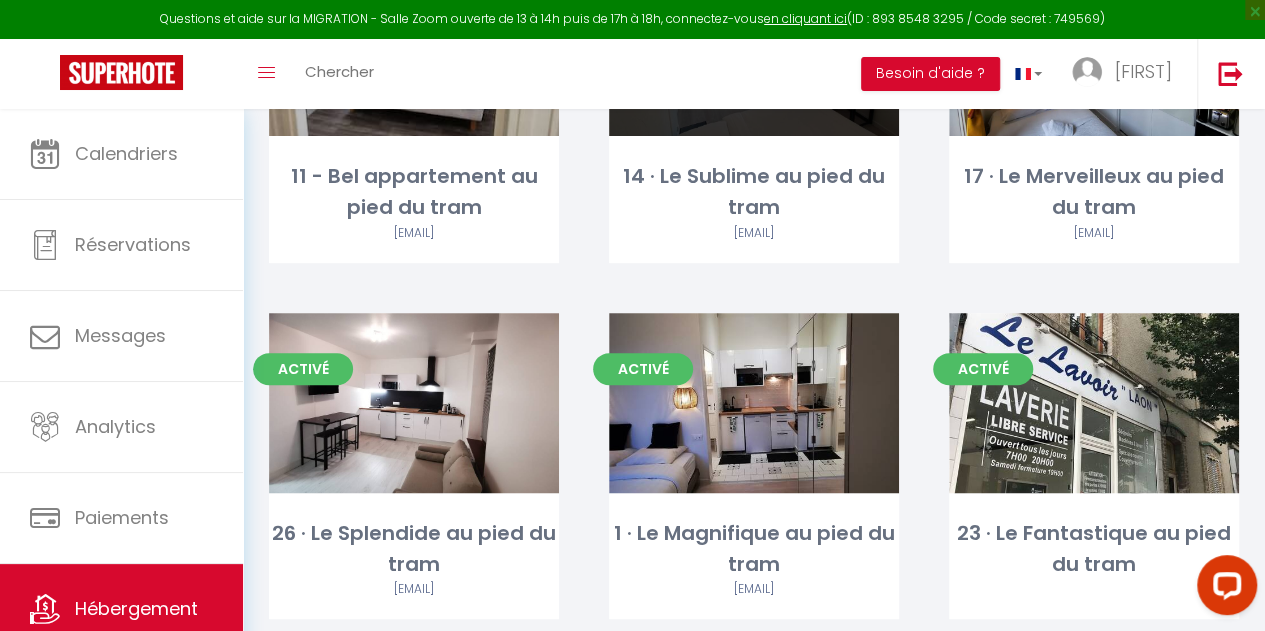scroll, scrollTop: 302, scrollLeft: 0, axis: vertical 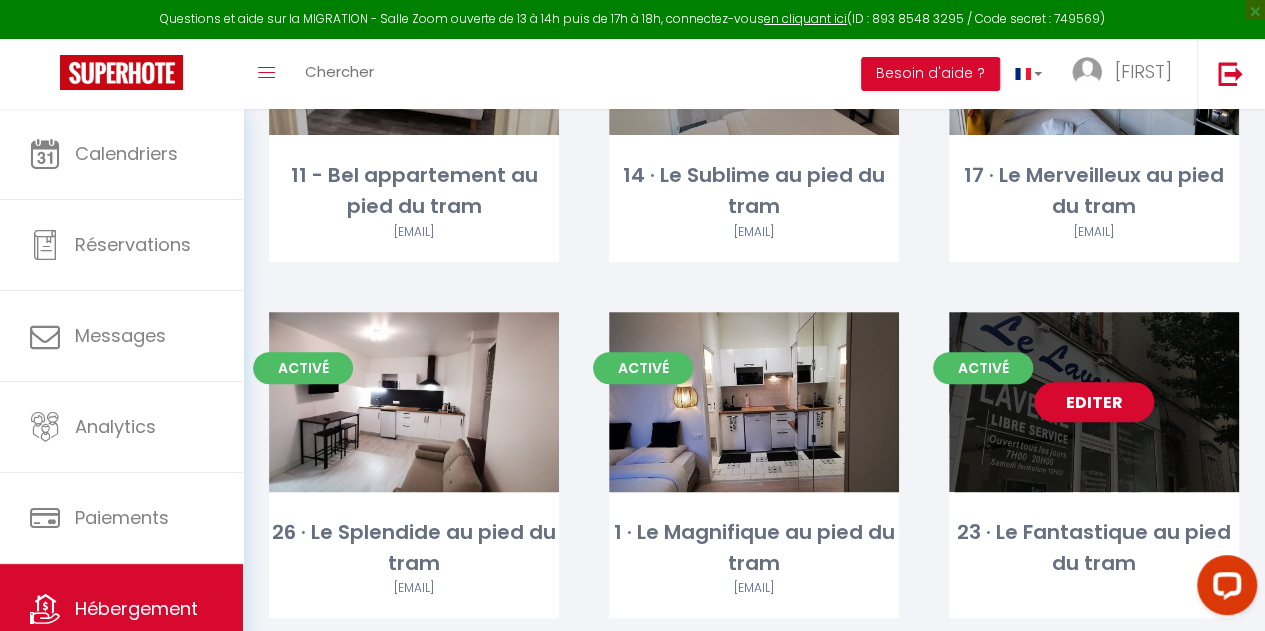 click on "Editer" at bounding box center [1094, 402] 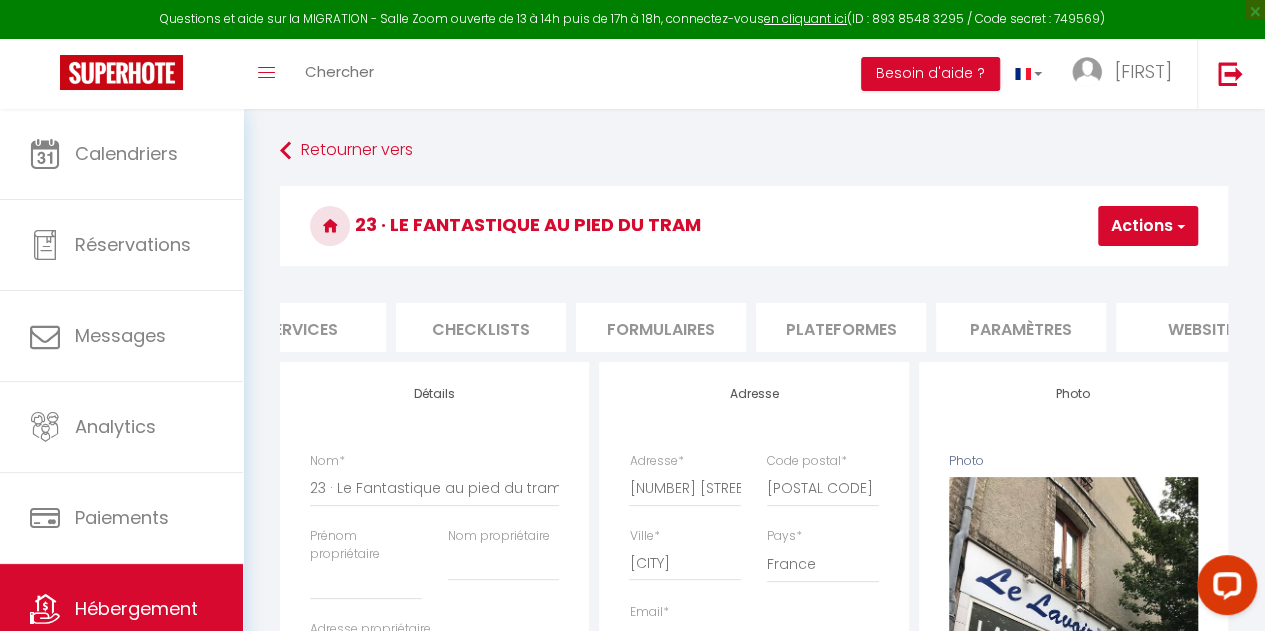 scroll, scrollTop: 0, scrollLeft: 607, axis: horizontal 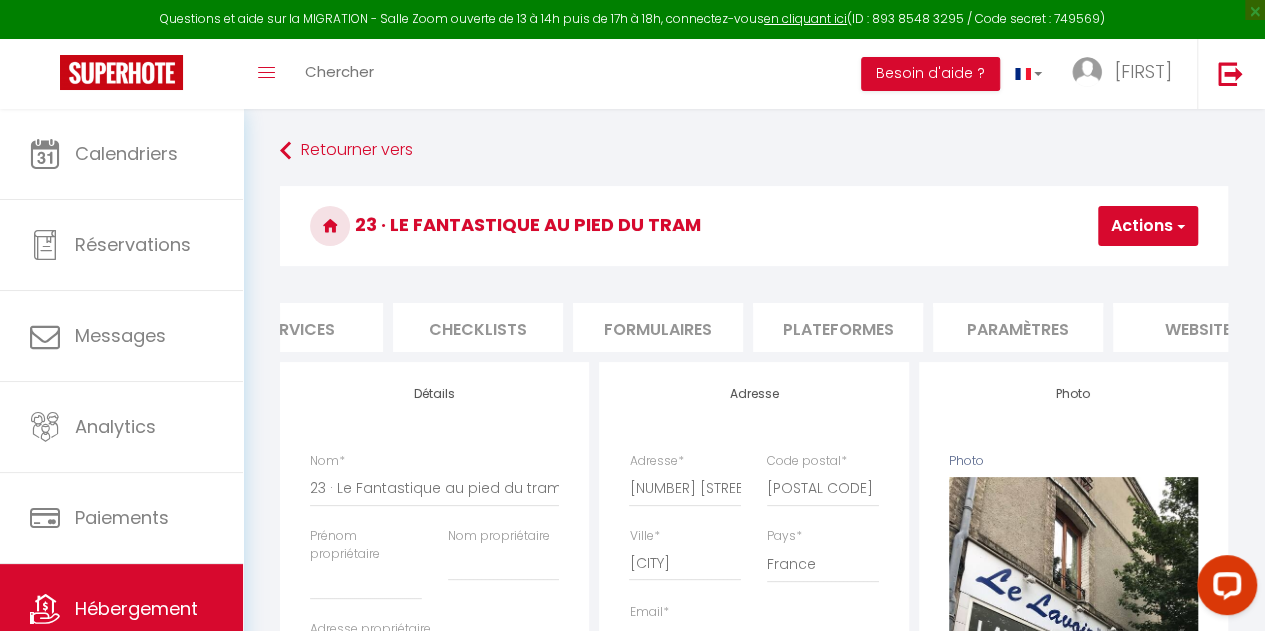 click on "Plateformes" at bounding box center (838, 327) 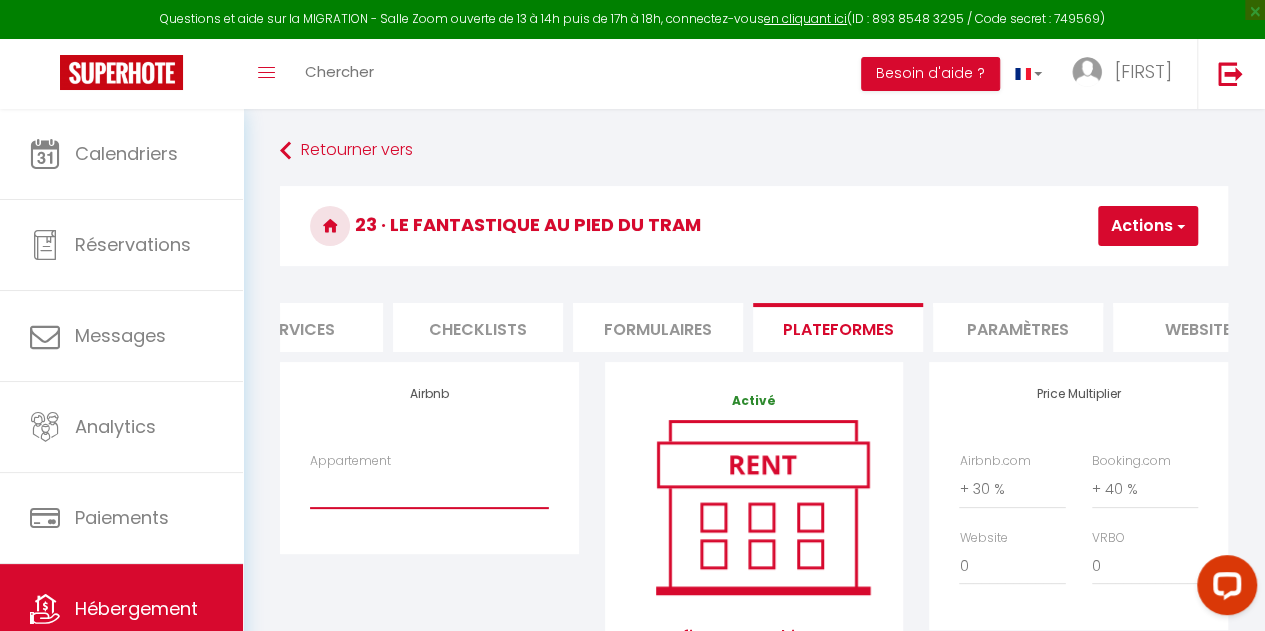click on "25 · Superbe studio avec parking - [EMAIL]
23 · Le Fantastique au pied du tram - [EMAIL]
15 · Le Majestueux au pied du tram - [EMAIL]
13 · L'Éblouissant au pied du tram - [EMAIL]
16 · Le Grandiose au pied du tram - [EMAIL]
31 · Le Formidable au pied du tram - [EMAIL]" at bounding box center (429, 489) 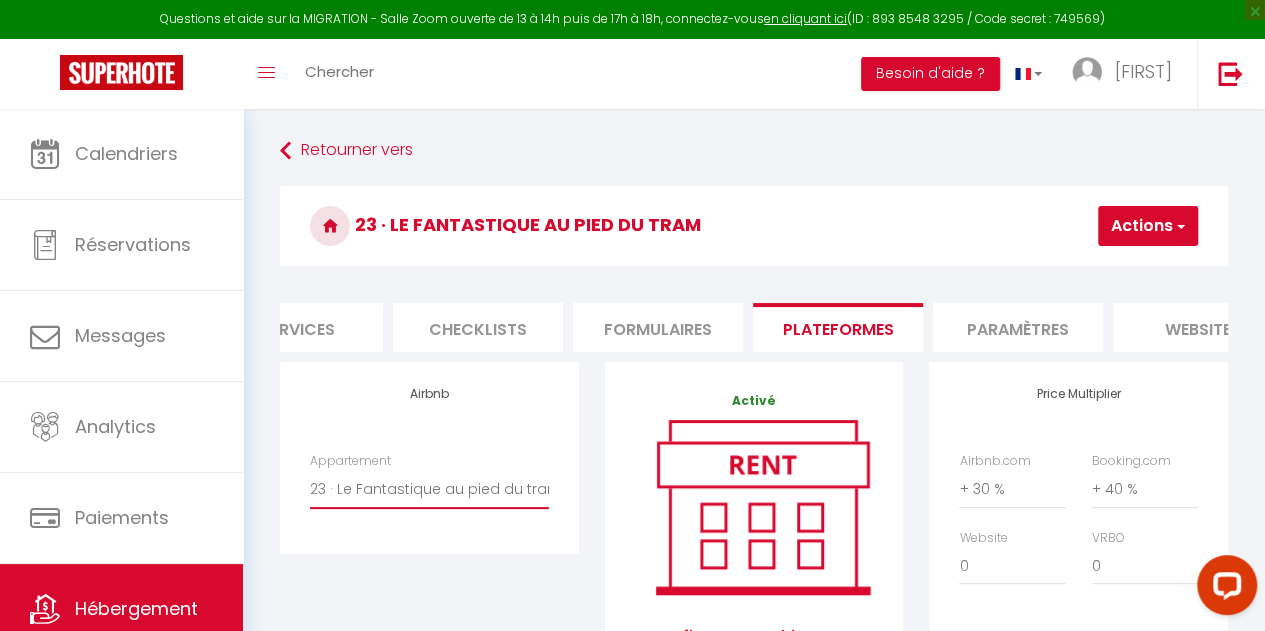 click on "25 · Superbe studio avec parking - [EMAIL]
23 · Le Fantastique au pied du tram - [EMAIL]
15 · Le Majestueux au pied du tram - [EMAIL]
13 · L'Éblouissant au pied du tram - [EMAIL]
16 · Le Grandiose au pied du tram - [EMAIL]
31 · Le Formidable au pied du tram - [EMAIL]" at bounding box center [429, 489] 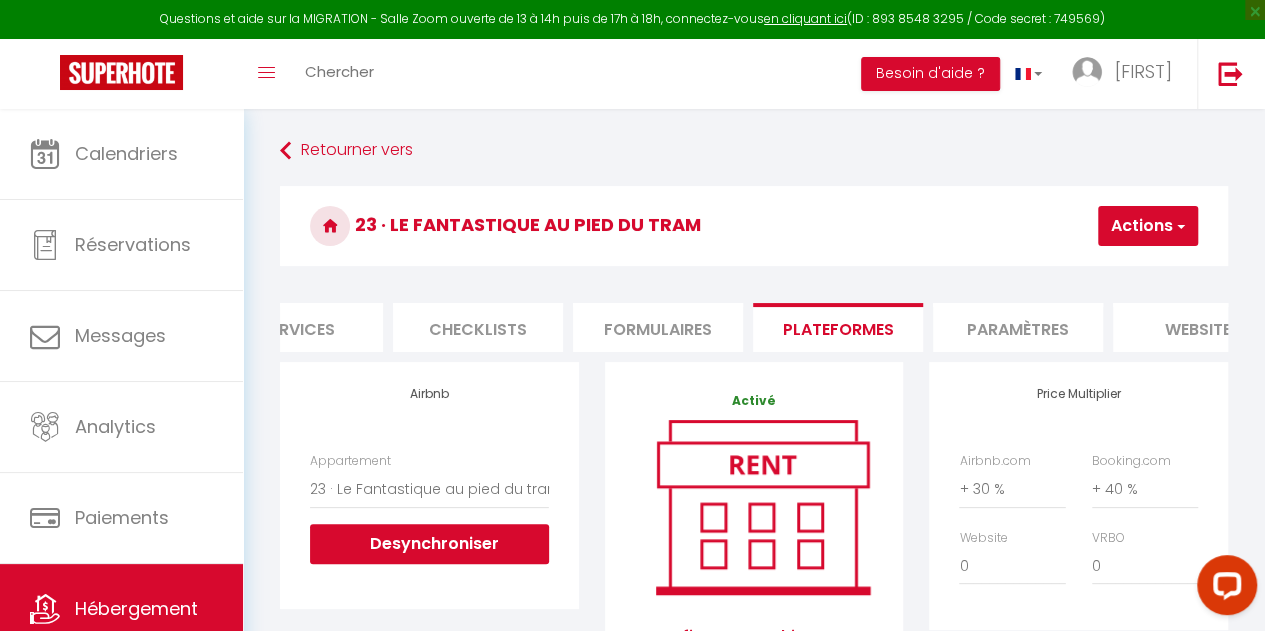 click on "Actions" at bounding box center (1148, 226) 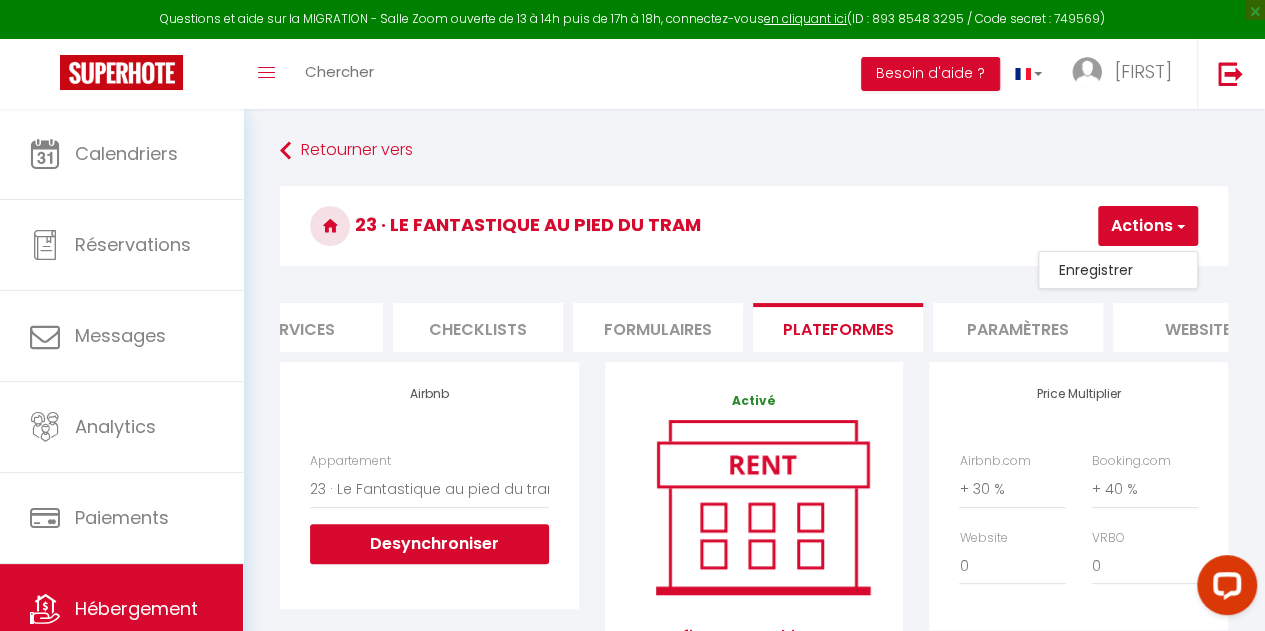 click on "Enregistrer" at bounding box center (1118, 270) 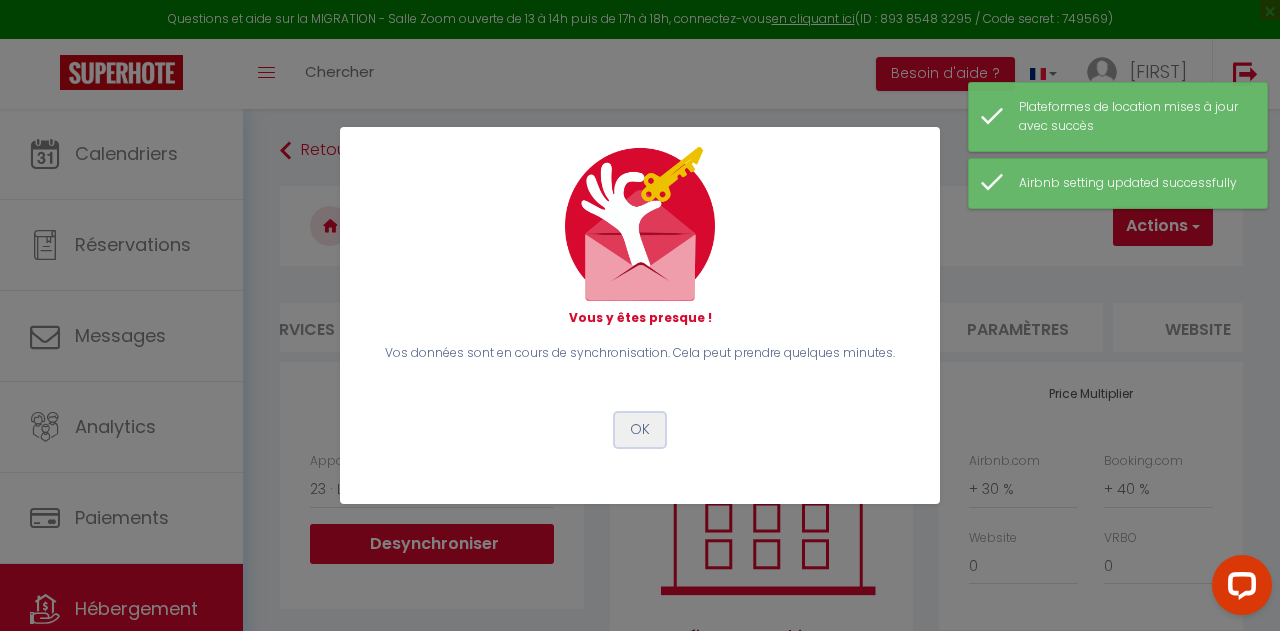 click on "OK" at bounding box center [640, 430] 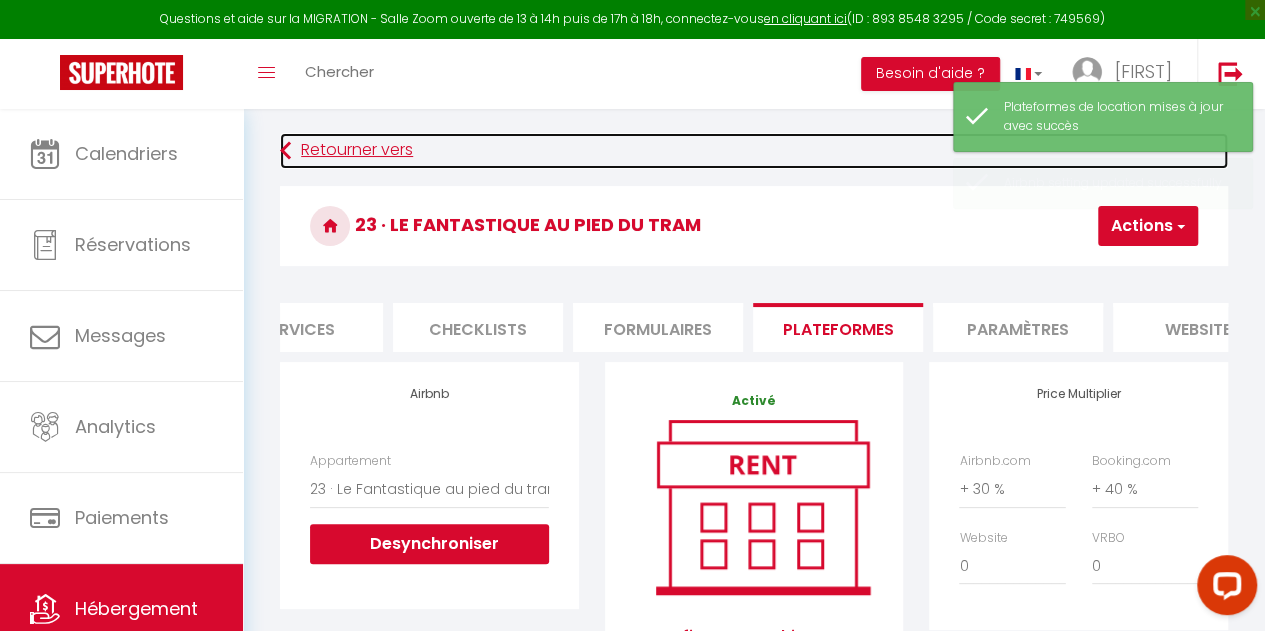 click on "Retourner vers" at bounding box center [754, 151] 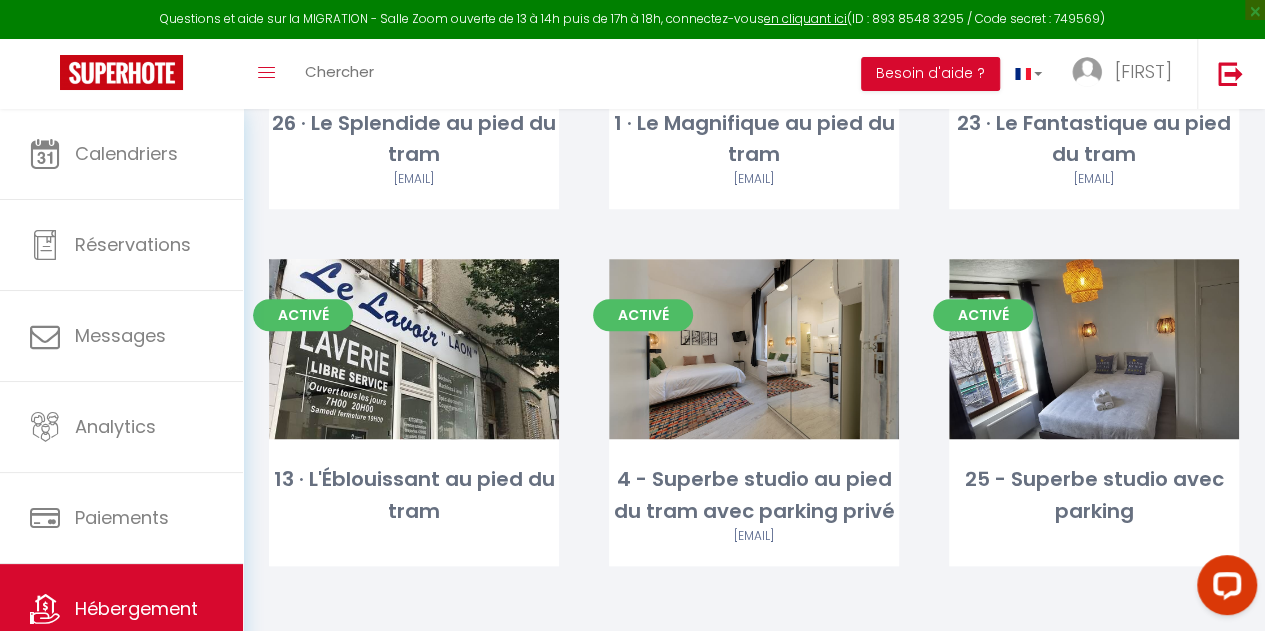 scroll, scrollTop: 719, scrollLeft: 0, axis: vertical 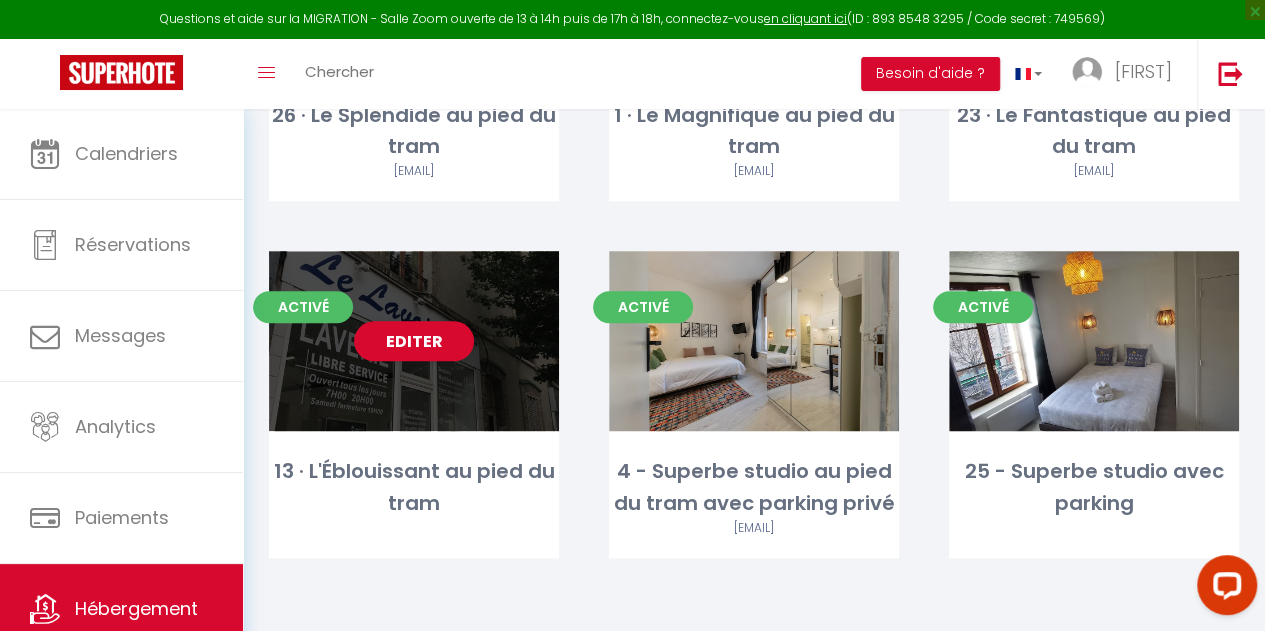 click on "Editer" at bounding box center (414, 341) 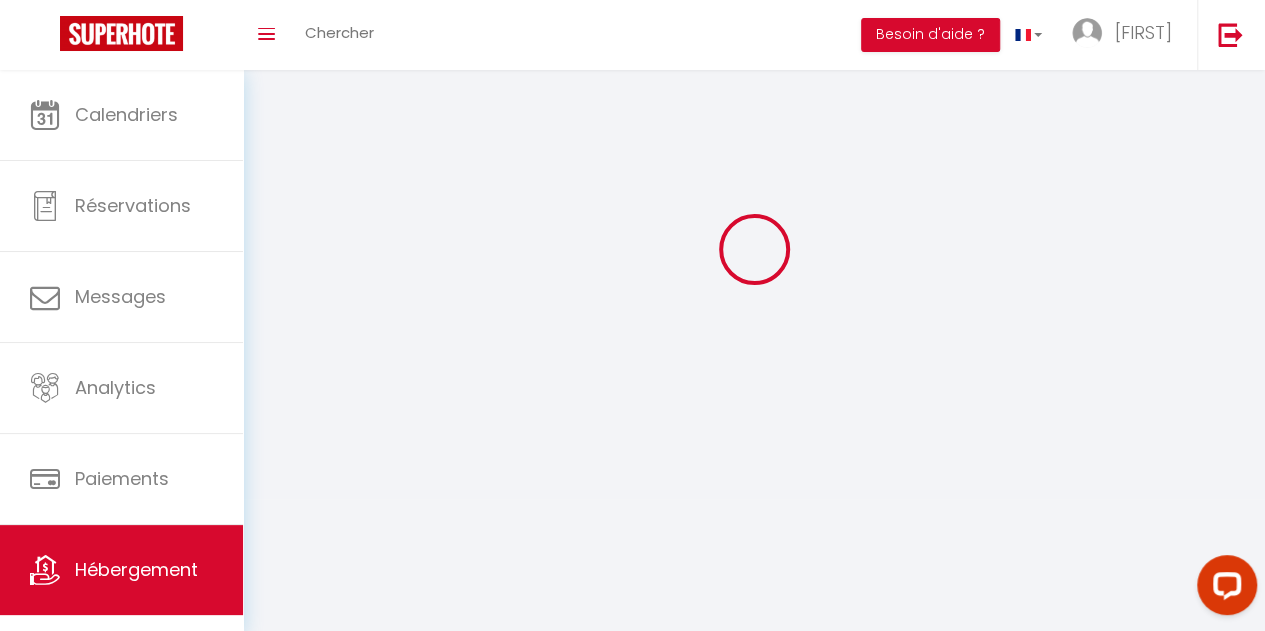 scroll, scrollTop: 0, scrollLeft: 0, axis: both 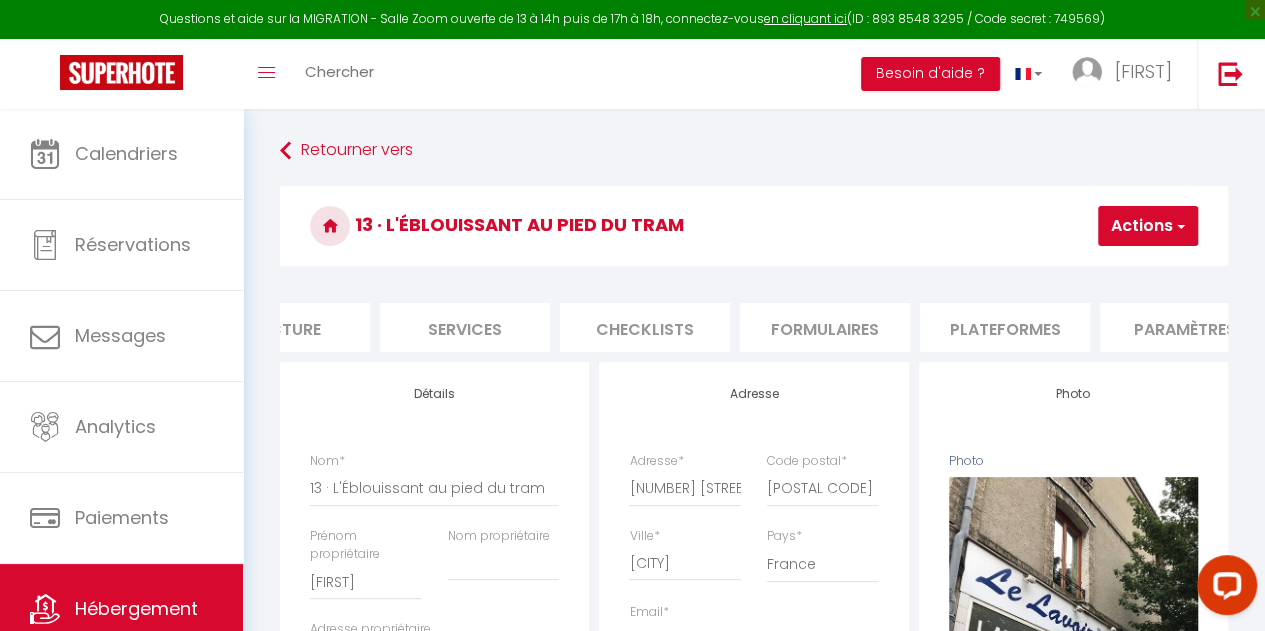 click on "Plateformes" at bounding box center [1005, 327] 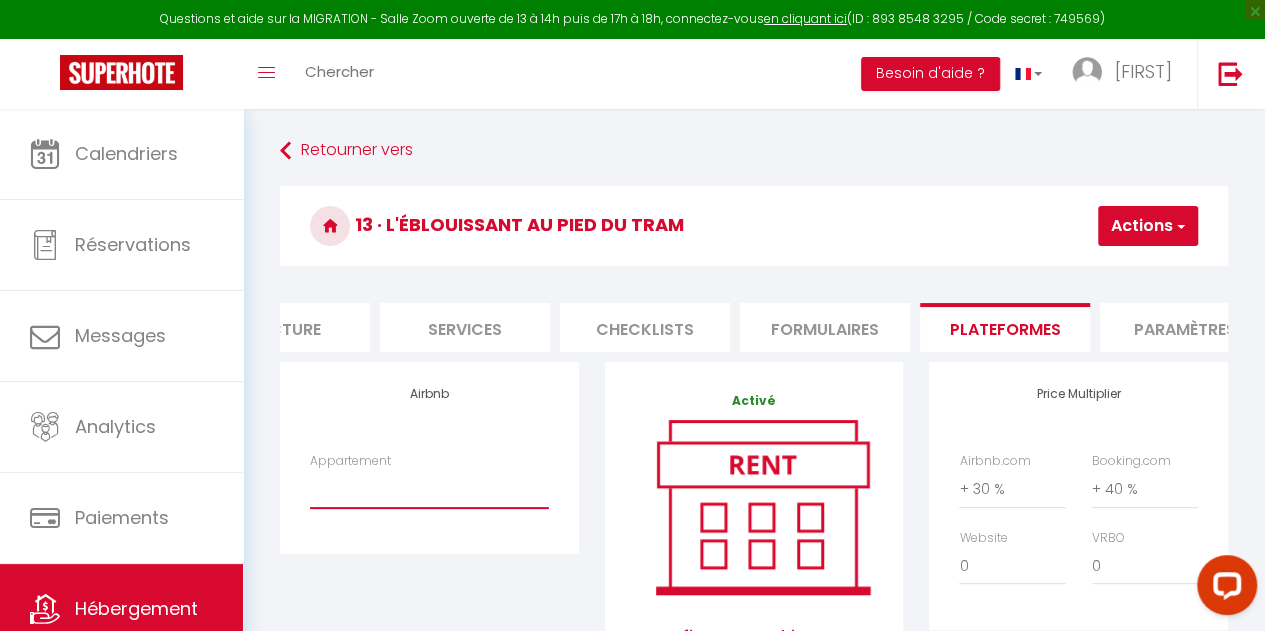 click on "25 · Superbe studio avec parking - [EMAIL]
15 · Le Majestueux au pied du tram - [EMAIL]
13 · L'Éblouissant au pied du tram - [EMAIL]
16 · Le Grandiose au pied du tram - [EMAIL]
31 · Le Formidable au pied du tram - [EMAIL]
32 · Le Royal au pied du tram - [EMAIL]" at bounding box center [429, 489] 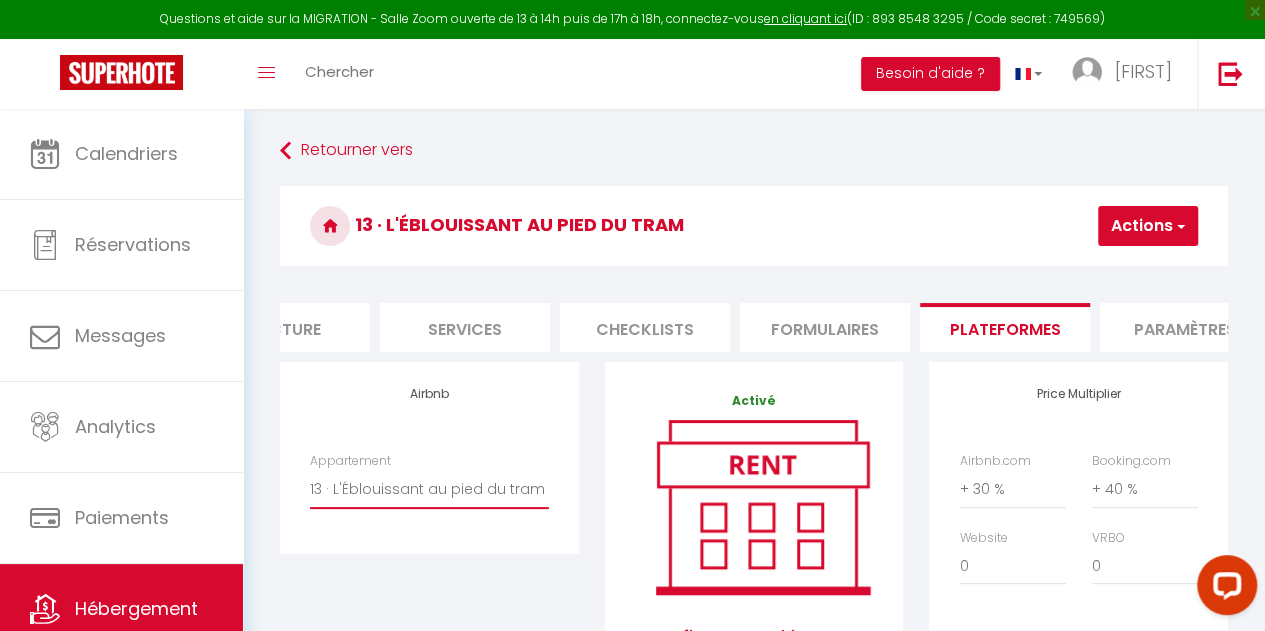 click on "25 · Superbe studio avec parking - [EMAIL]
15 · Le Majestueux au pied du tram - [EMAIL]
13 · L'Éblouissant au pied du tram - [EMAIL]
16 · Le Grandiose au pied du tram - [EMAIL]
31 · Le Formidable au pied du tram - [EMAIL]
32 · Le Royal au pied du tram - [EMAIL]" at bounding box center (429, 489) 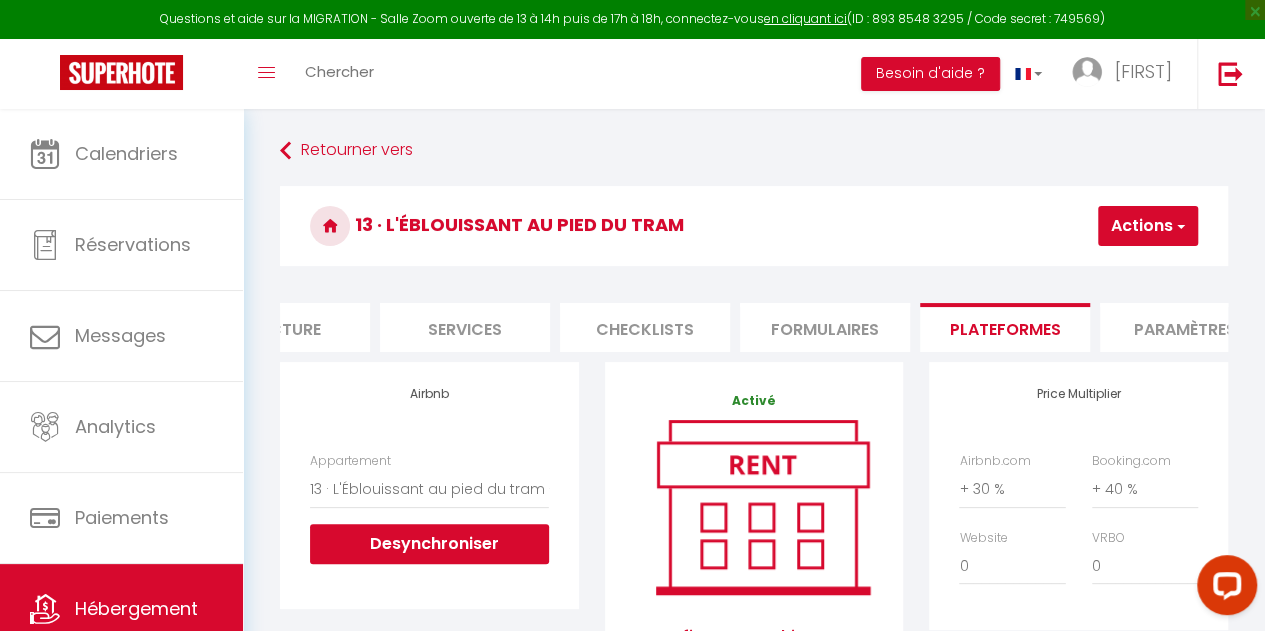 click on "Actions" at bounding box center [1148, 226] 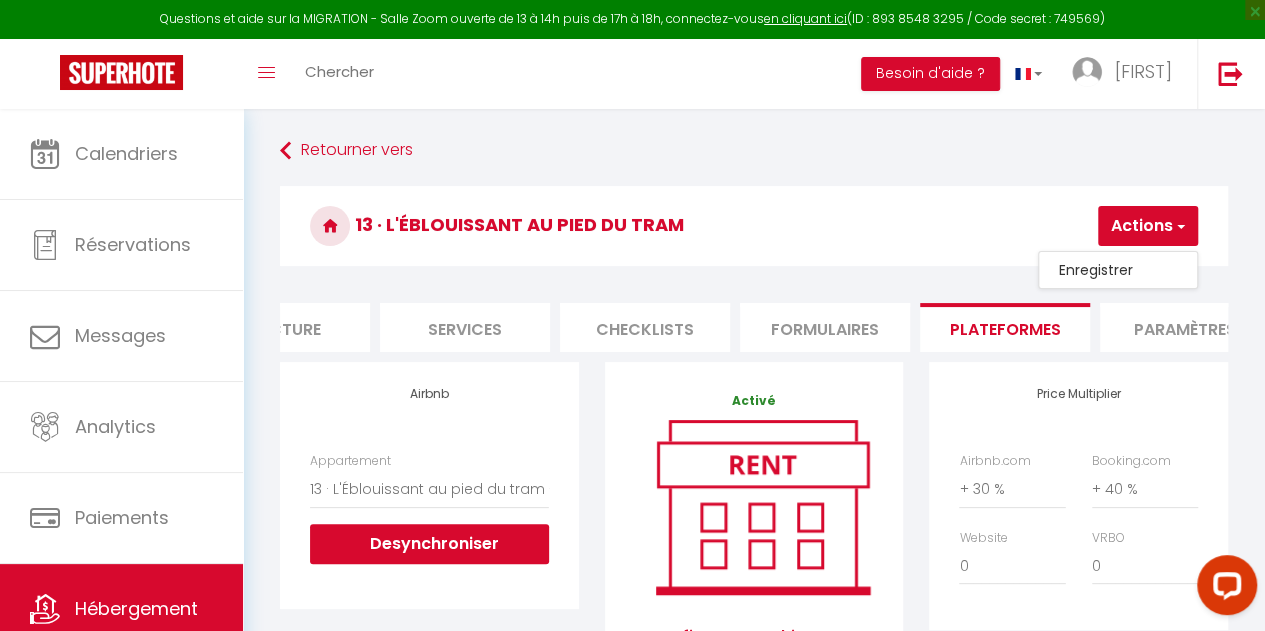 click on "Enregistrer" at bounding box center [1118, 270] 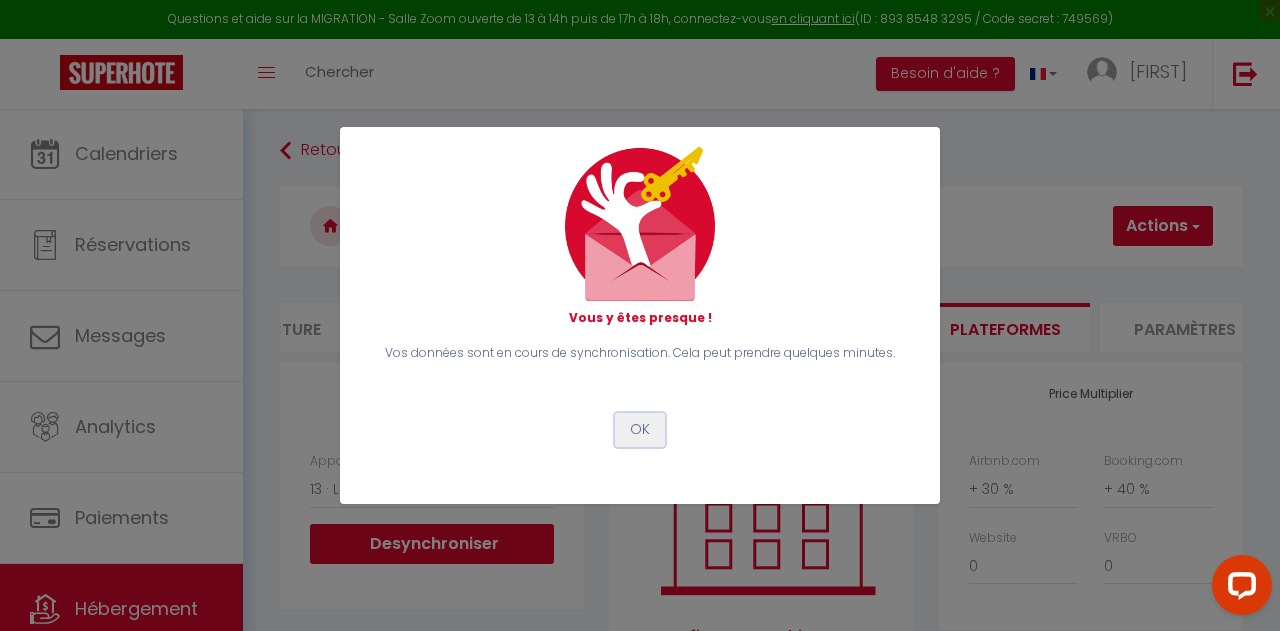 click on "OK" at bounding box center [640, 430] 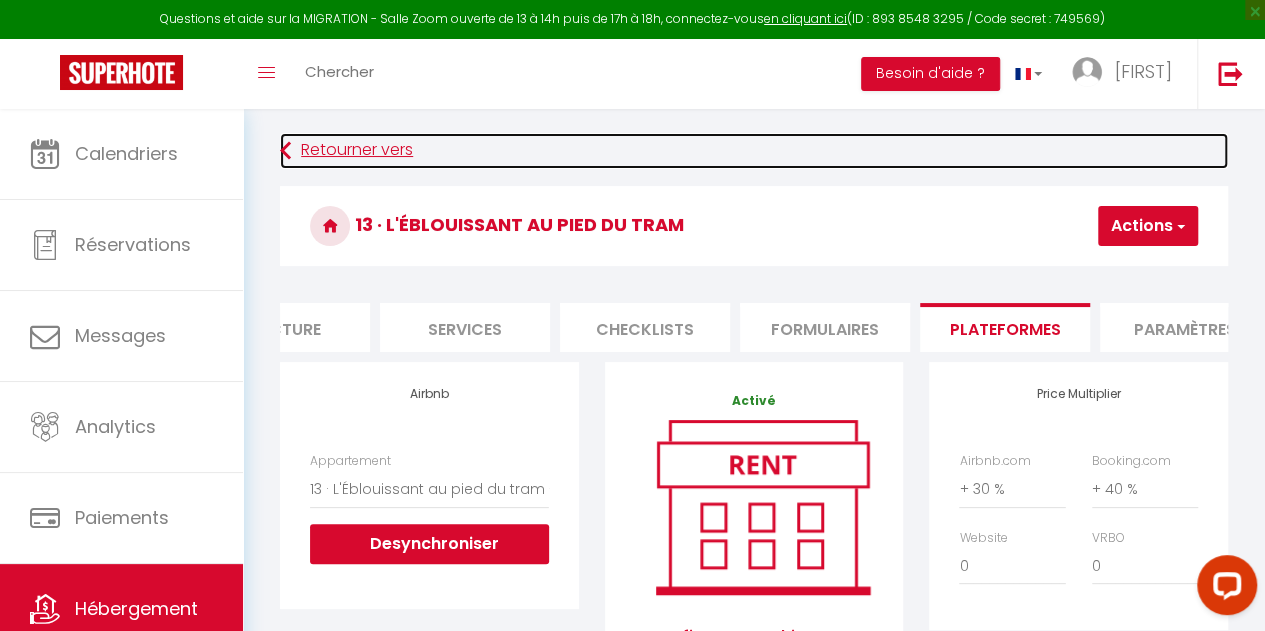 click on "Retourner vers" at bounding box center (754, 151) 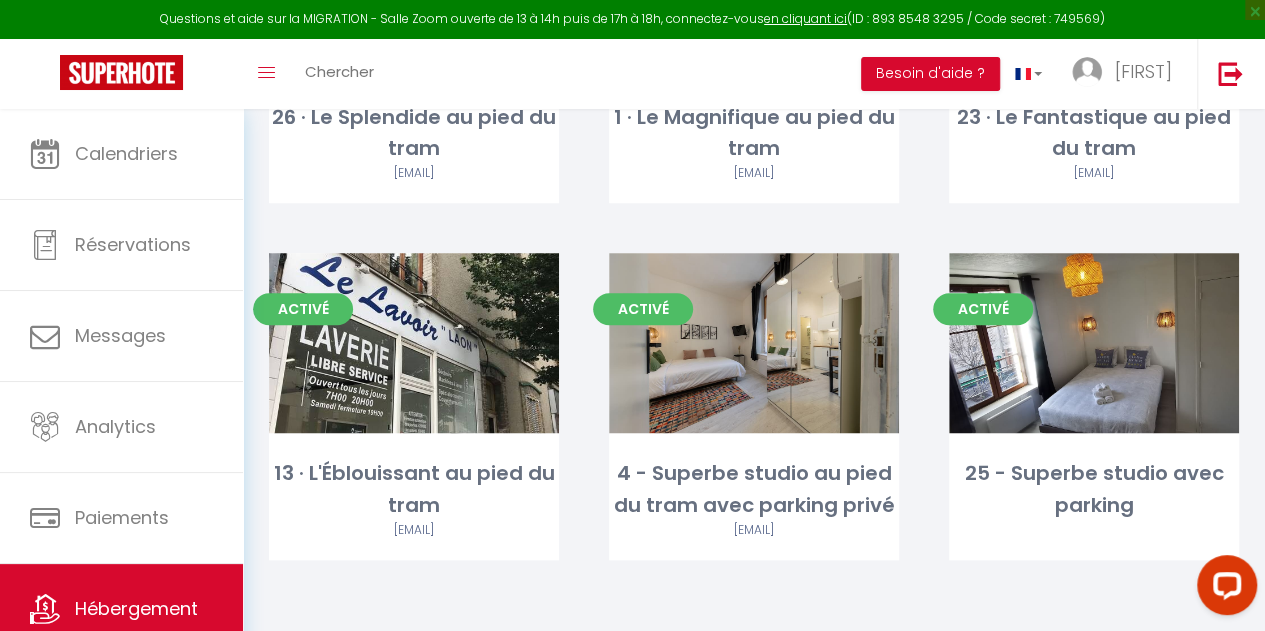 scroll, scrollTop: 719, scrollLeft: 0, axis: vertical 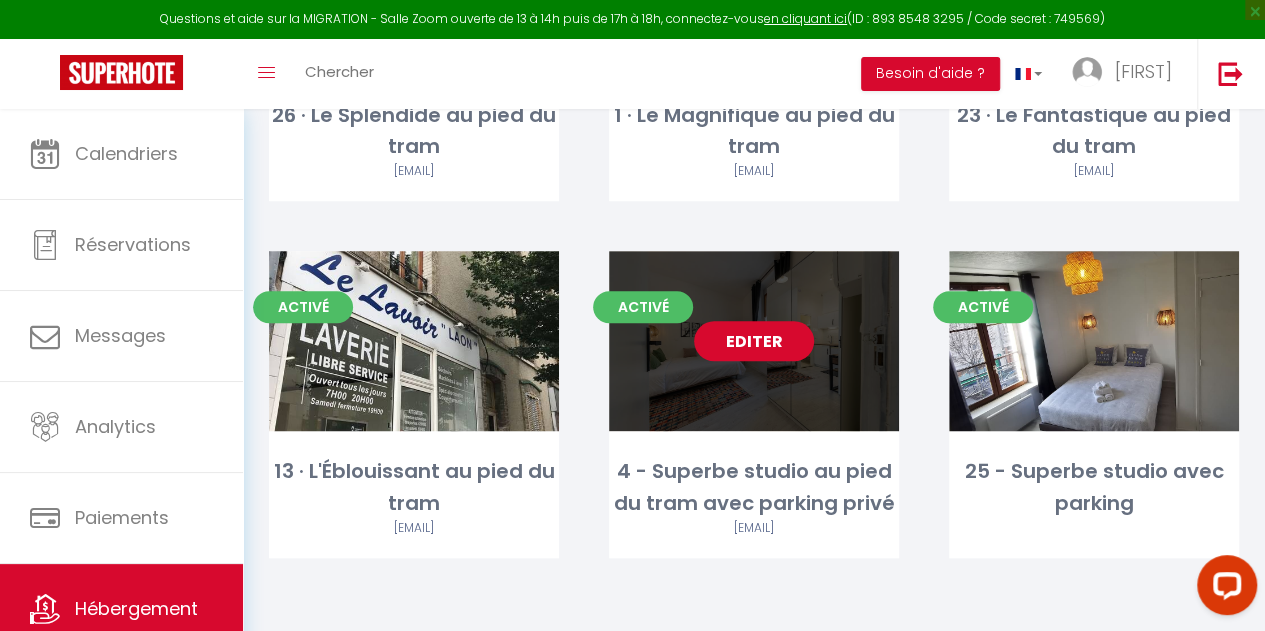 click on "Editer" at bounding box center (754, 341) 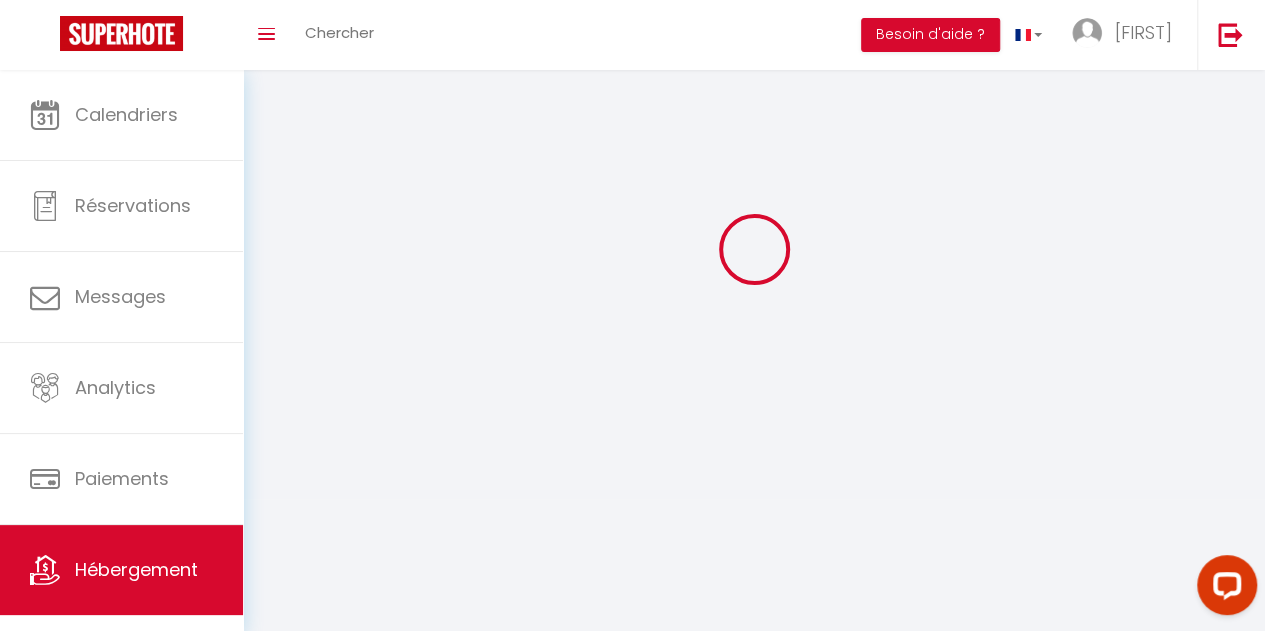 scroll, scrollTop: 0, scrollLeft: 0, axis: both 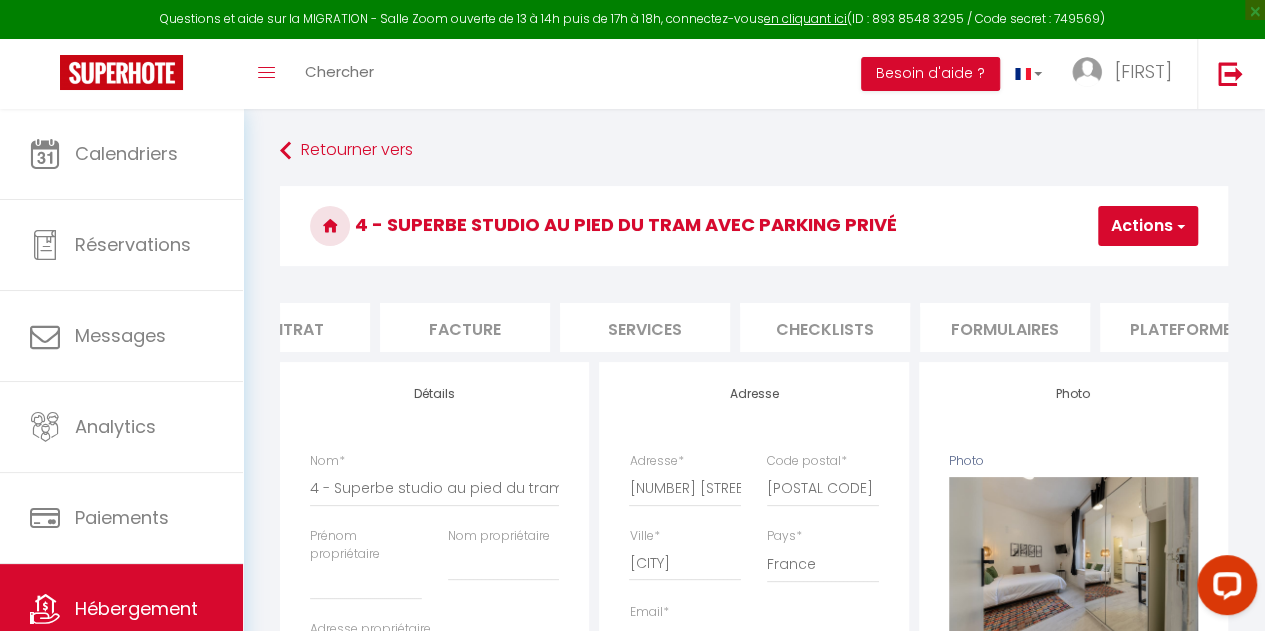click on "Plateformes" at bounding box center (1185, 327) 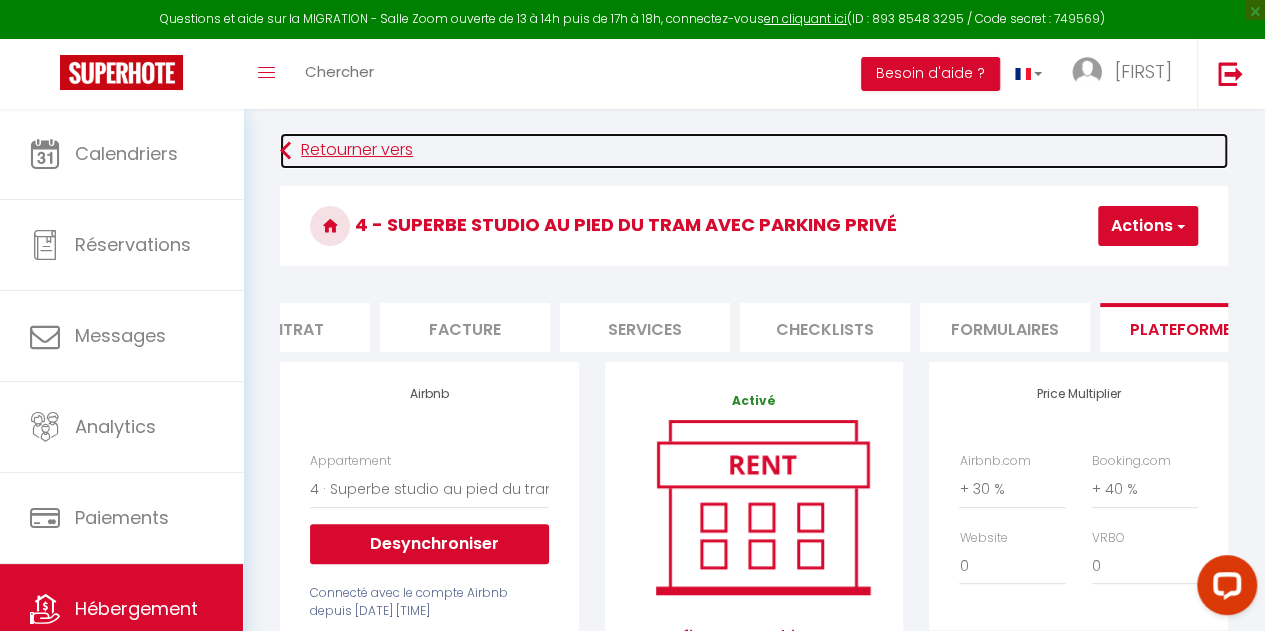 click on "Retourner vers" at bounding box center (754, 151) 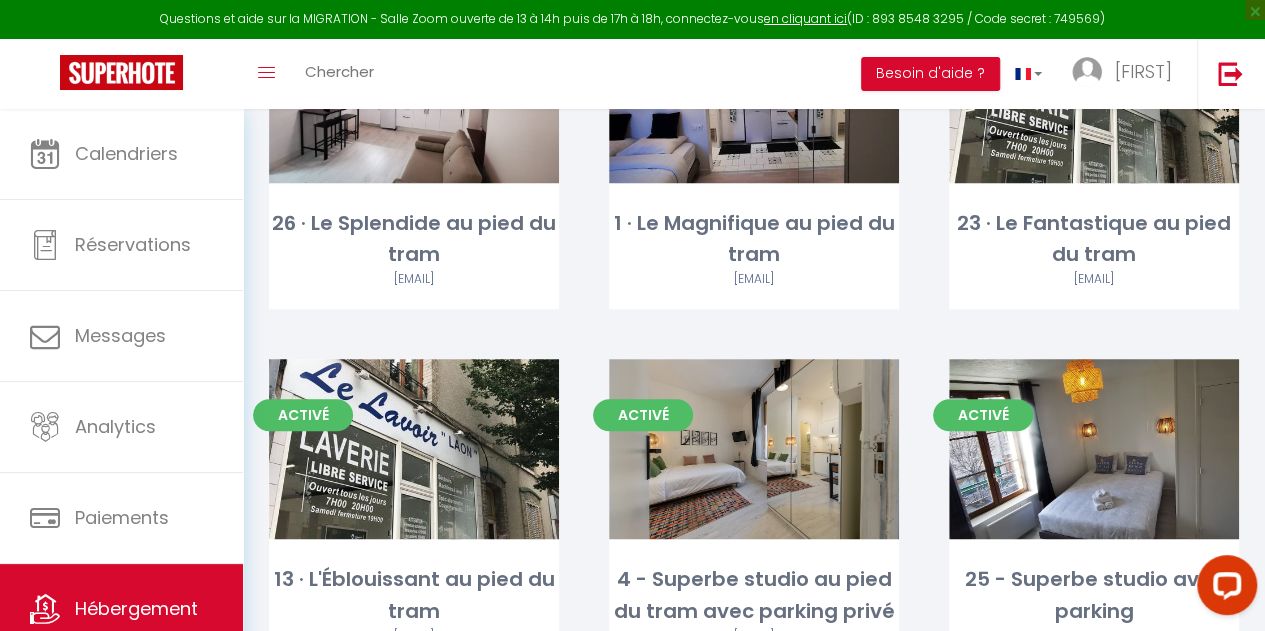 scroll, scrollTop: 719, scrollLeft: 0, axis: vertical 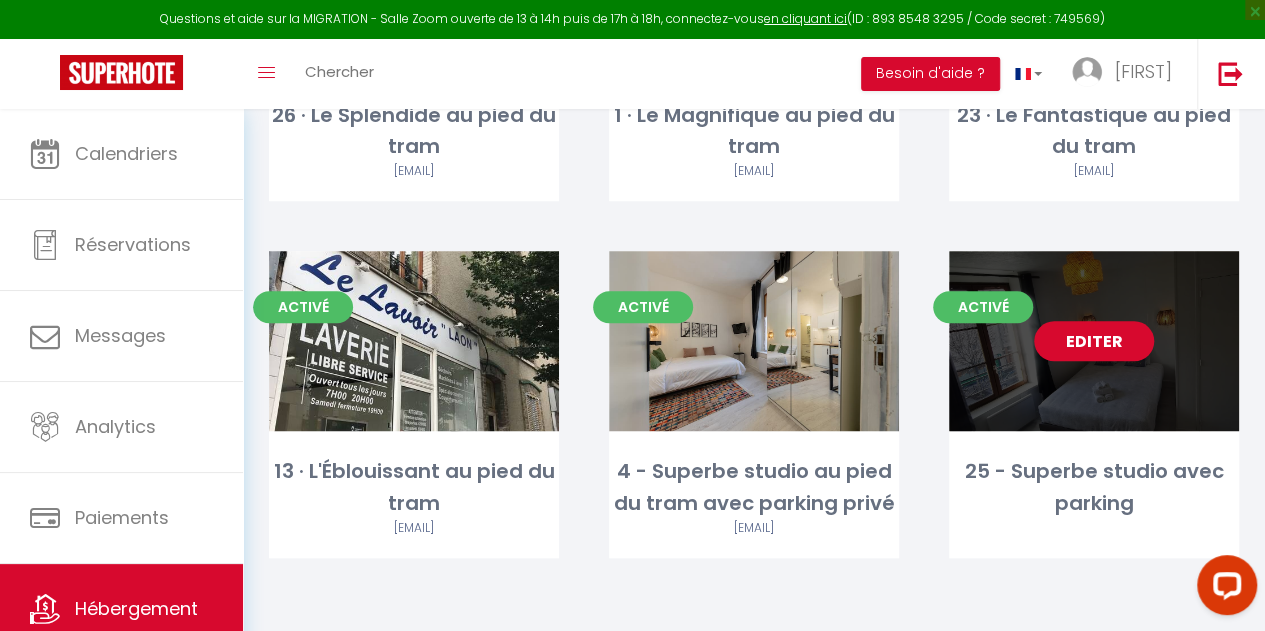 click on "Editer" at bounding box center (1094, 341) 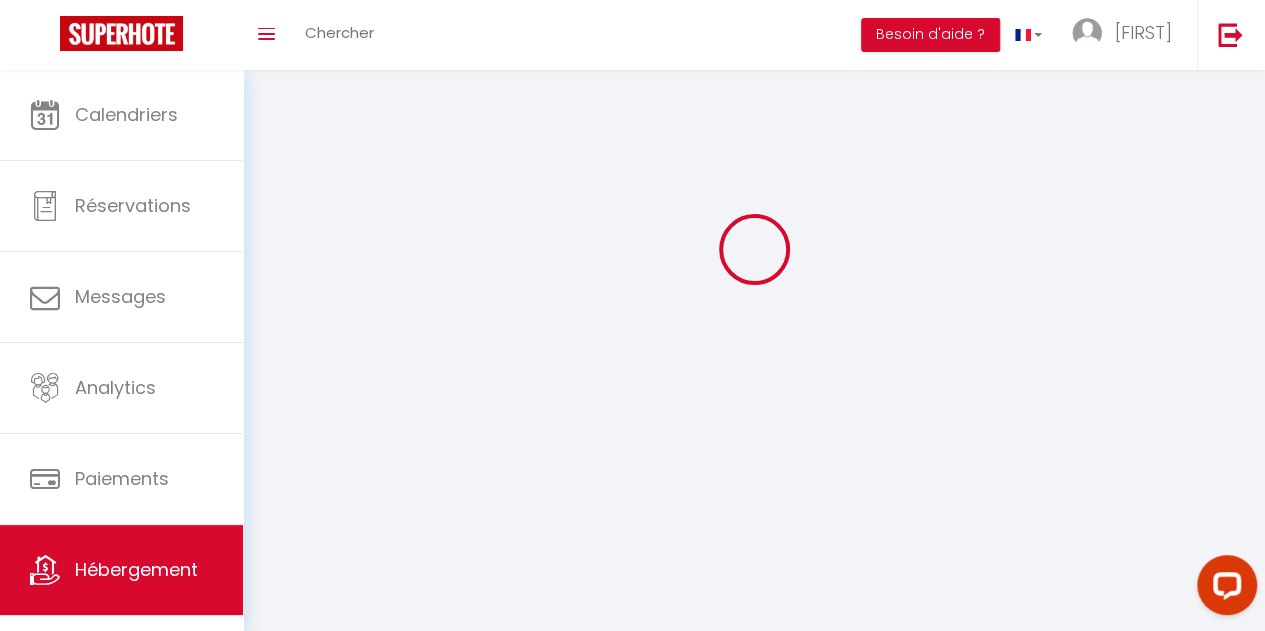 scroll, scrollTop: 0, scrollLeft: 0, axis: both 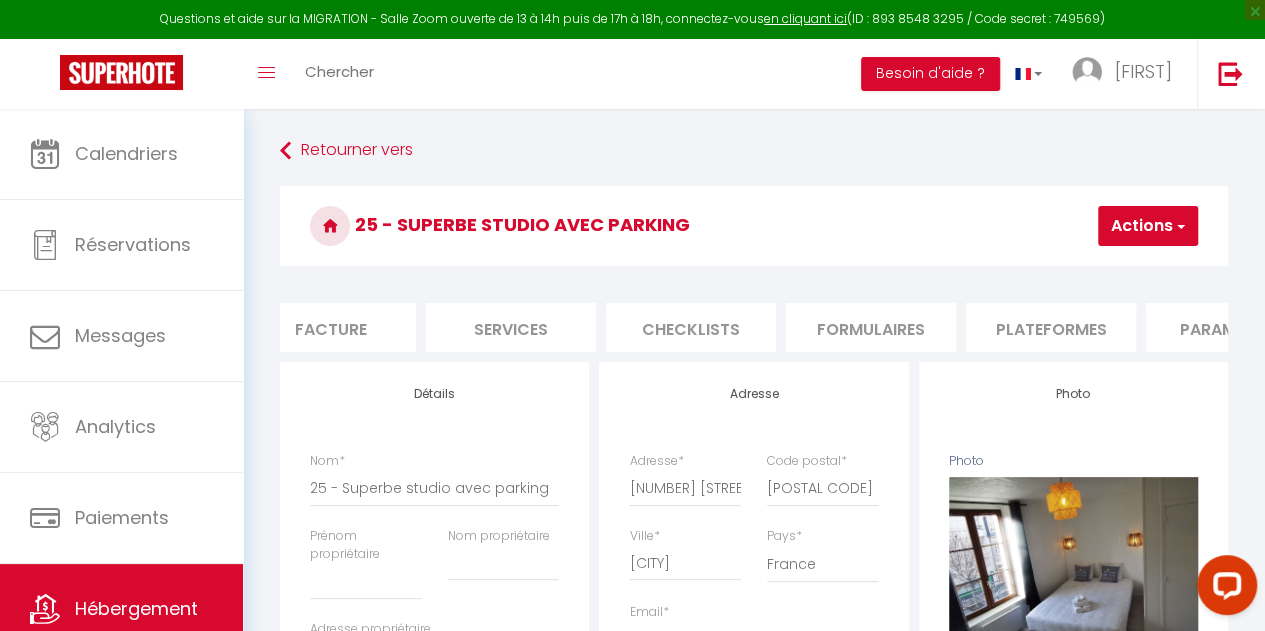 click on "Plateformes" at bounding box center [1051, 327] 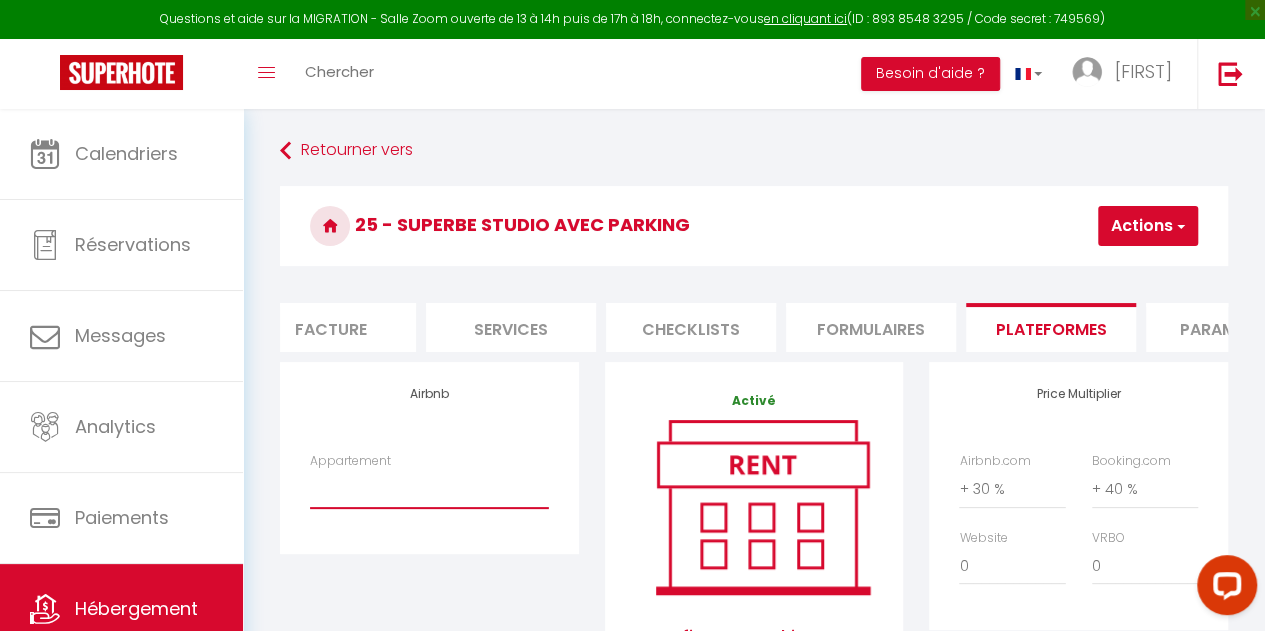 click on "25 · Superbe studio avec parking - [EMAIL]
15 · Le Majestueux au pied du tram - [EMAIL]
16 · Le Grandiose au pied du tram - [EMAIL]
31 · Le Formidable au pied du tram - [EMAIL]
32 · Le Royal au pied du tram - [EMAIL]
33 · Le Somptueux au pied du tram - [EMAIL]" at bounding box center [429, 489] 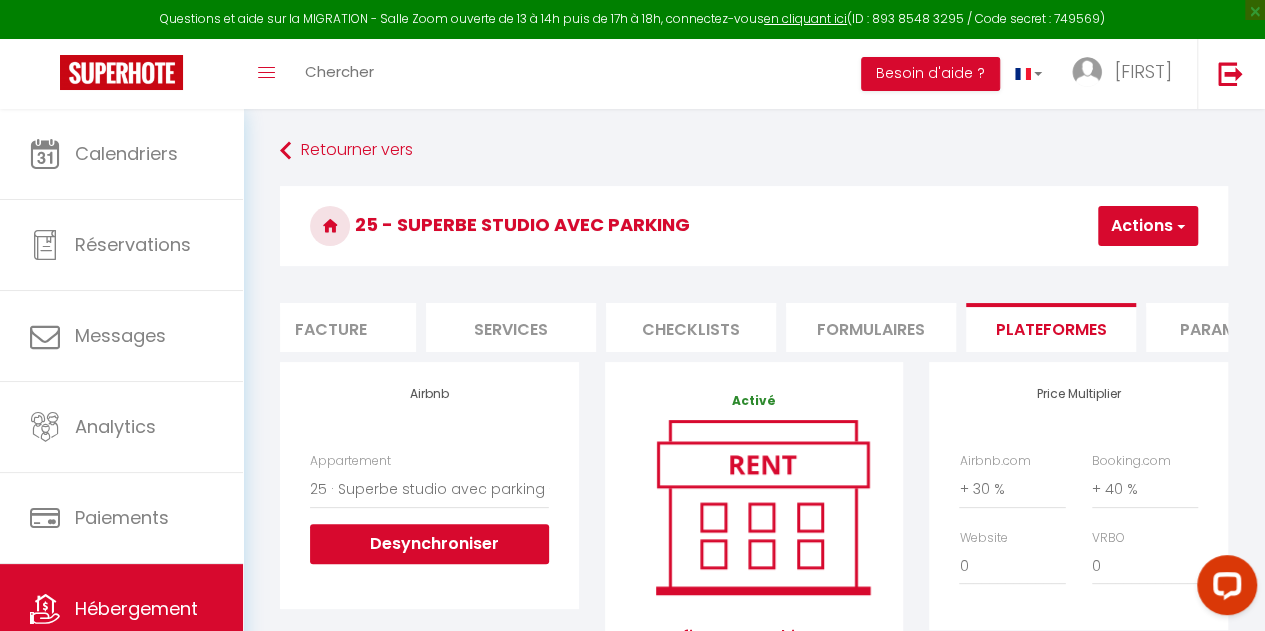 click on "Actions" at bounding box center (1148, 226) 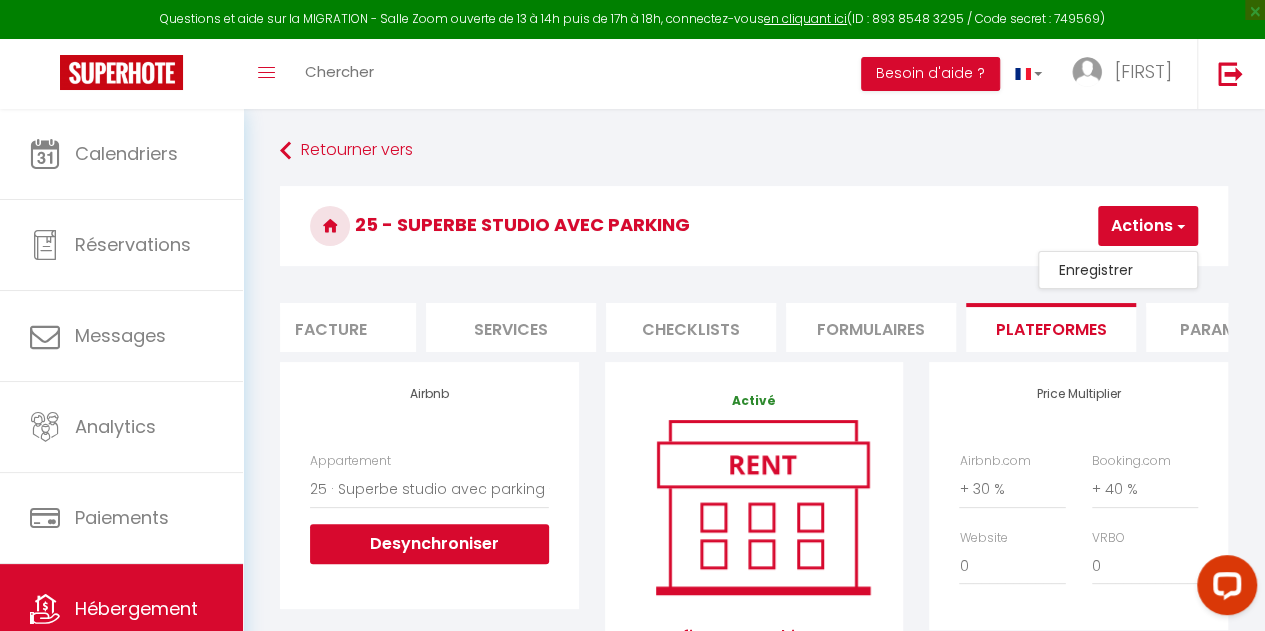 click on "Enregistrer" at bounding box center [1118, 270] 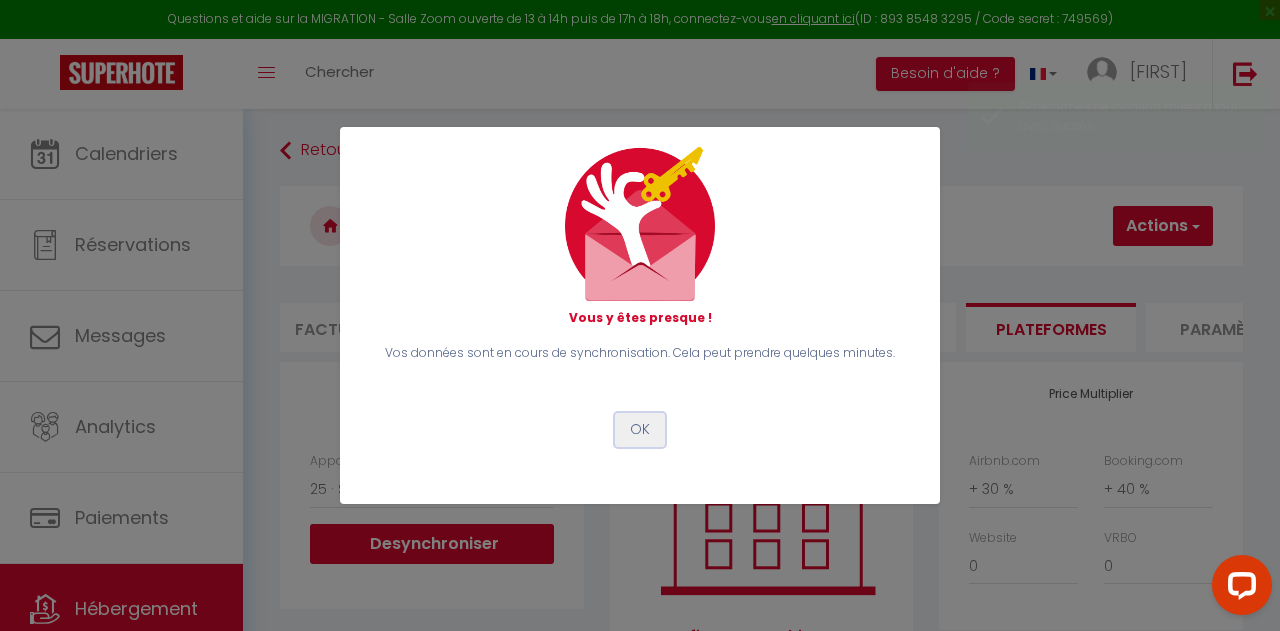 click on "OK" at bounding box center [640, 430] 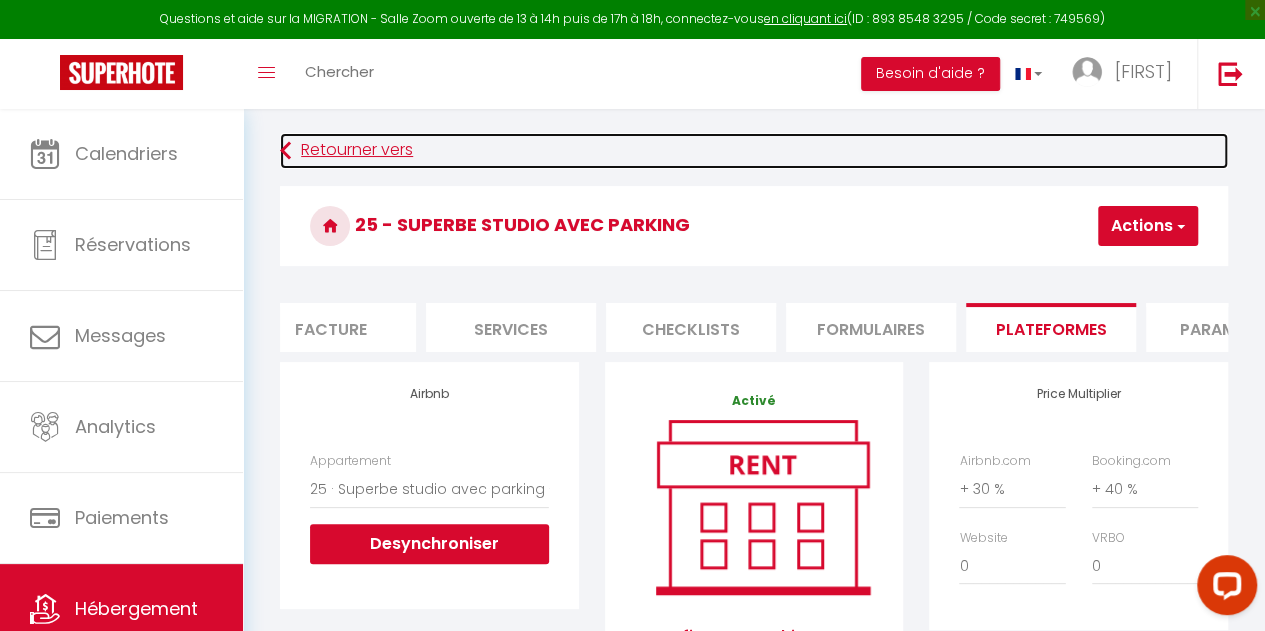 click on "Retourner vers" at bounding box center [754, 151] 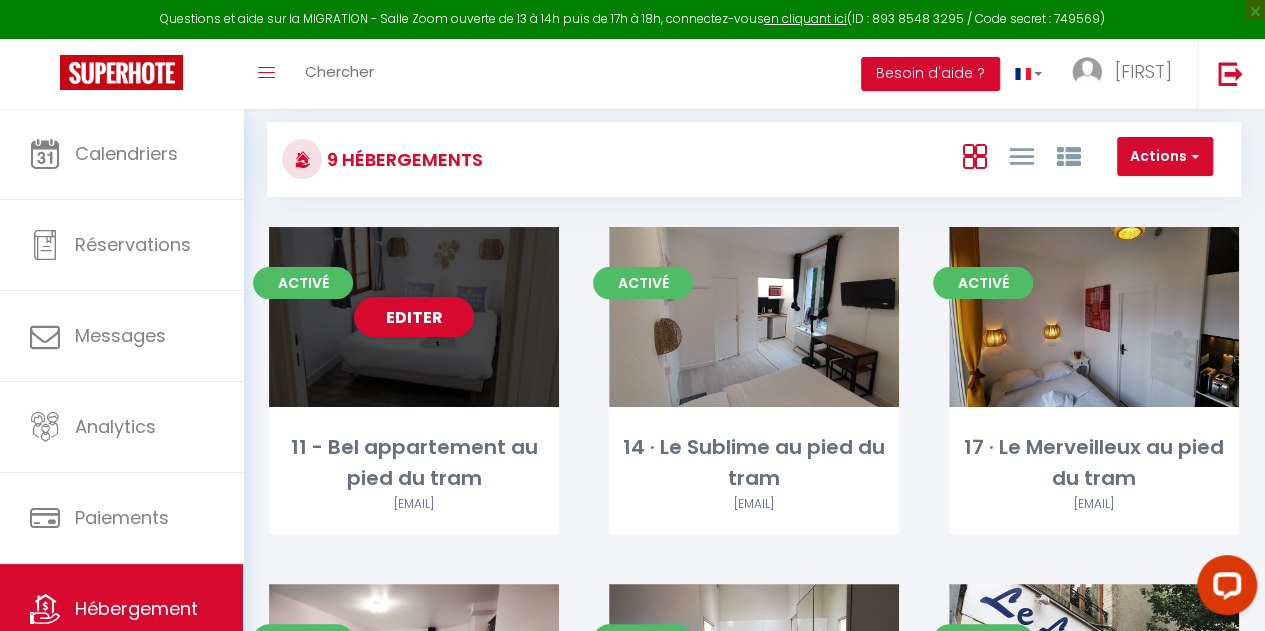 scroll, scrollTop: 0, scrollLeft: 0, axis: both 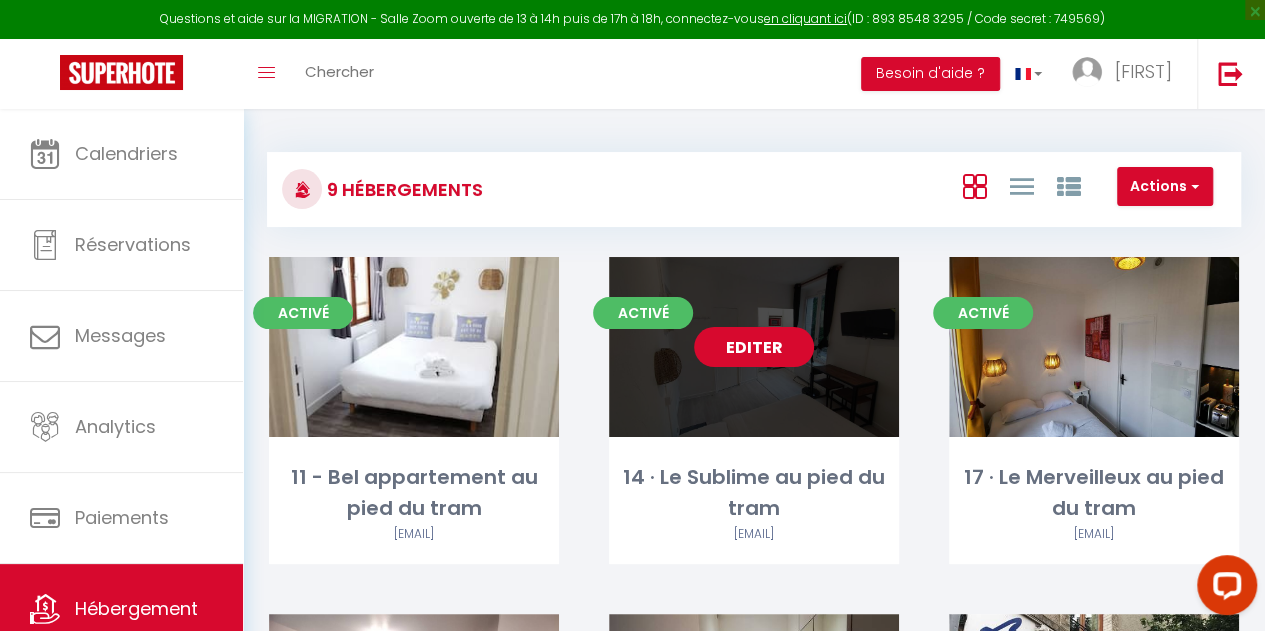 click on "Editer" at bounding box center (754, 347) 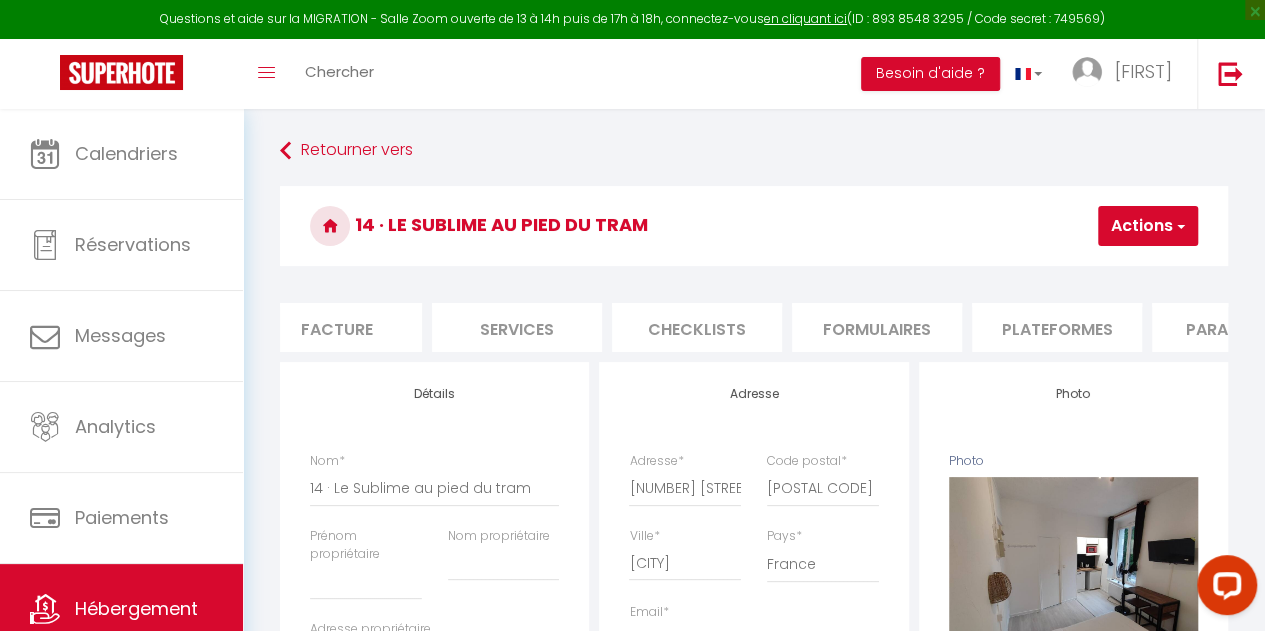 scroll, scrollTop: 0, scrollLeft: 428, axis: horizontal 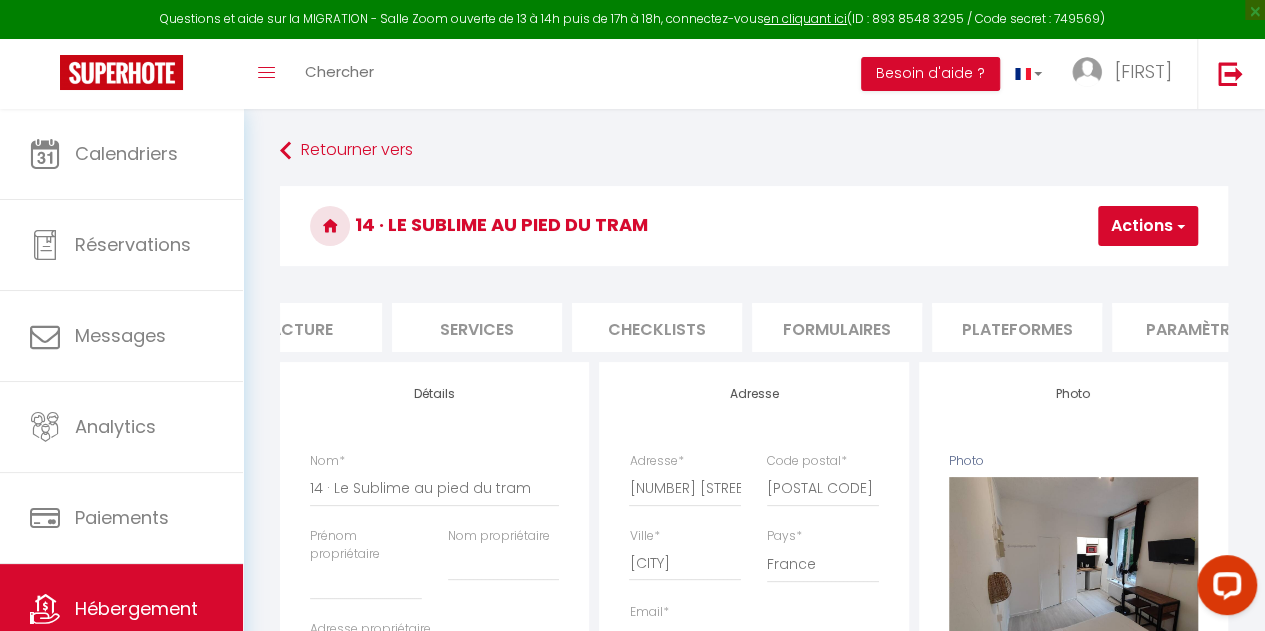 click on "Plateformes" at bounding box center (1017, 327) 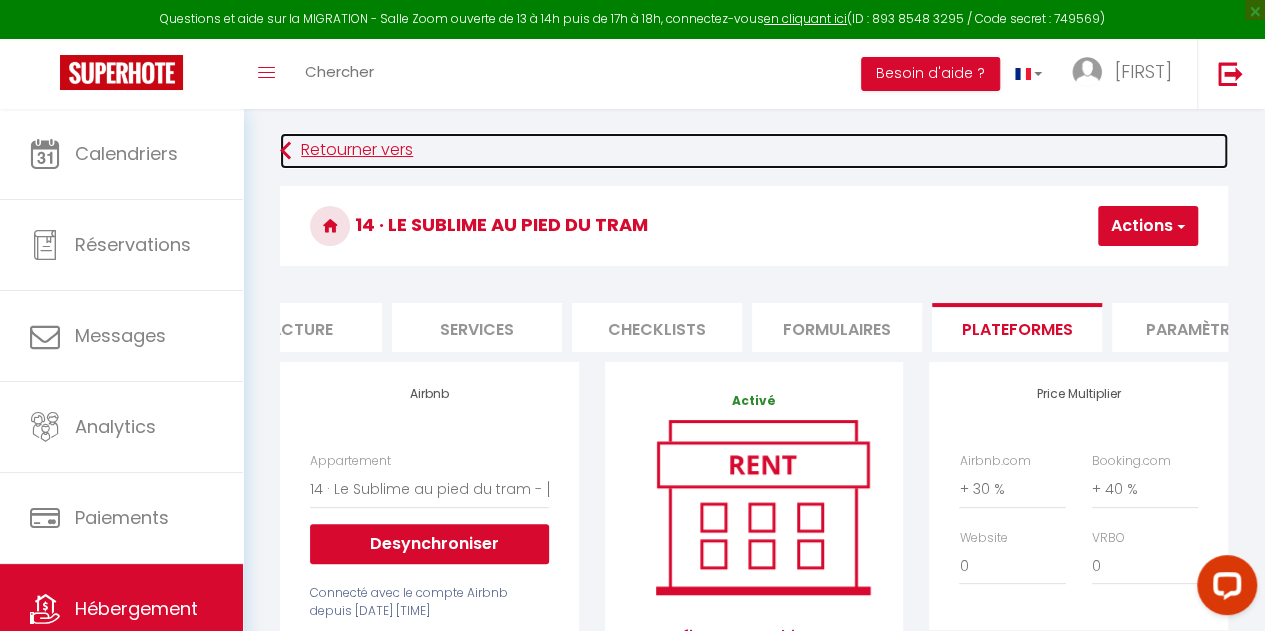 click on "Retourner vers" at bounding box center [754, 151] 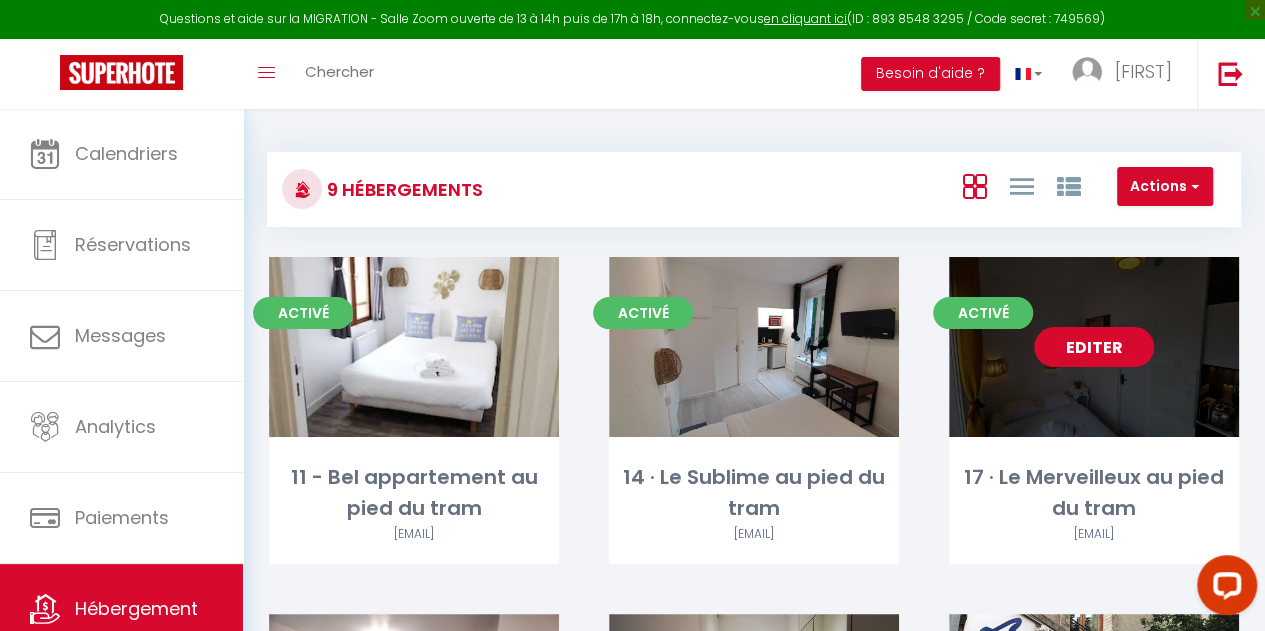 click on "Editer" at bounding box center (1094, 347) 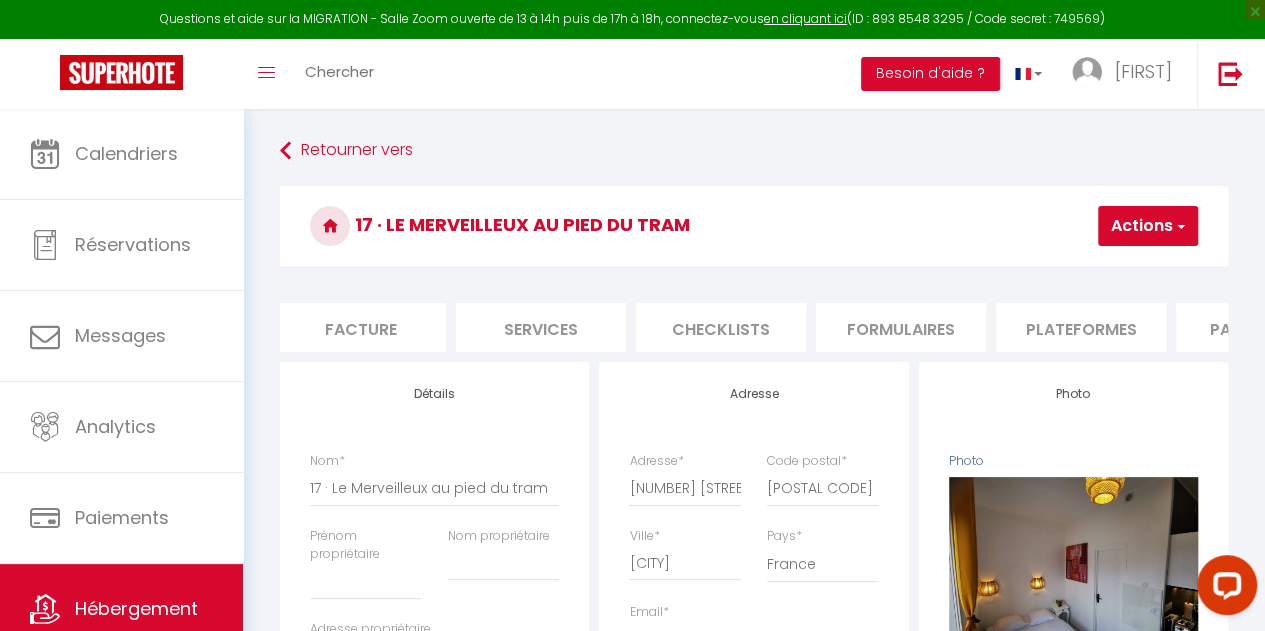 scroll, scrollTop: 0, scrollLeft: 368, axis: horizontal 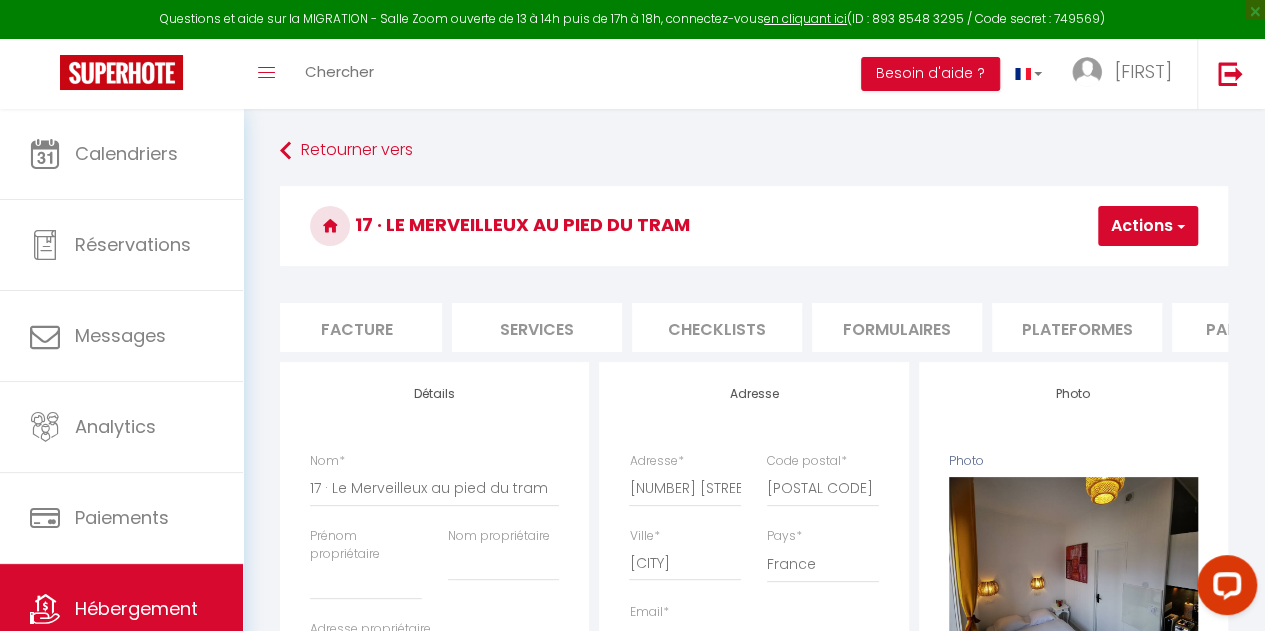 click on "Plateformes" at bounding box center [1077, 327] 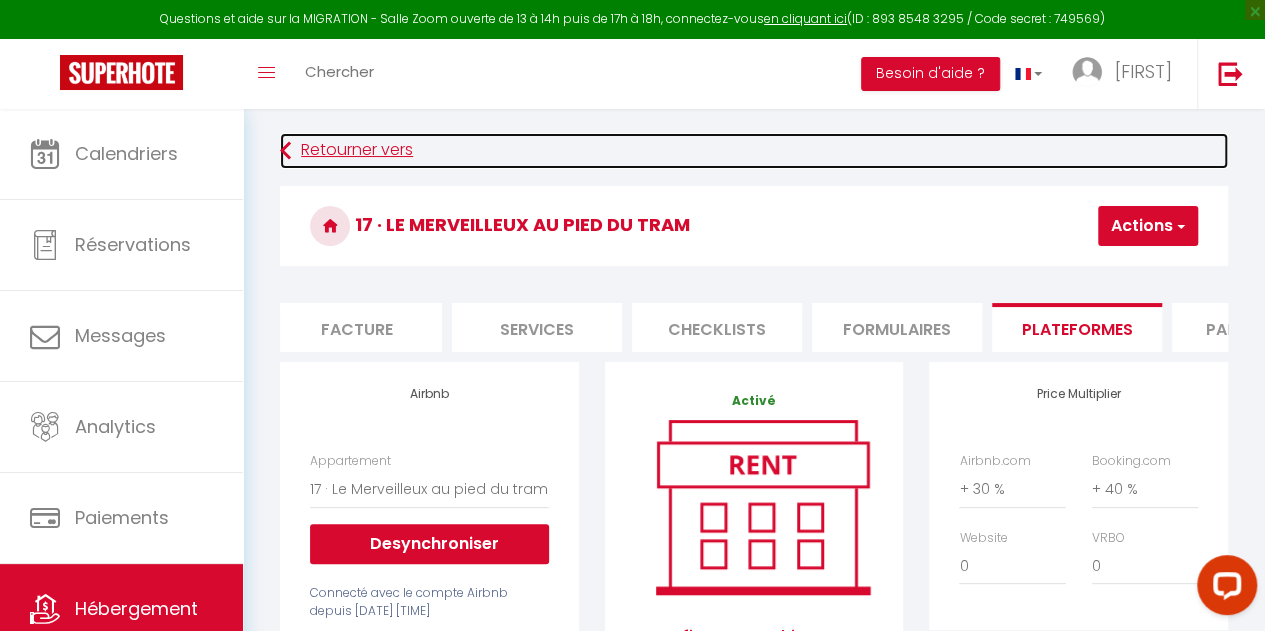 click on "Retourner vers" at bounding box center [754, 151] 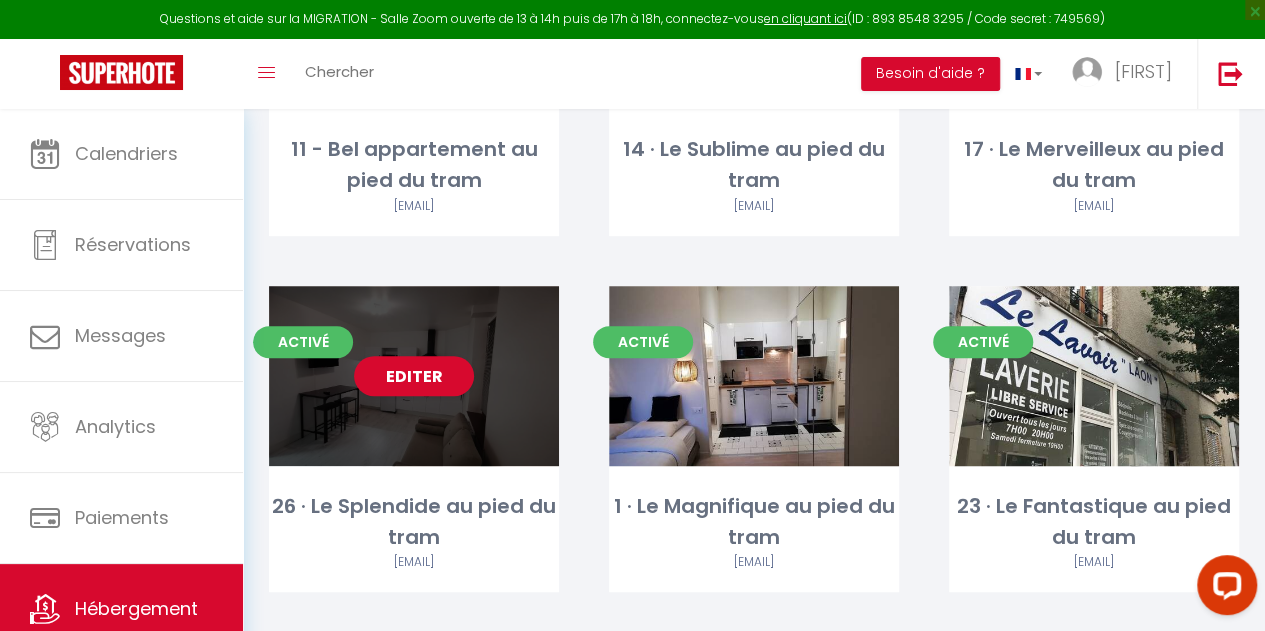scroll, scrollTop: 334, scrollLeft: 0, axis: vertical 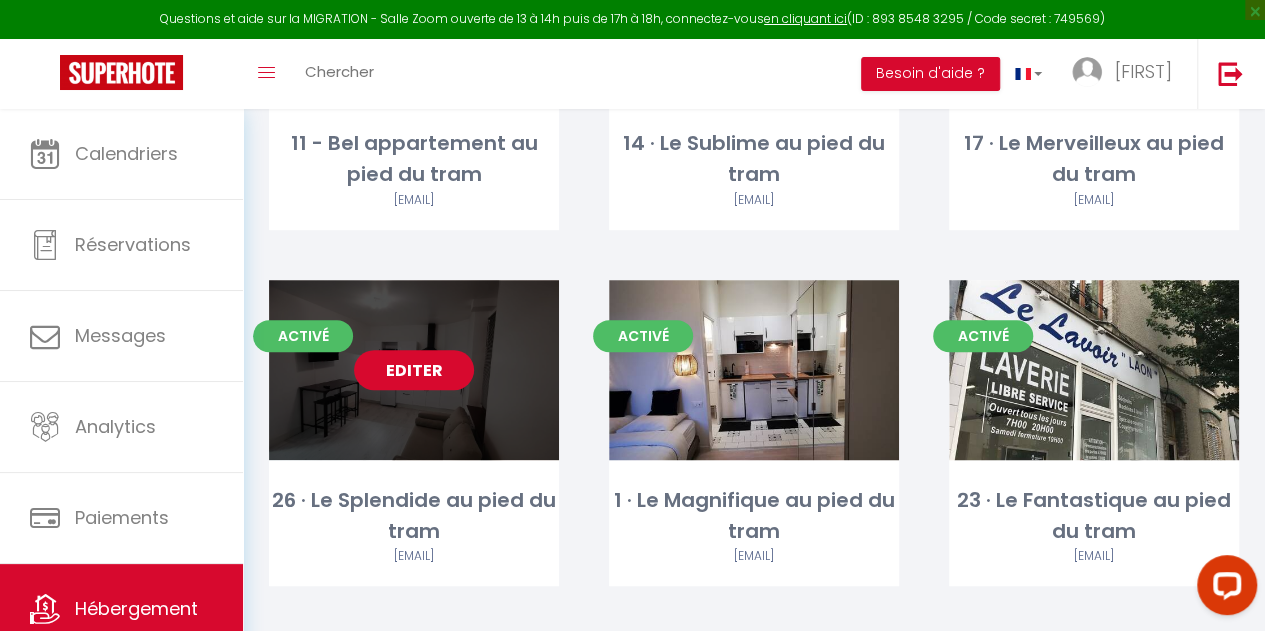 click on "Editer" at bounding box center (414, 370) 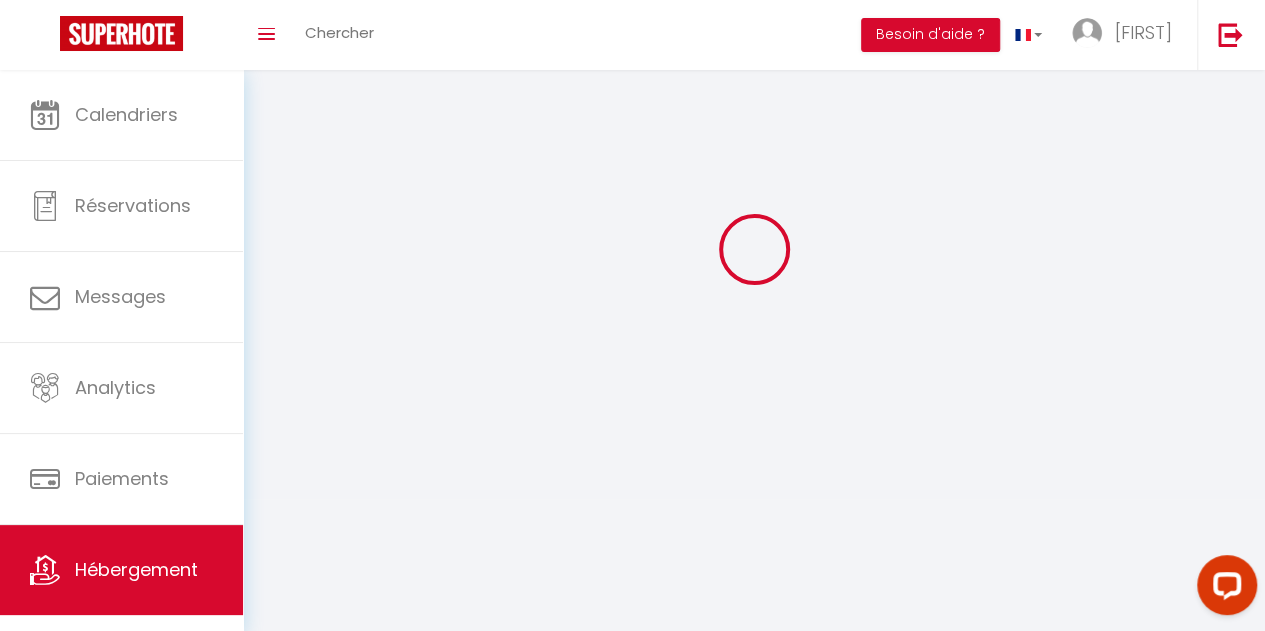 scroll, scrollTop: 0, scrollLeft: 0, axis: both 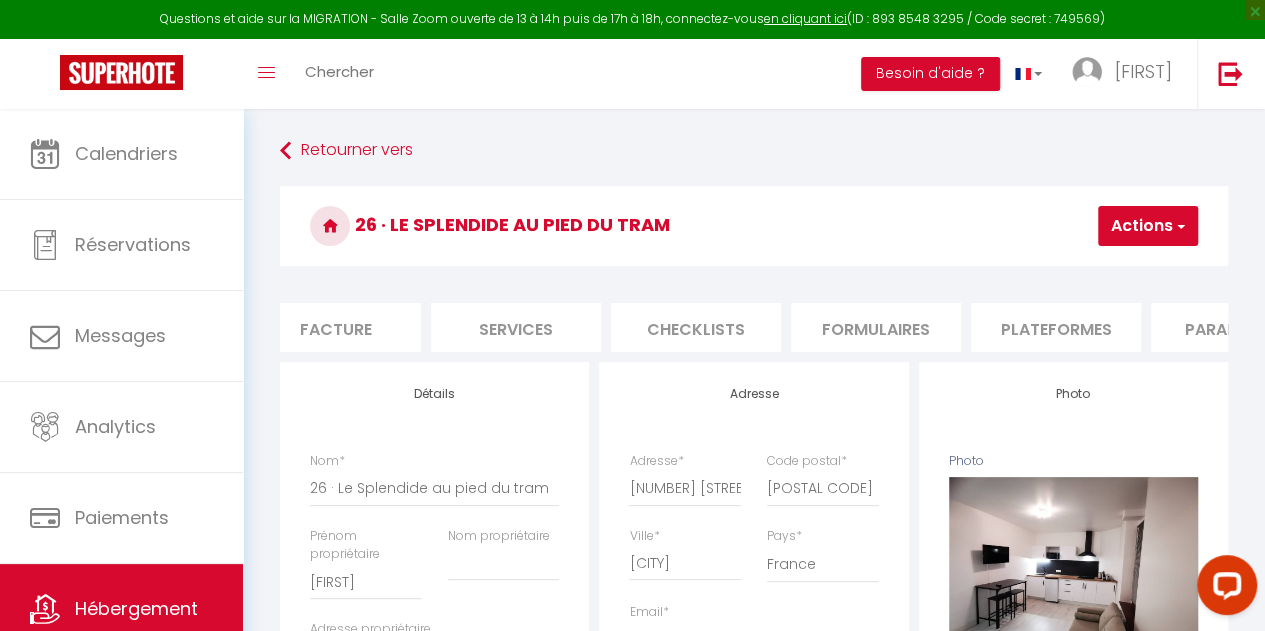 click on "Plateformes" at bounding box center [1056, 327] 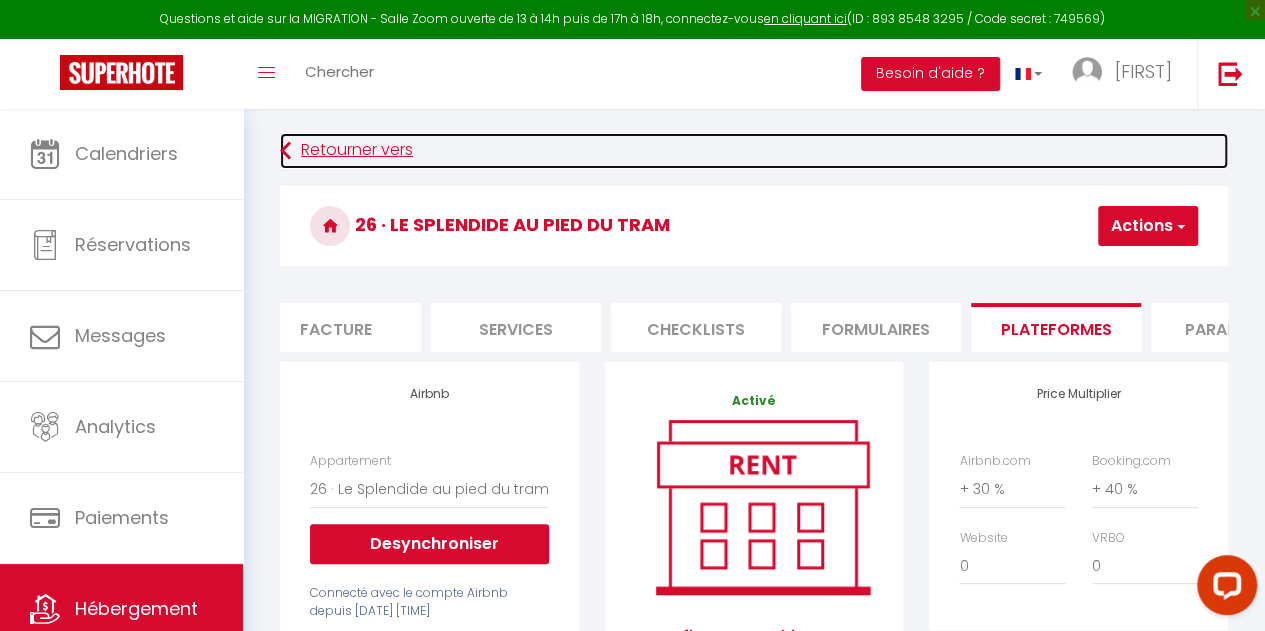 click on "Retourner vers" at bounding box center (754, 151) 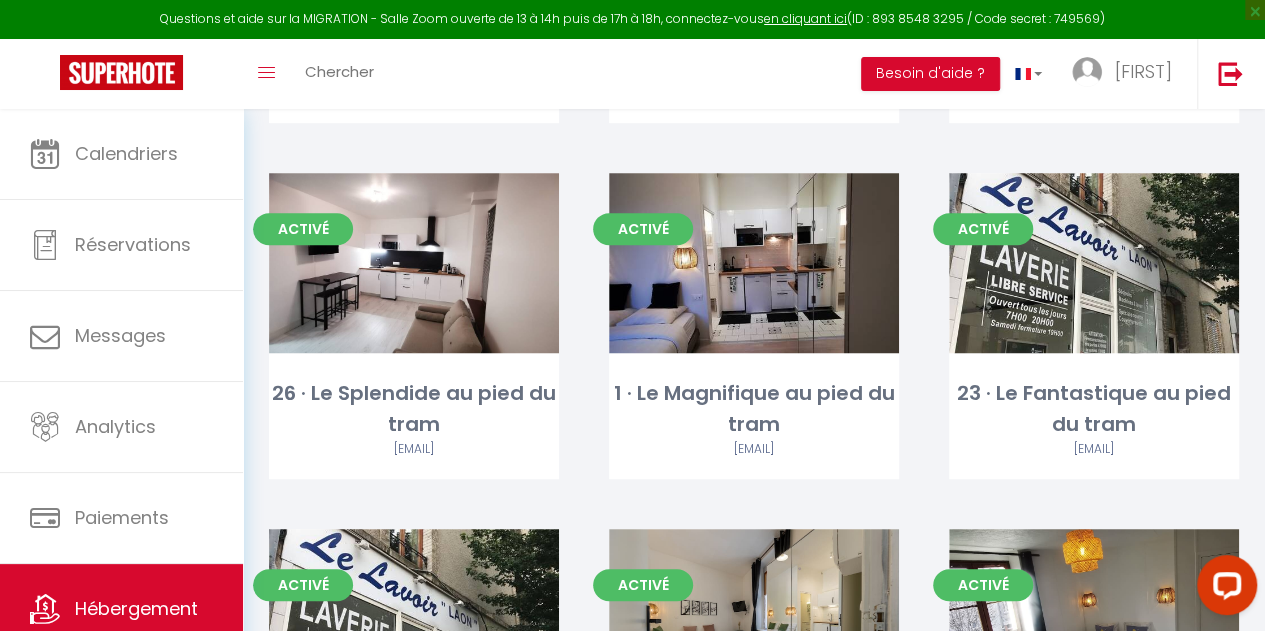 scroll, scrollTop: 442, scrollLeft: 0, axis: vertical 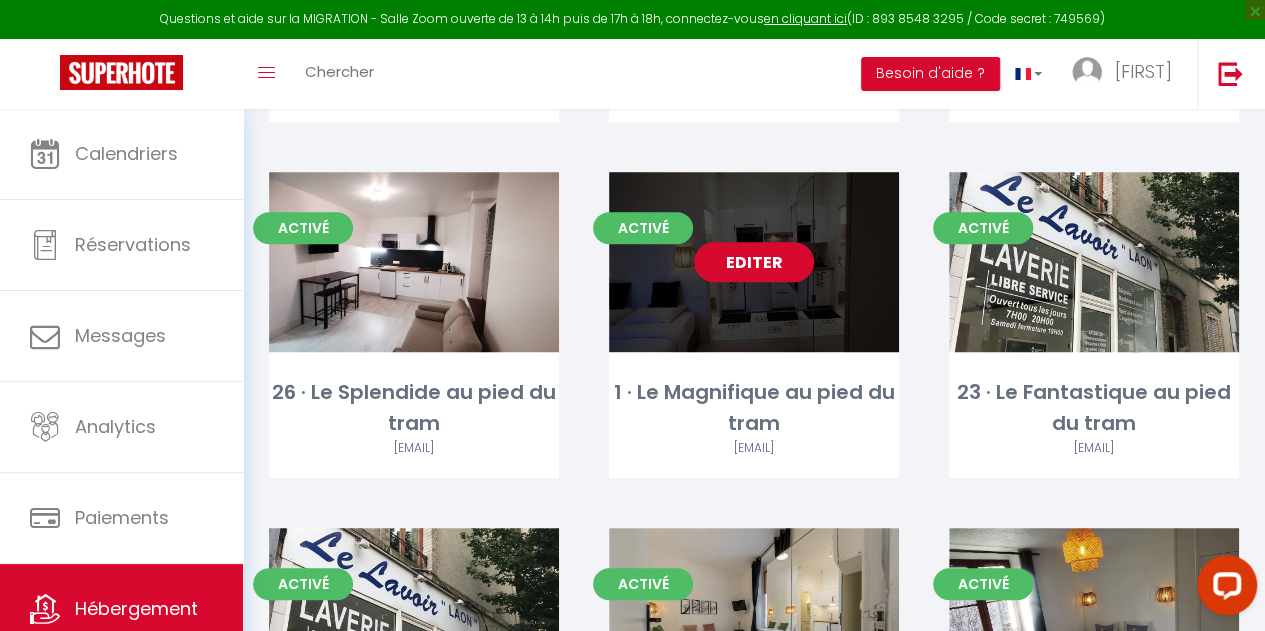 click on "Editer" at bounding box center [754, 262] 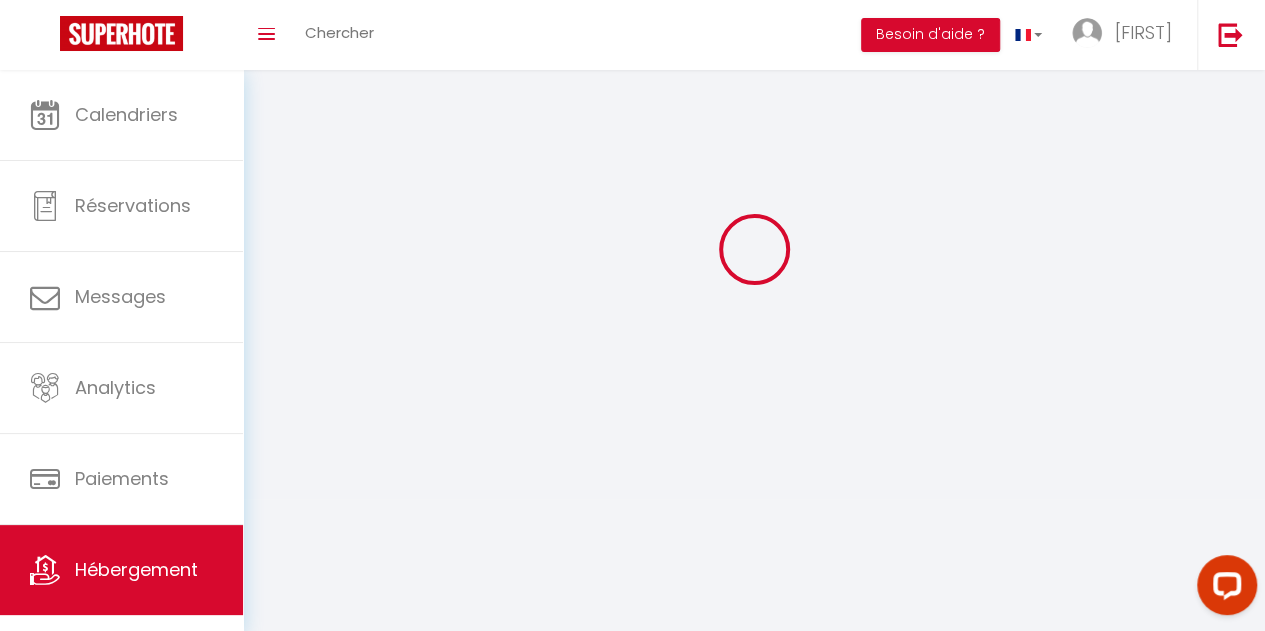 scroll, scrollTop: 0, scrollLeft: 0, axis: both 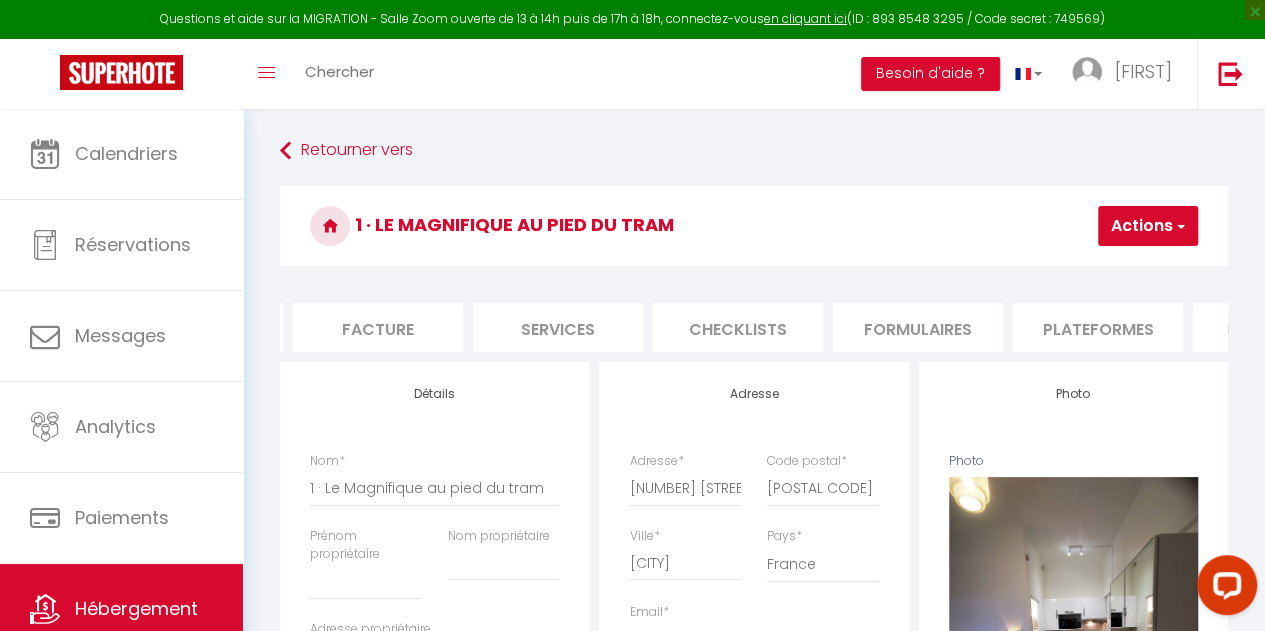 click on "Plateformes" at bounding box center (1098, 327) 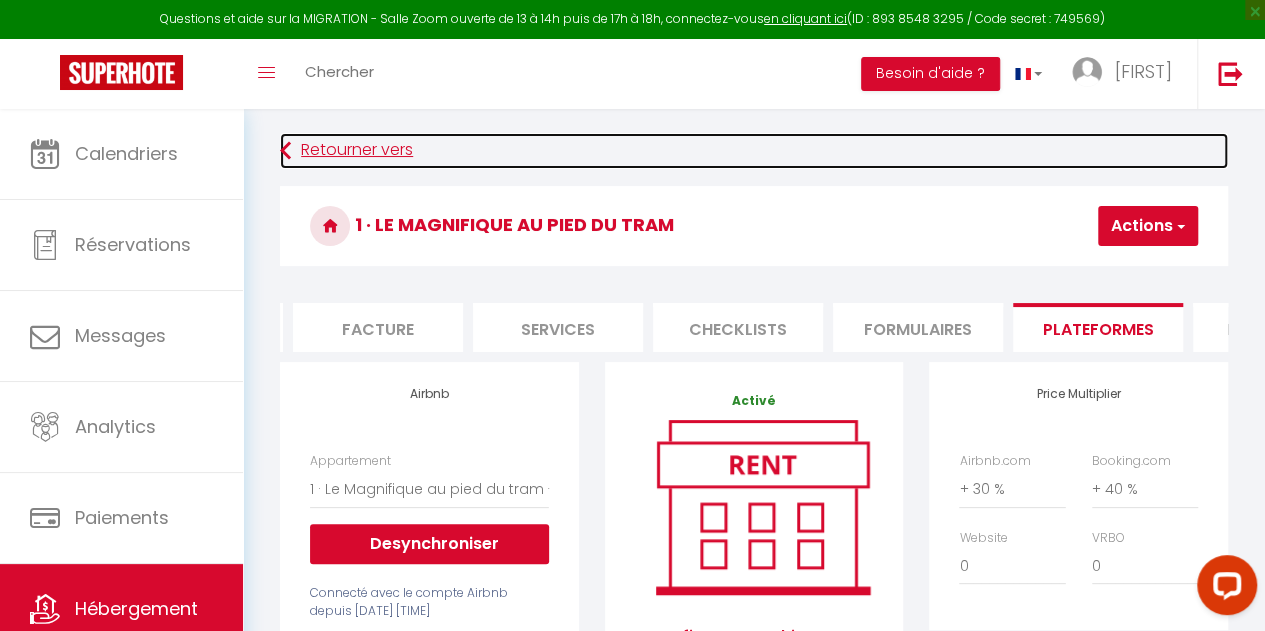 click on "Retourner vers" at bounding box center [754, 151] 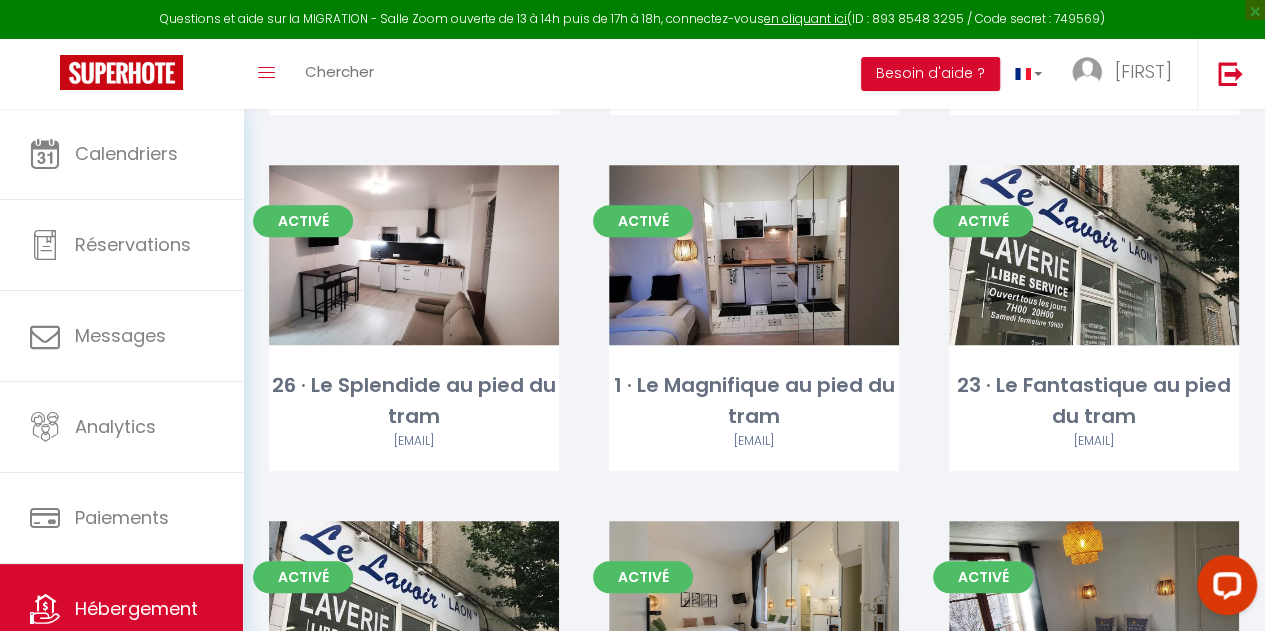 scroll, scrollTop: 451, scrollLeft: 0, axis: vertical 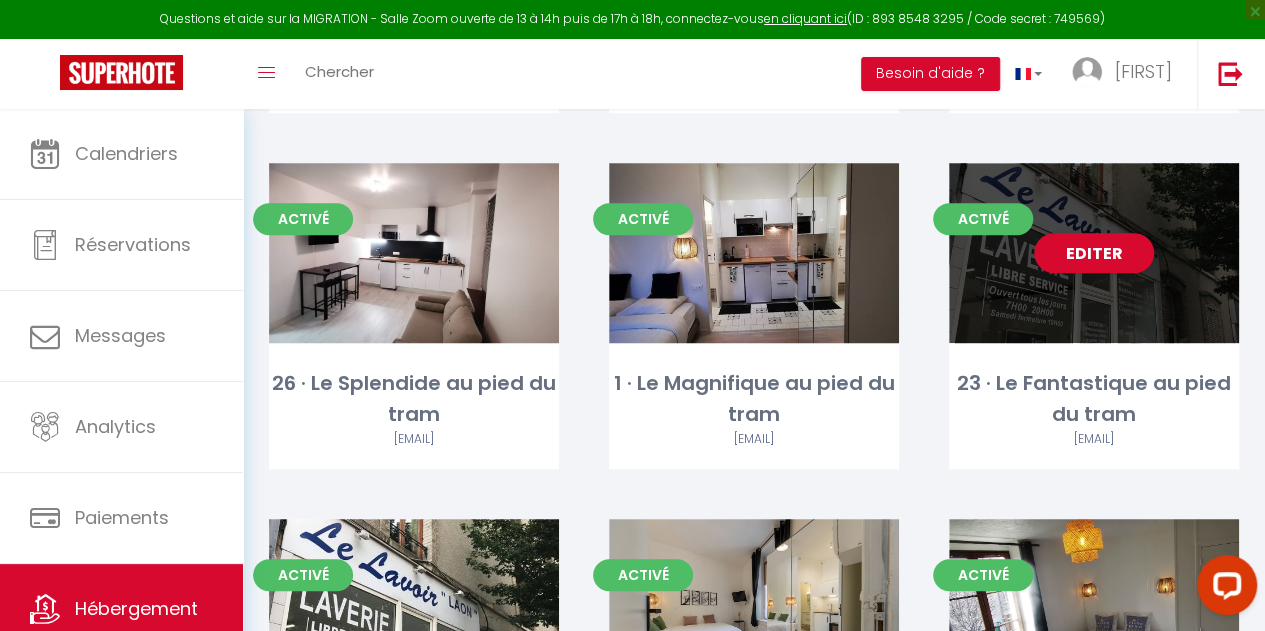 click on "Editer" at bounding box center [1094, 253] 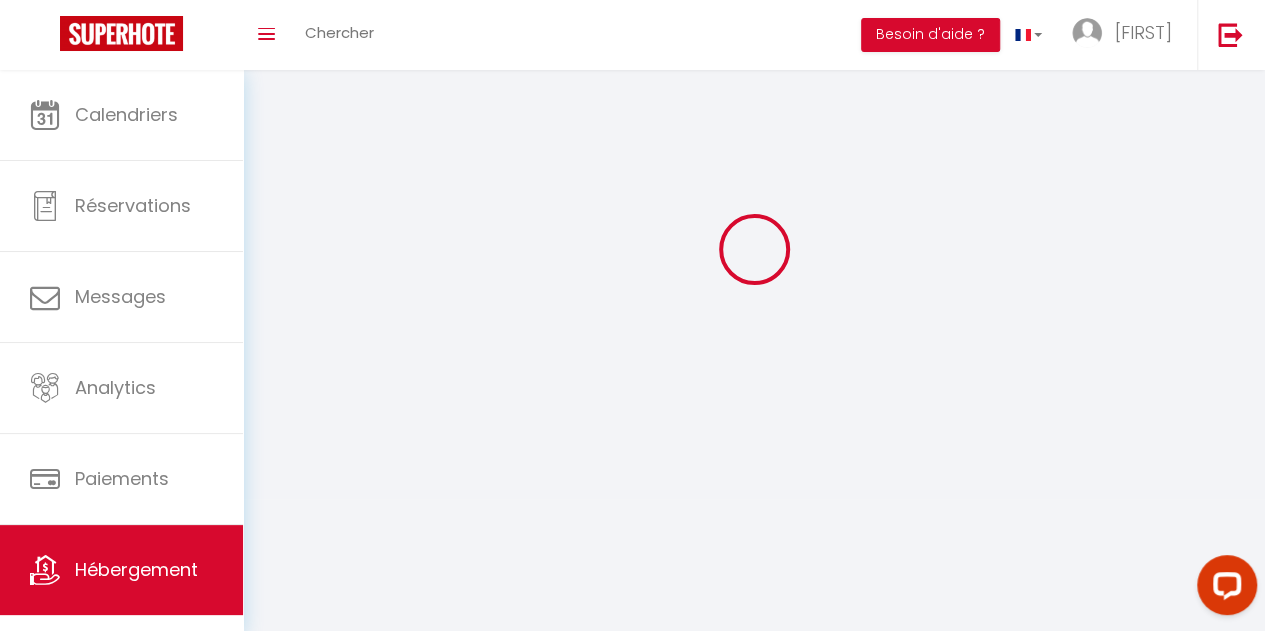 scroll, scrollTop: 0, scrollLeft: 0, axis: both 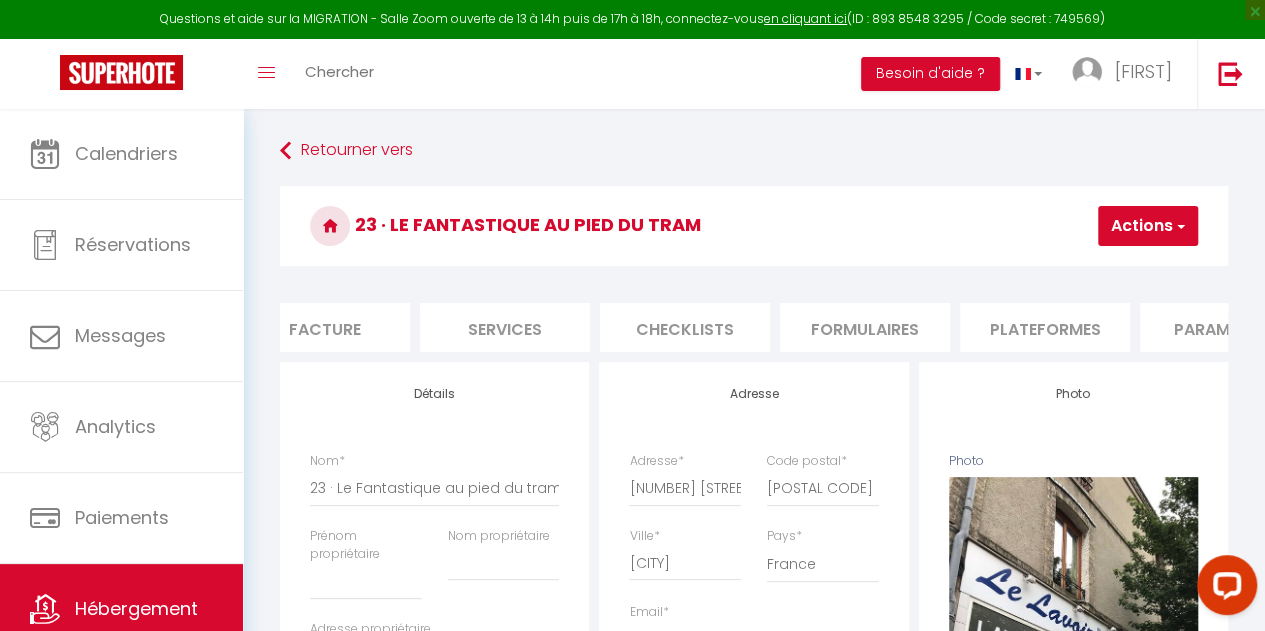 click on "Plateformes" at bounding box center [1045, 327] 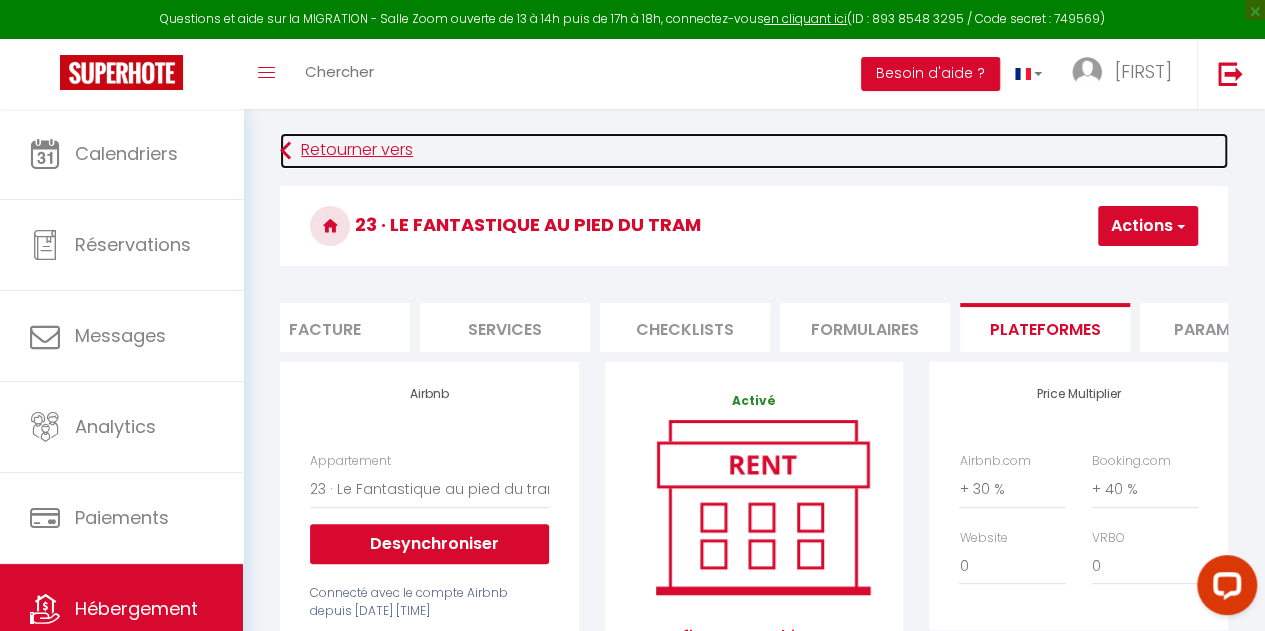 click on "Retourner vers" at bounding box center (754, 151) 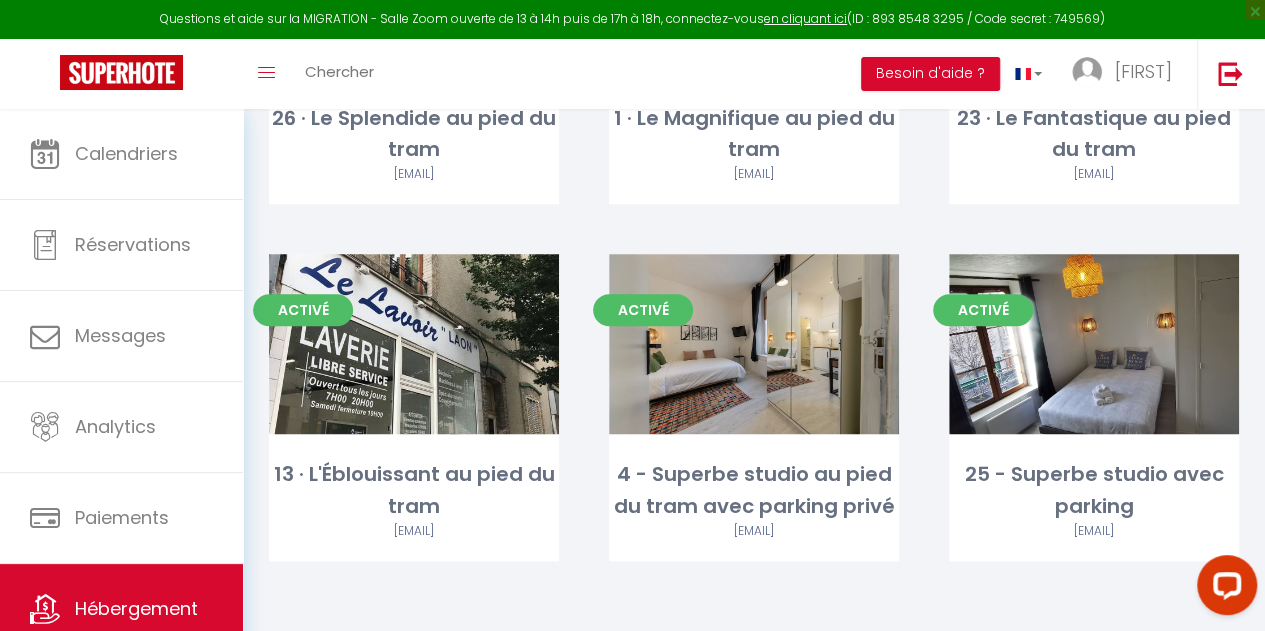 scroll, scrollTop: 719, scrollLeft: 0, axis: vertical 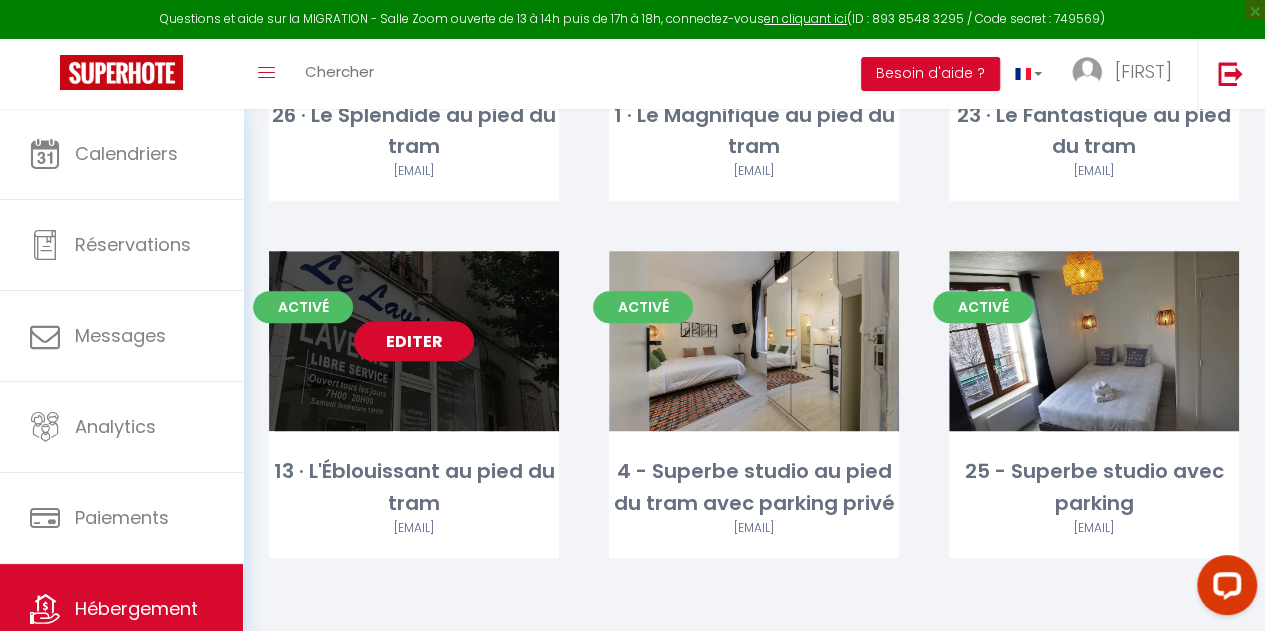 click on "Editer" at bounding box center (414, 341) 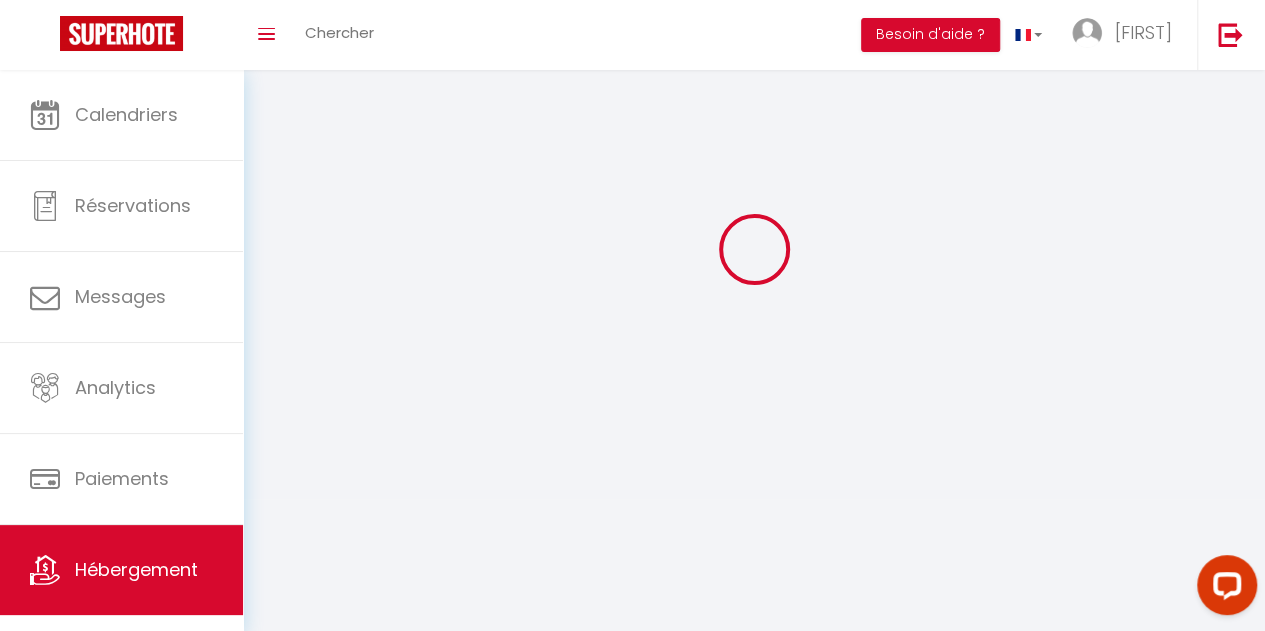 scroll, scrollTop: 0, scrollLeft: 0, axis: both 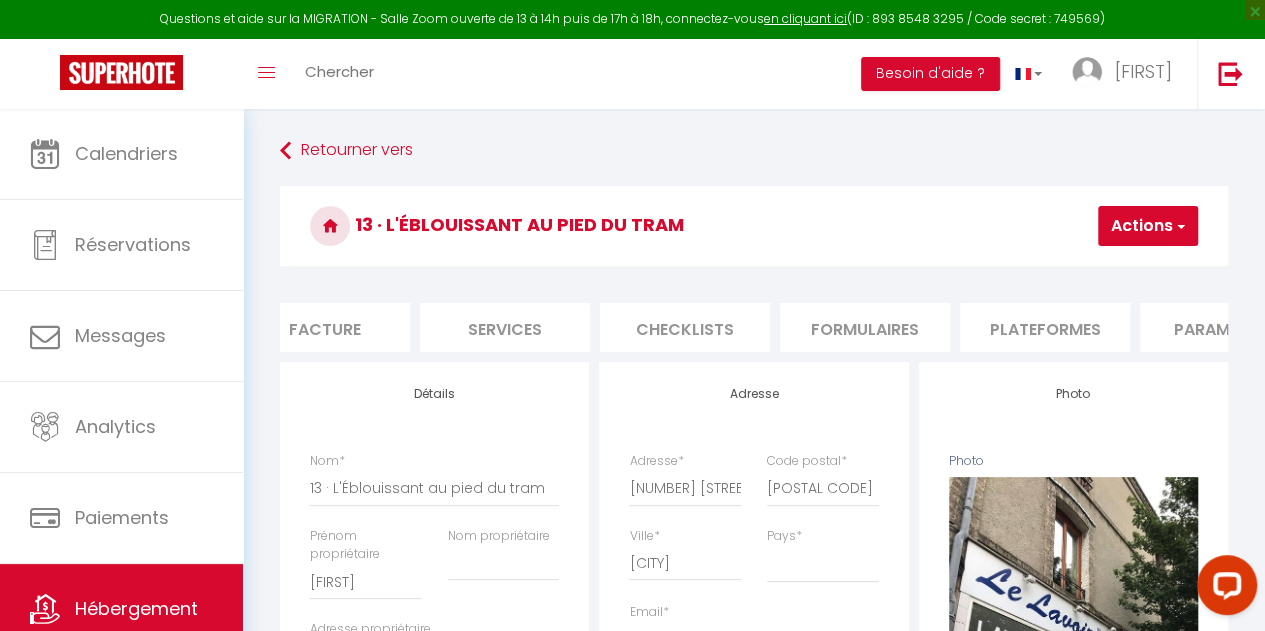 click on "Plateformes" at bounding box center (1045, 327) 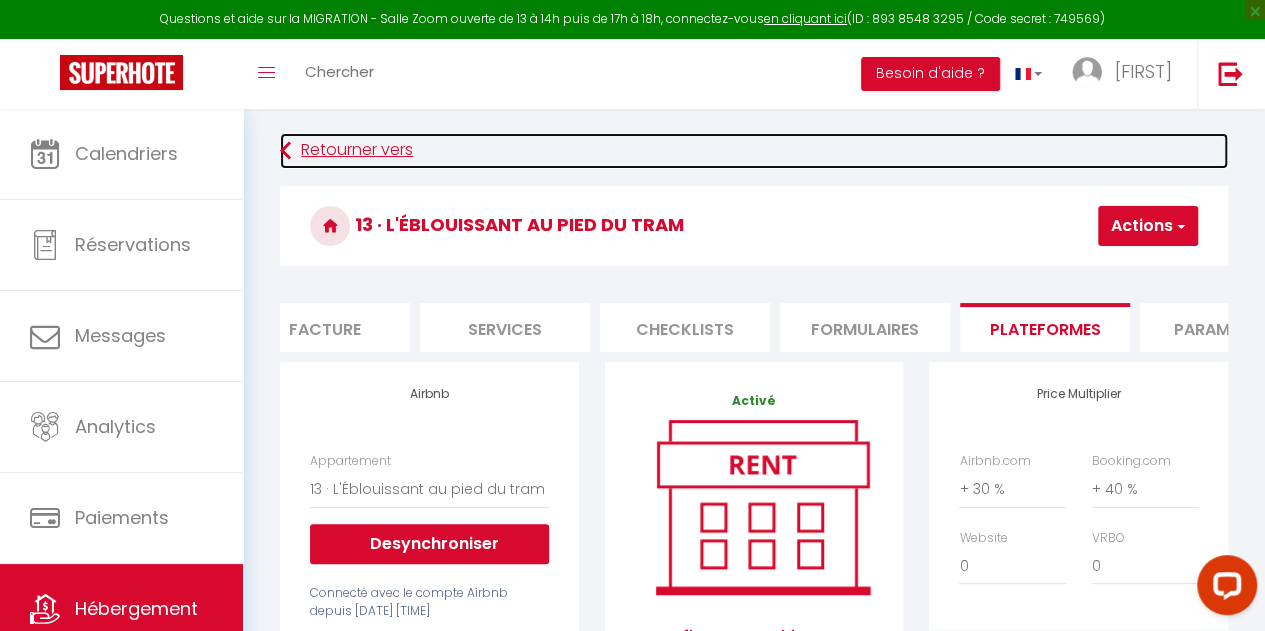 click on "Retourner vers" at bounding box center (754, 151) 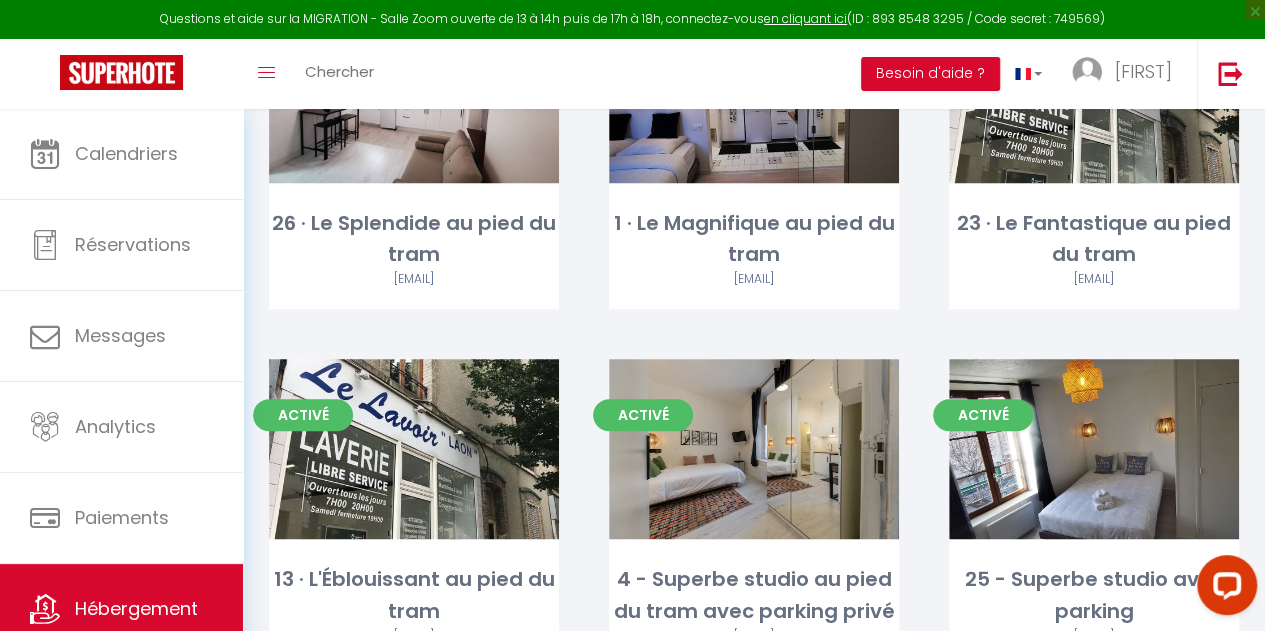 scroll, scrollTop: 719, scrollLeft: 0, axis: vertical 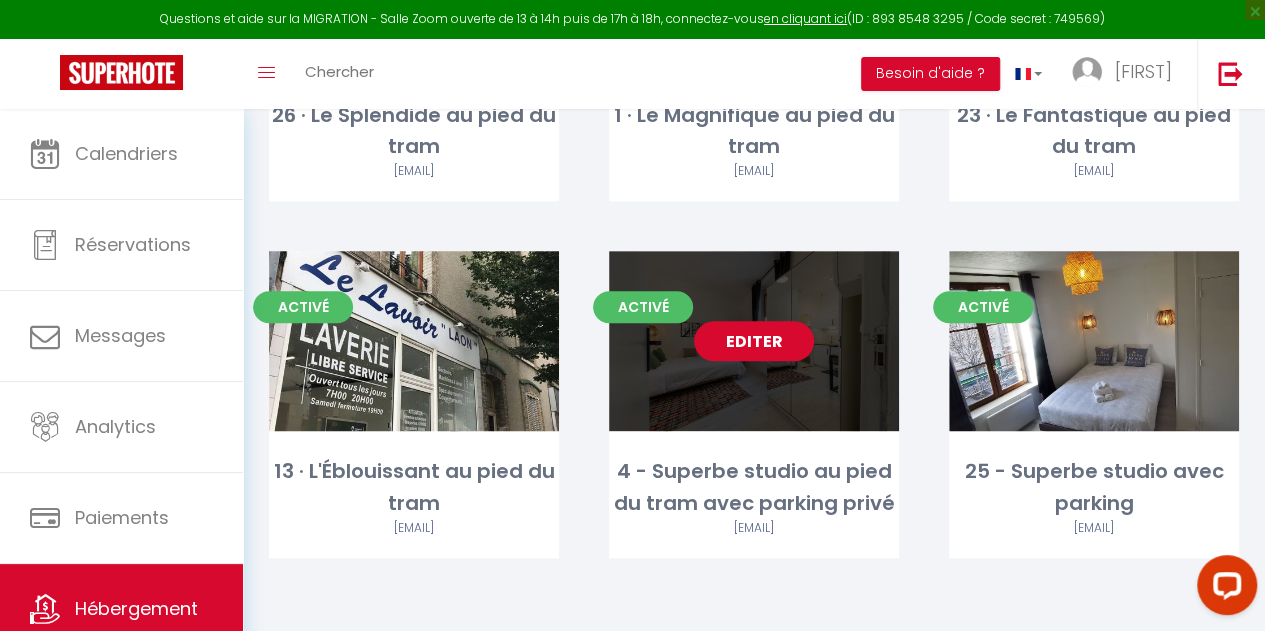click on "Editer" at bounding box center (754, 341) 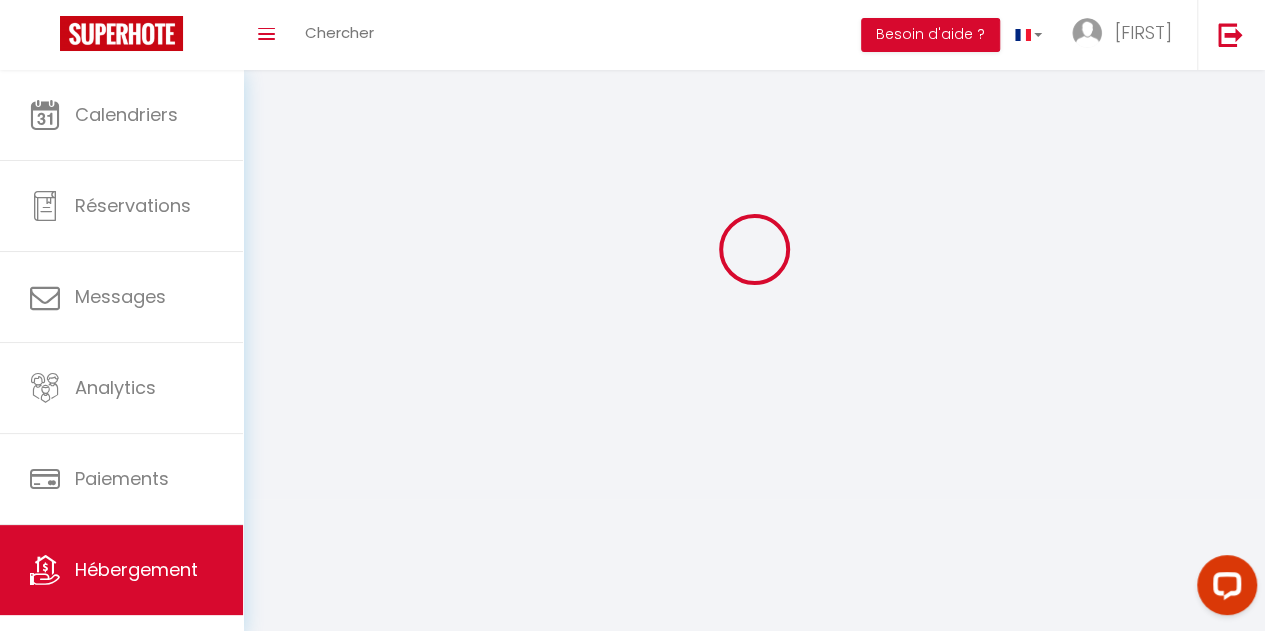 scroll, scrollTop: 0, scrollLeft: 0, axis: both 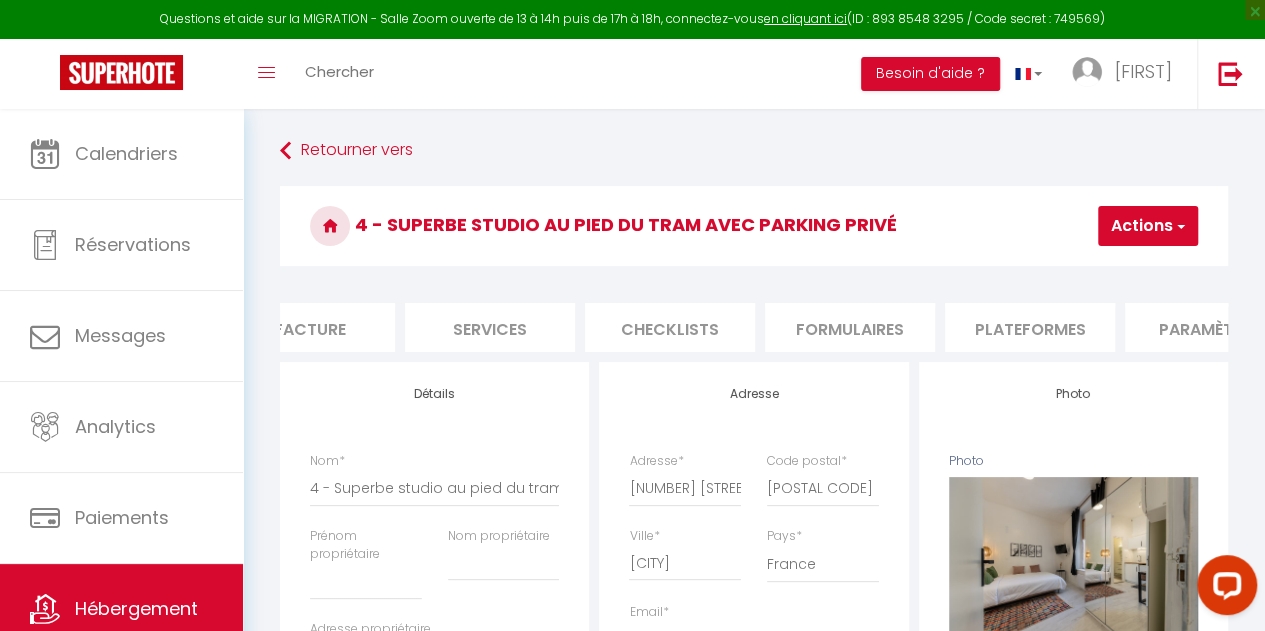 click on "Plateformes" at bounding box center [1030, 327] 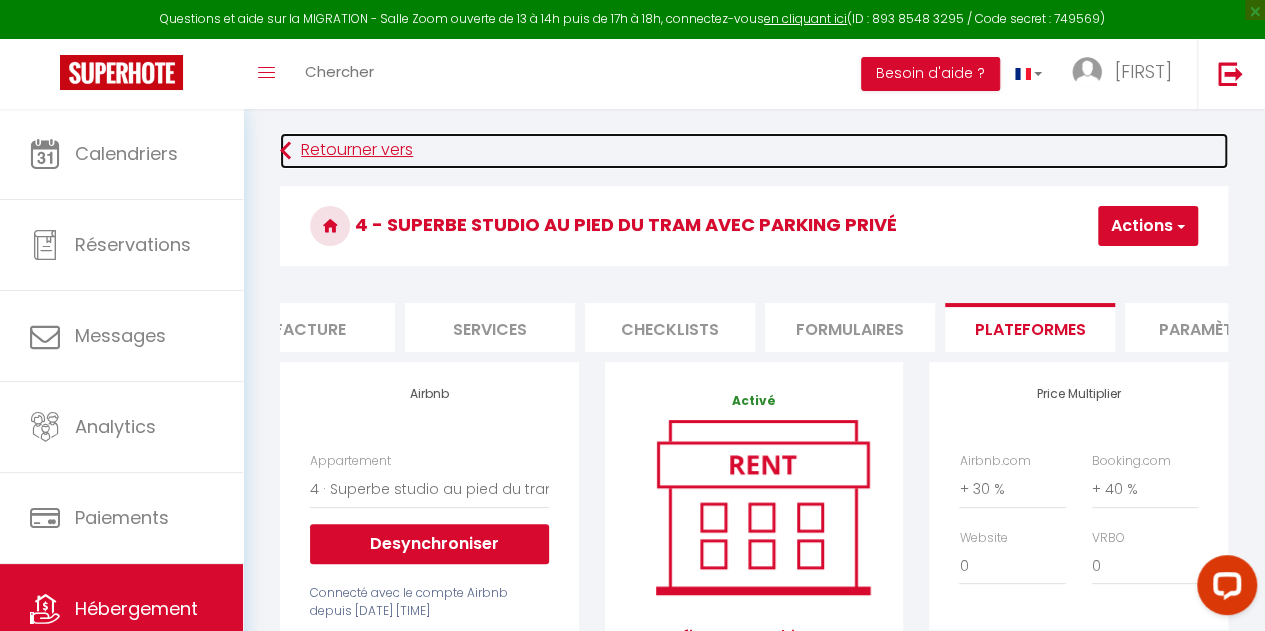 click on "Retourner vers" at bounding box center (754, 151) 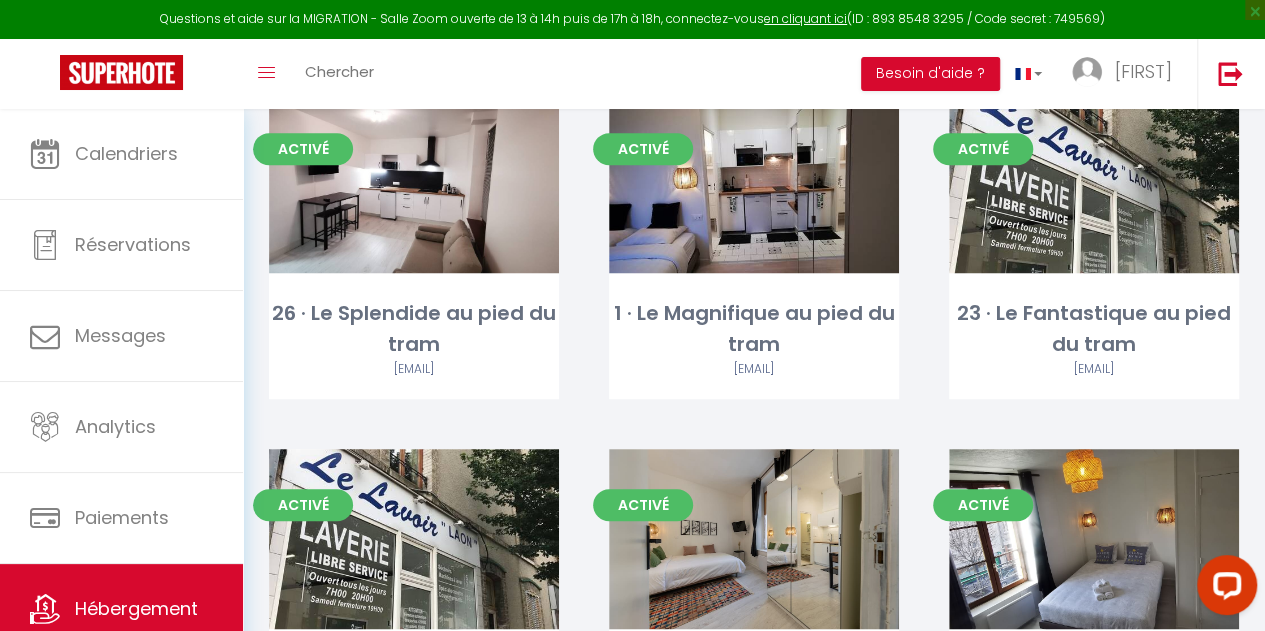 scroll, scrollTop: 719, scrollLeft: 0, axis: vertical 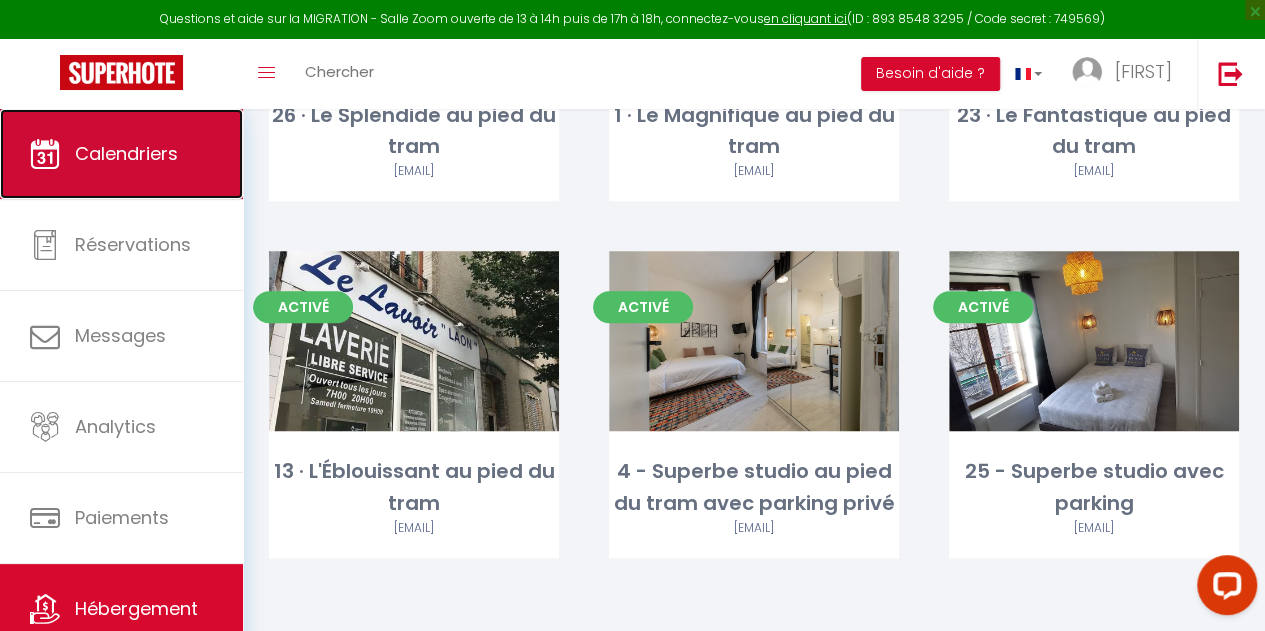 click on "Calendriers" at bounding box center (121, 154) 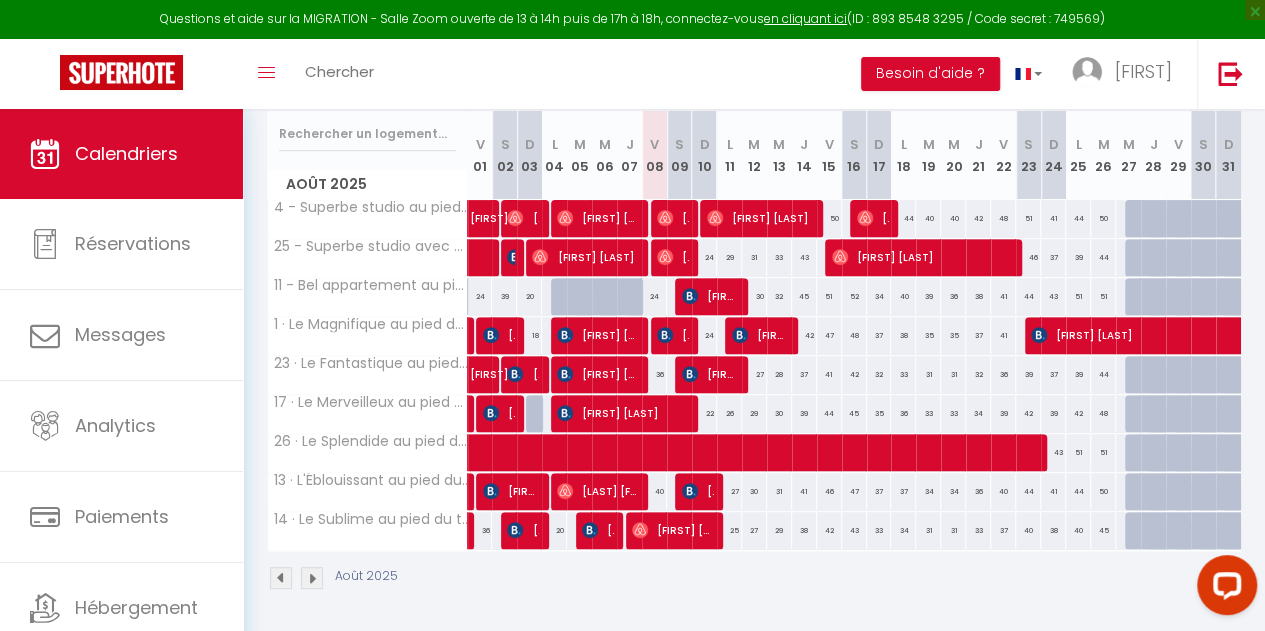 scroll, scrollTop: 9, scrollLeft: 0, axis: vertical 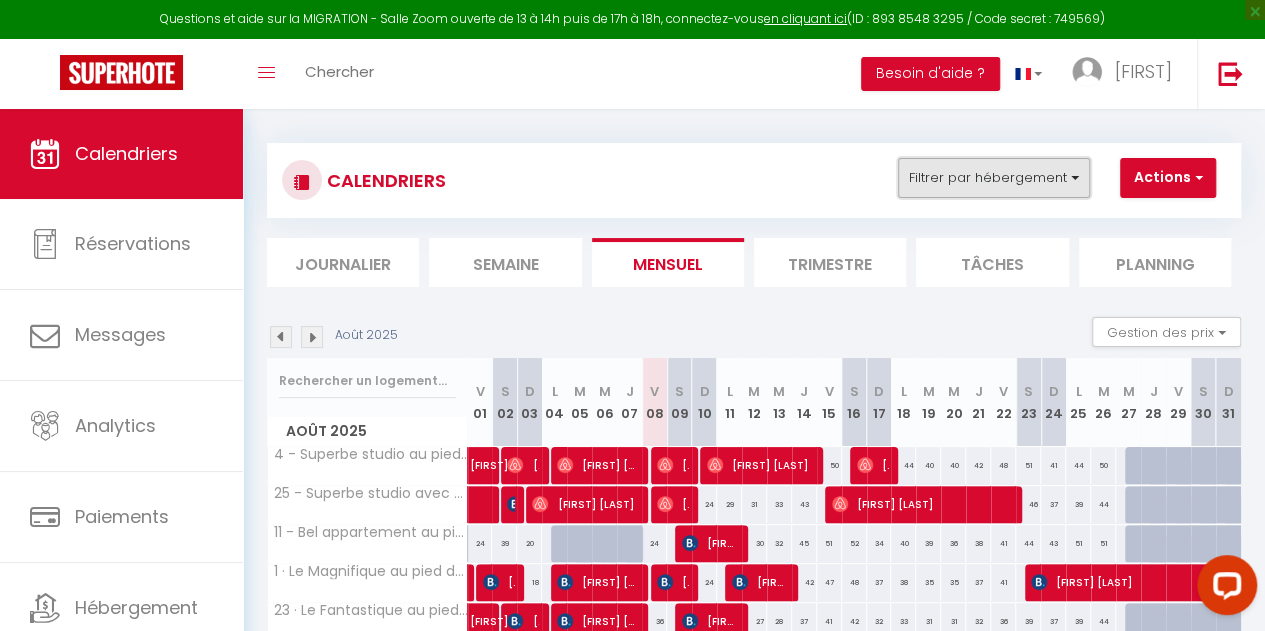 click on "Filtrer par hébergement" at bounding box center (994, 178) 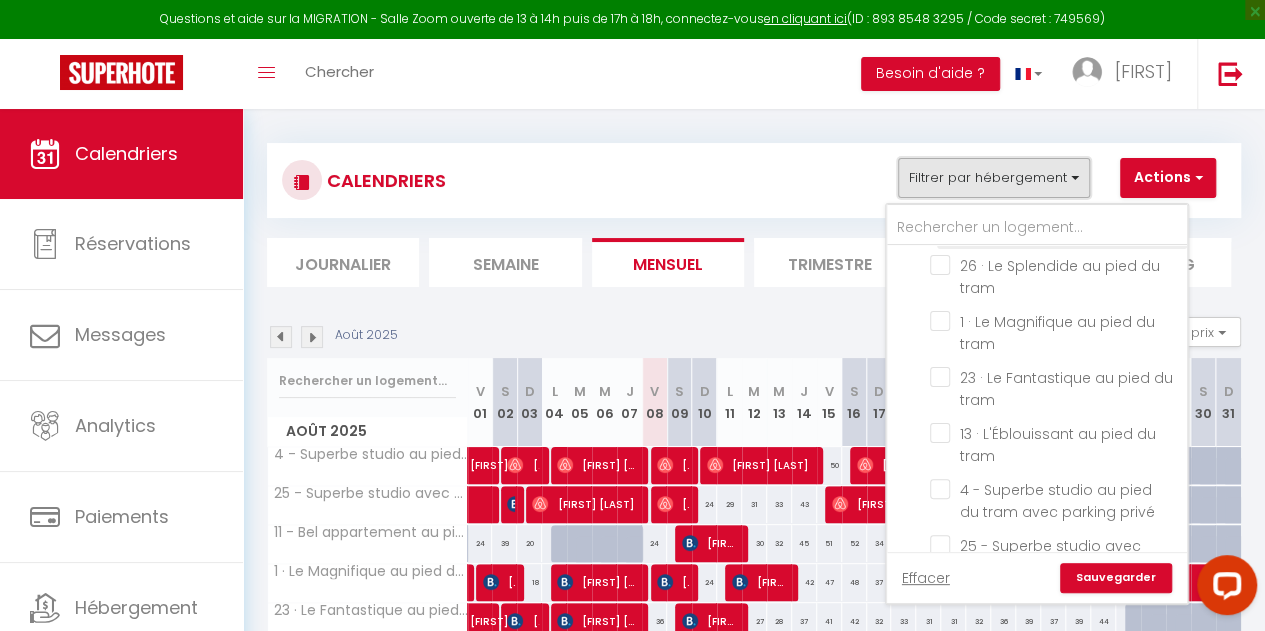 scroll, scrollTop: 239, scrollLeft: 0, axis: vertical 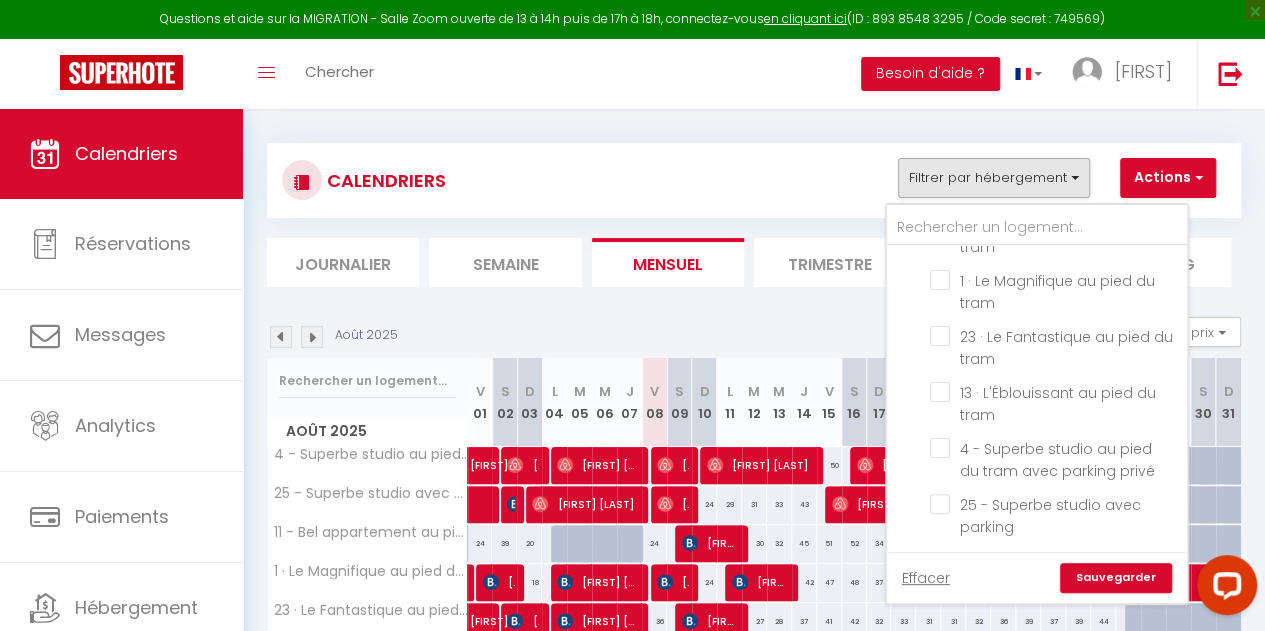 click on "CALENDRIERS
Filtrer par hébergement
Tous       11 - Bel appartement au pied du tram     14 · Le Sublime au pied du tram     17 · Le Merveilleux au pied du tram     26 · Le Splendide au pied du tram     1 · Le Magnifique au pied du tram     23 · Le Fantastique au pied du tram     13 · L'Éblouissant au pied du tram     4 - Superbe studio au pied du tram avec parking privé     25 - Superbe studio avec parking    Effacer   Sauvegarder
Actions
Nouvelle réservation   Exporter les réservations   Importer les réservations" at bounding box center [754, 180] 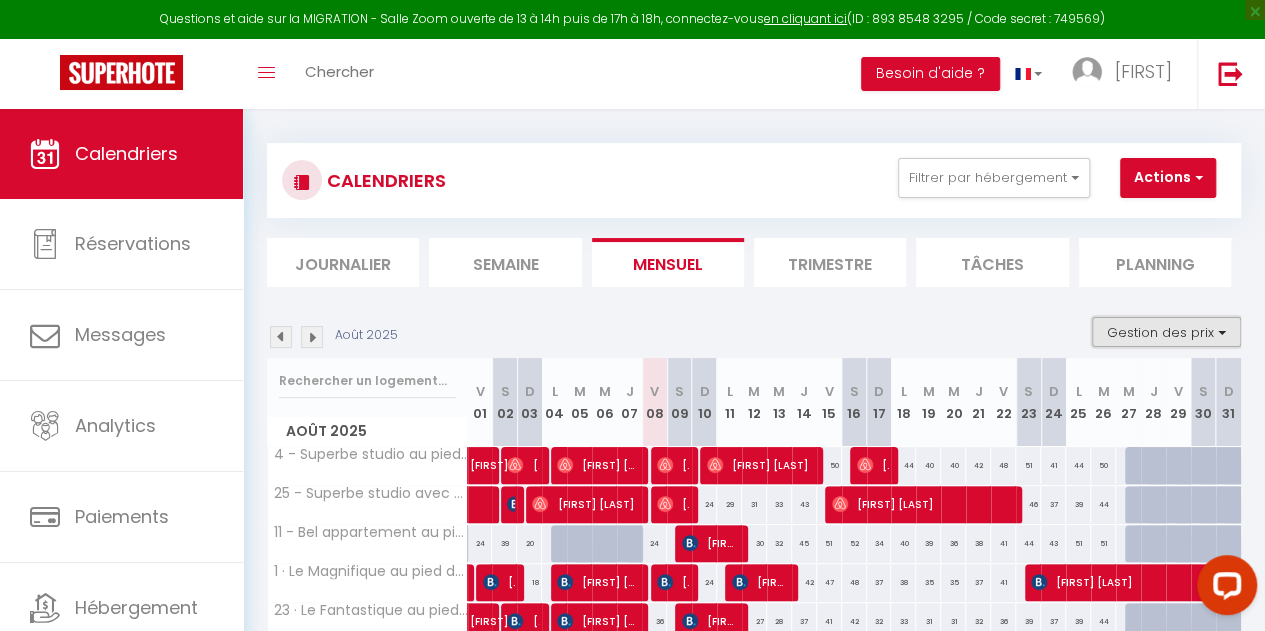 click on "Gestion des prix" at bounding box center [1166, 332] 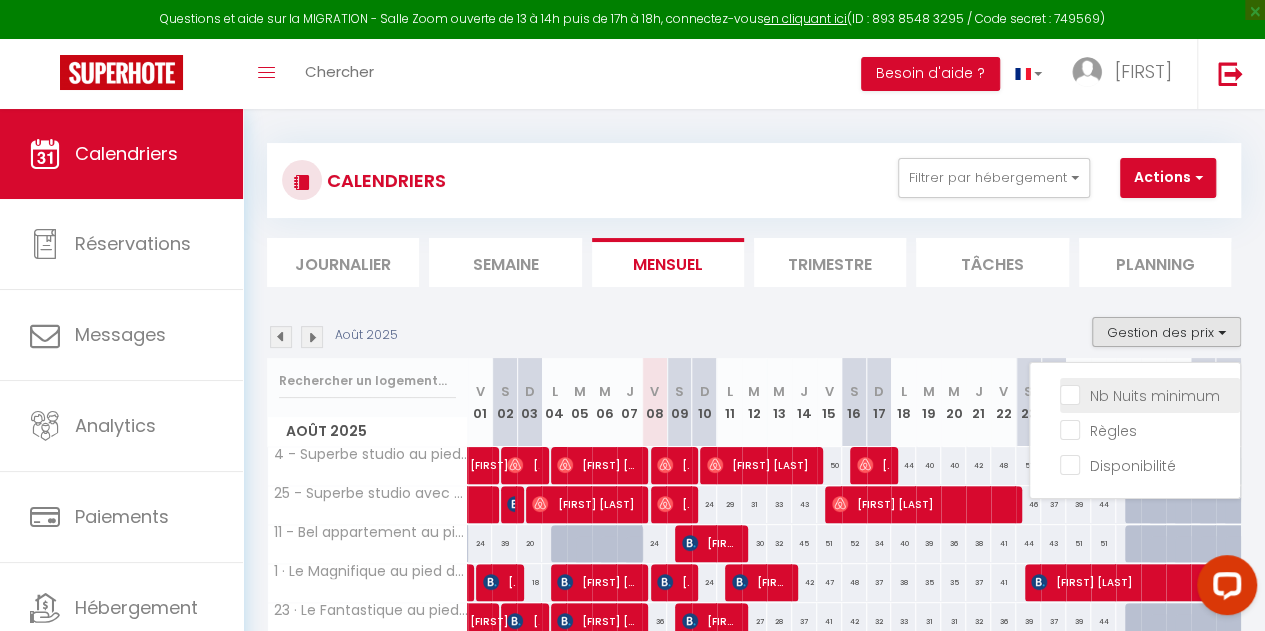 drag, startPoint x: 1076, startPoint y: 463, endPoint x: 1068, endPoint y: 401, distance: 62.514 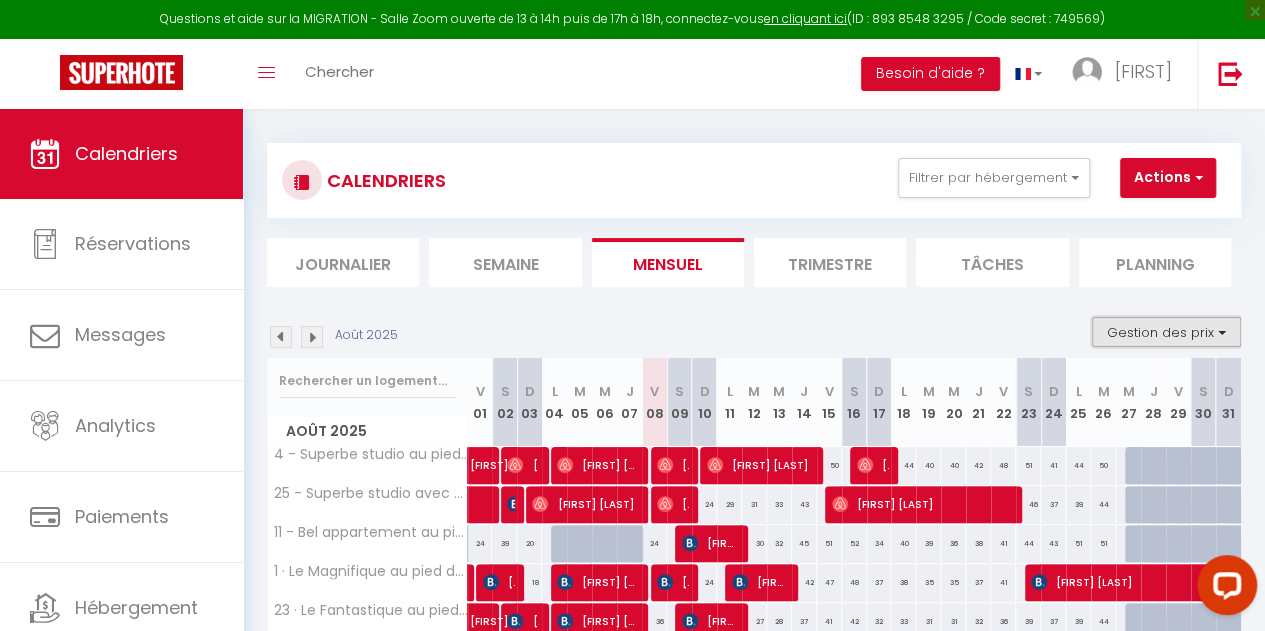 click on "Gestion des prix" at bounding box center [1166, 332] 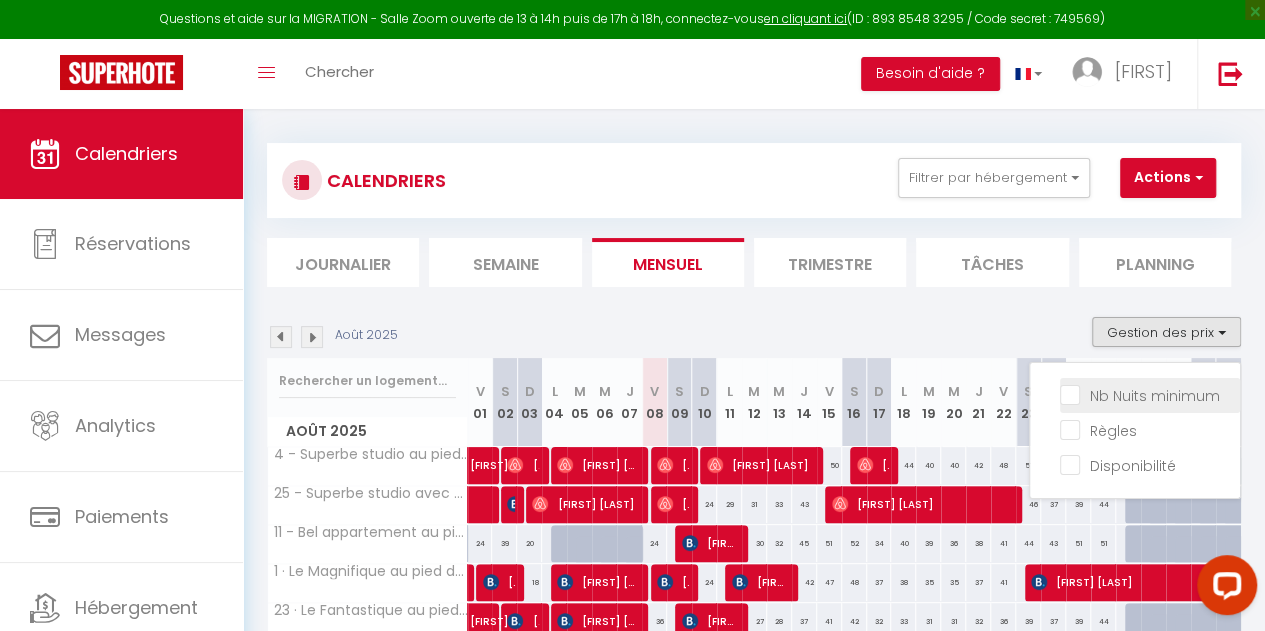 click on "Nb Nuits minimum" at bounding box center (1150, 394) 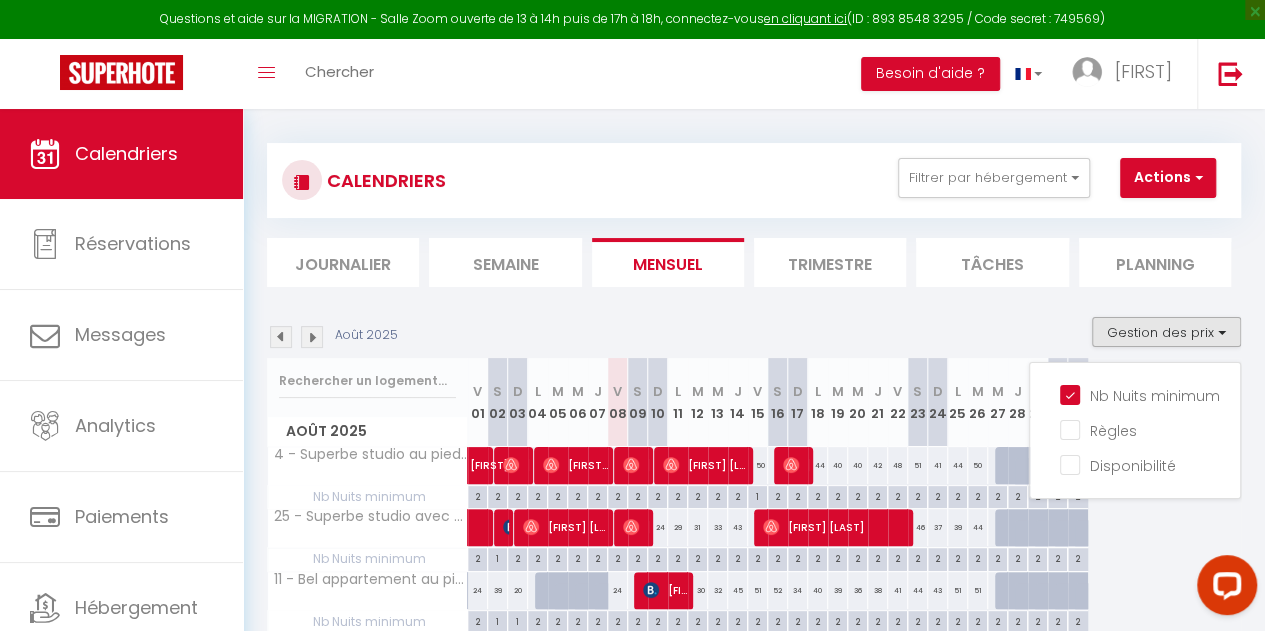 click on "Août 2025
Gestion des prix
Nb Nuits minimum   Règles   Disponibilité" at bounding box center (754, 337) 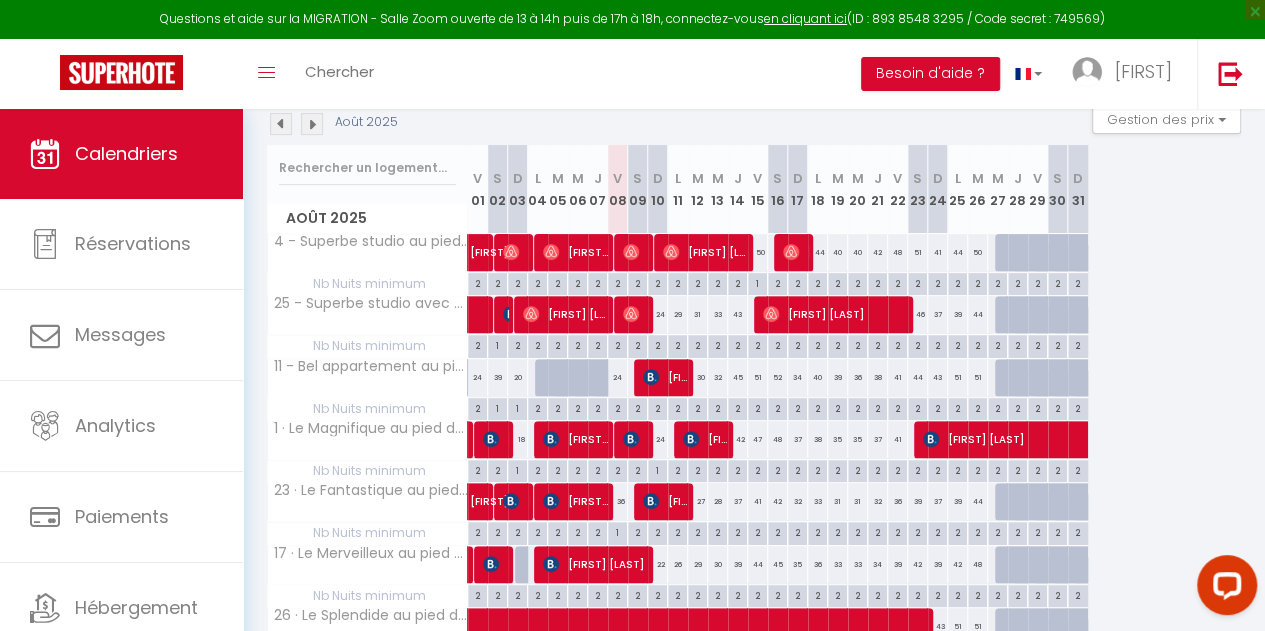 scroll, scrollTop: 218, scrollLeft: 0, axis: vertical 